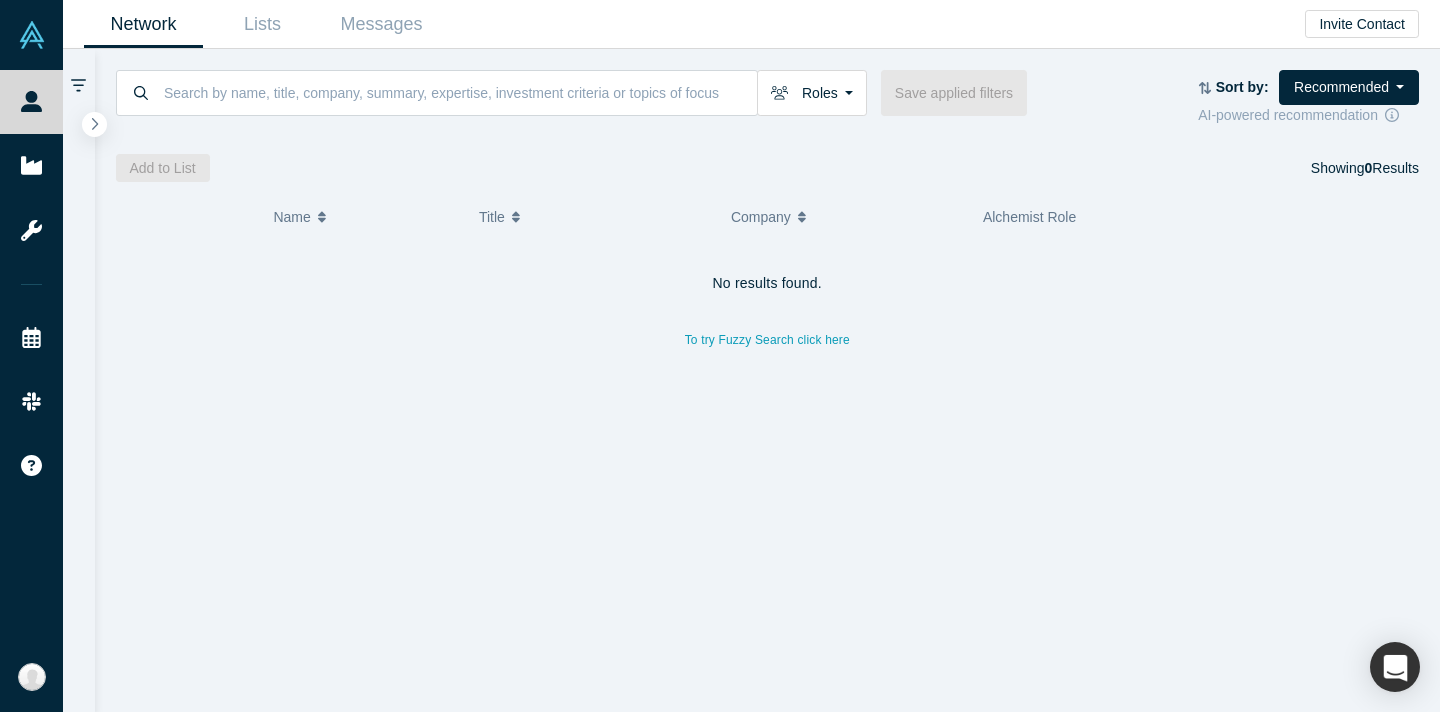 scroll, scrollTop: 0, scrollLeft: 0, axis: both 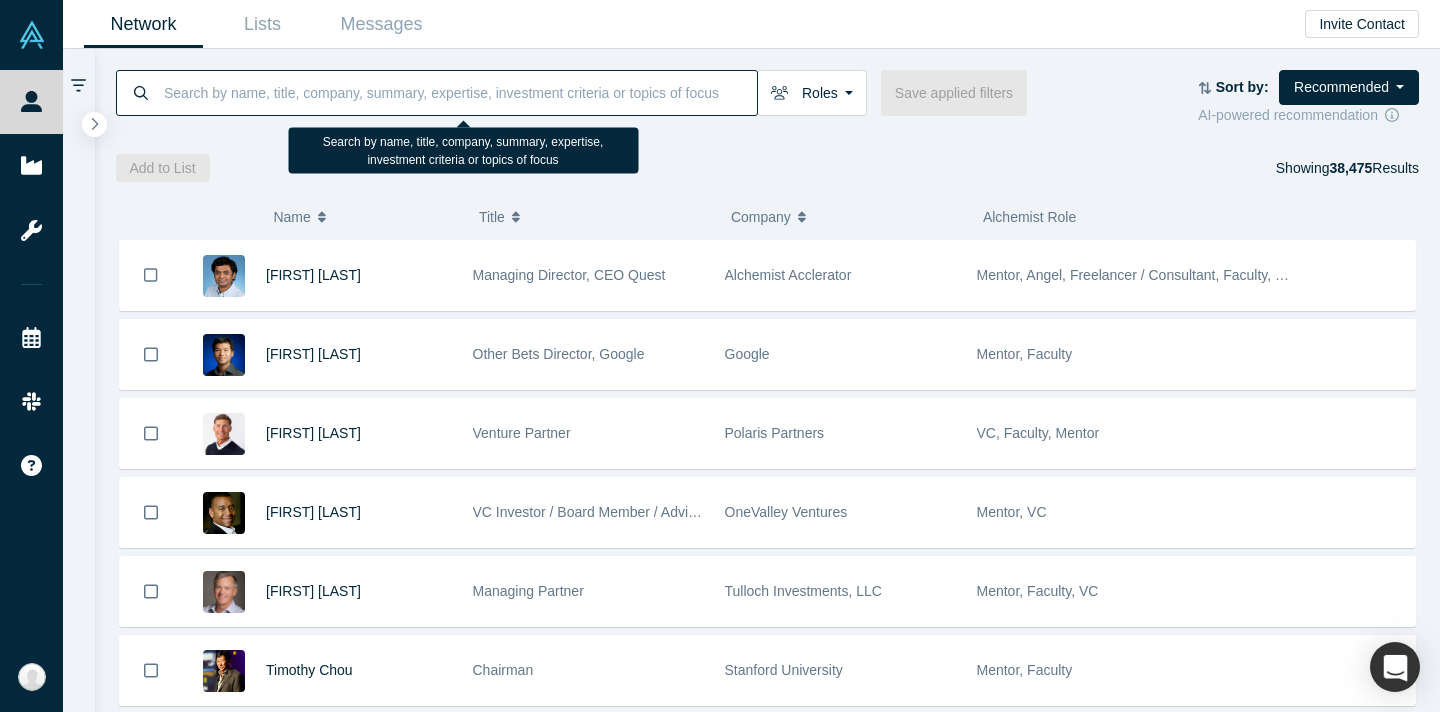 click at bounding box center [459, 92] 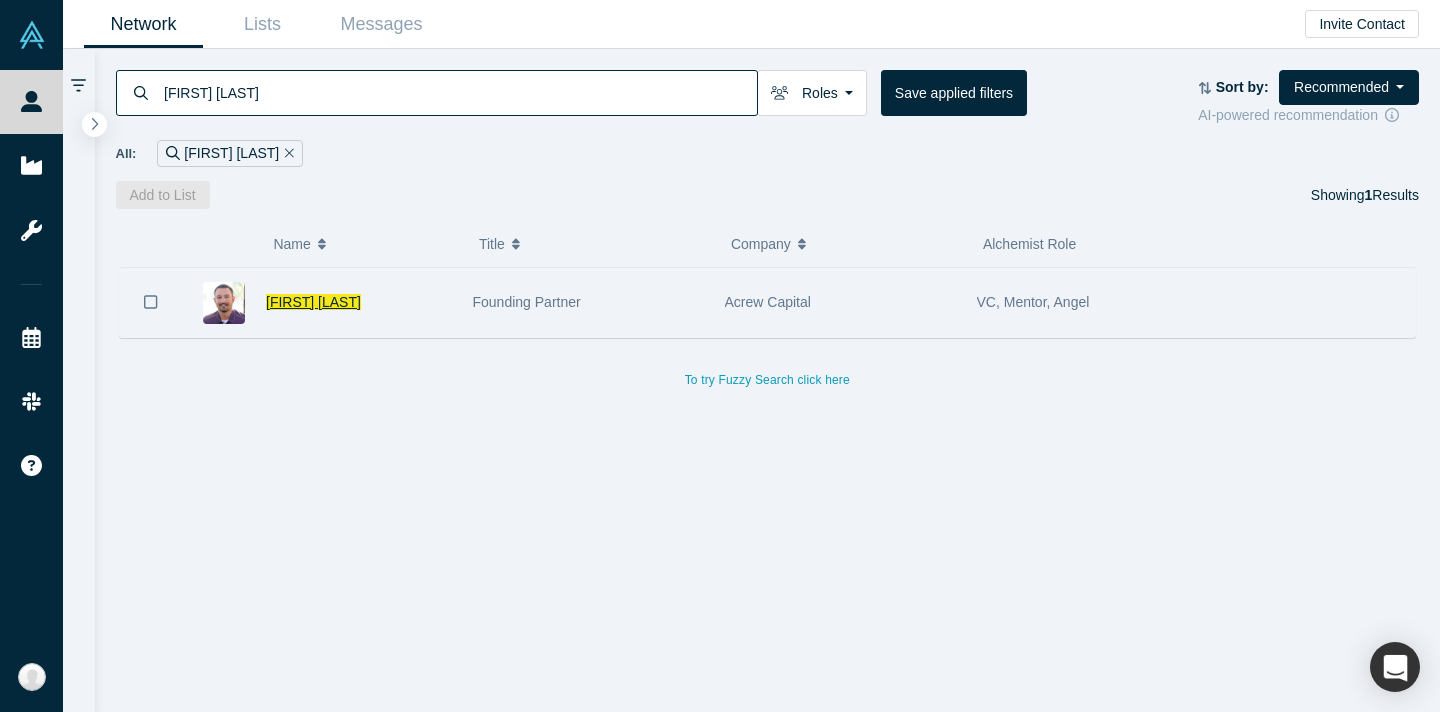 type on "[FIRST] [LAST]" 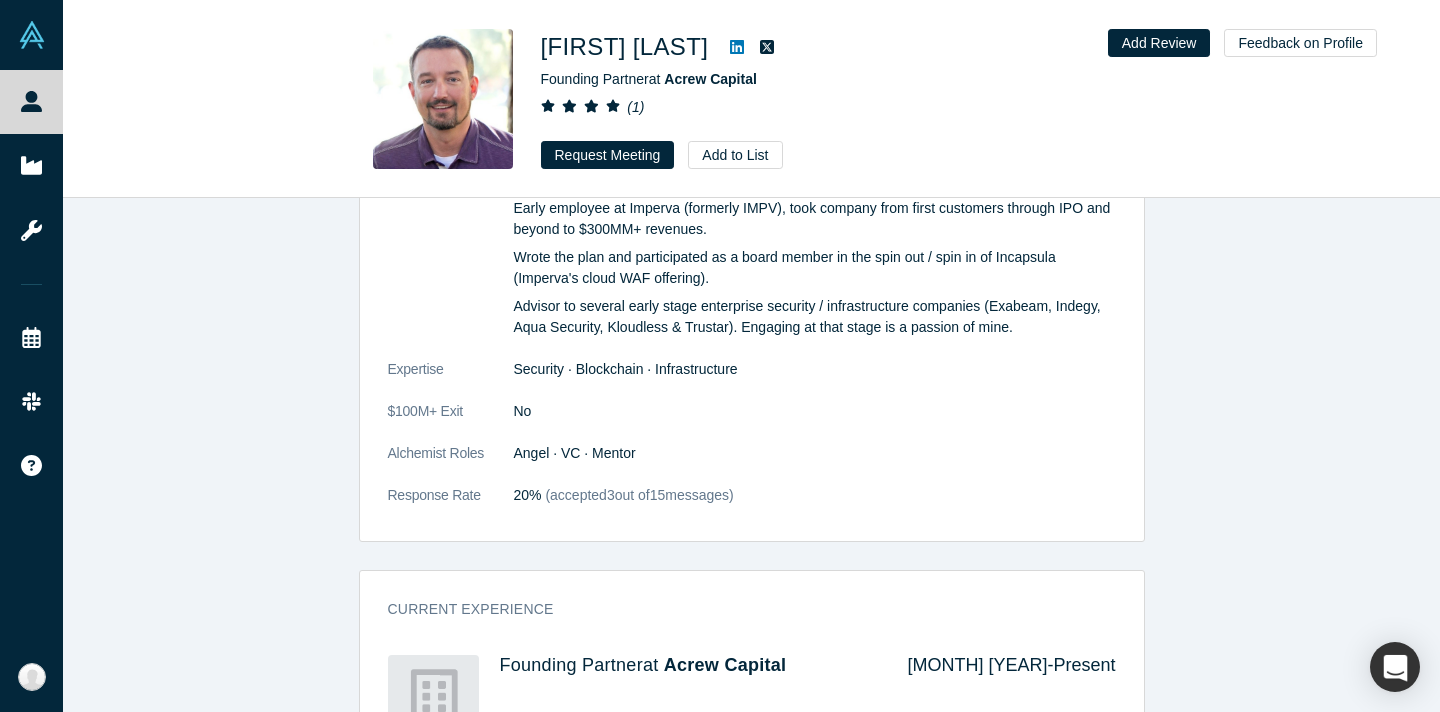 scroll, scrollTop: 1066, scrollLeft: 0, axis: vertical 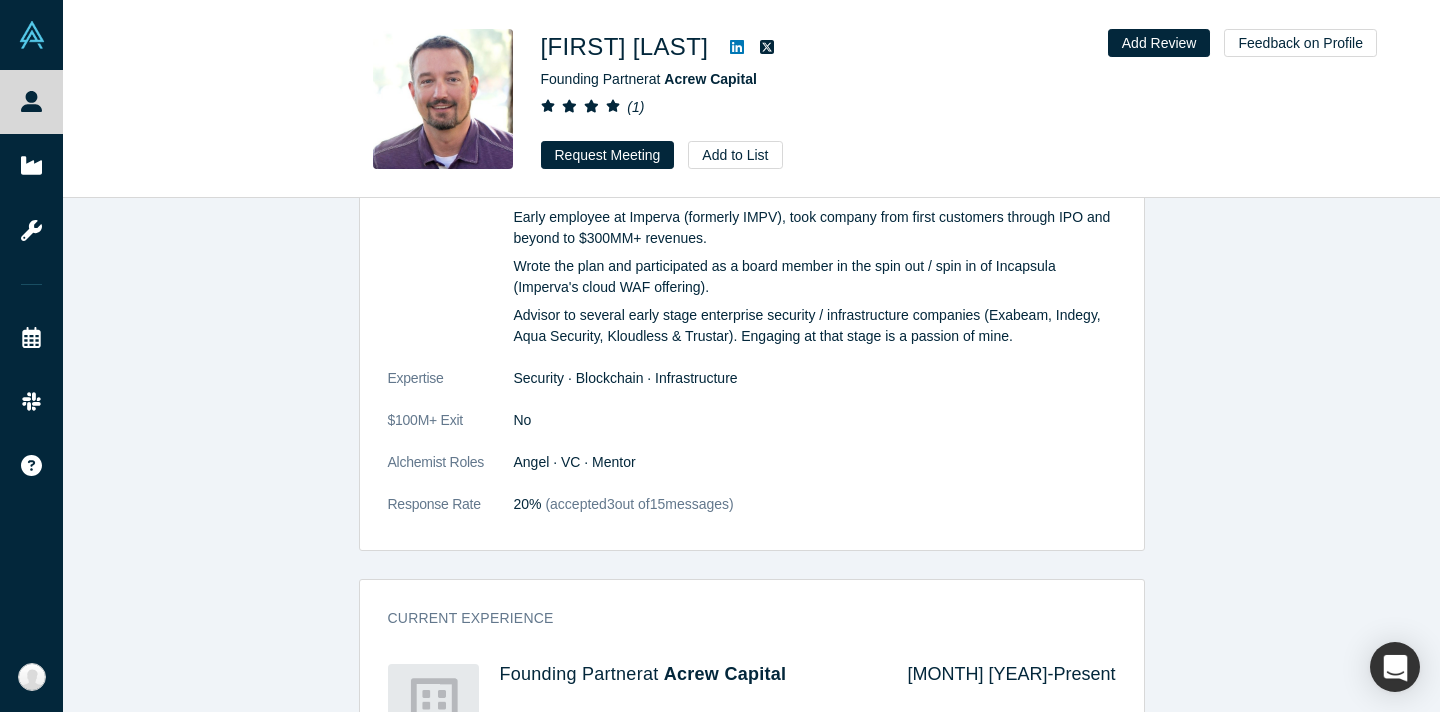 drag, startPoint x: 513, startPoint y: 375, endPoint x: 728, endPoint y: 376, distance: 215.00232 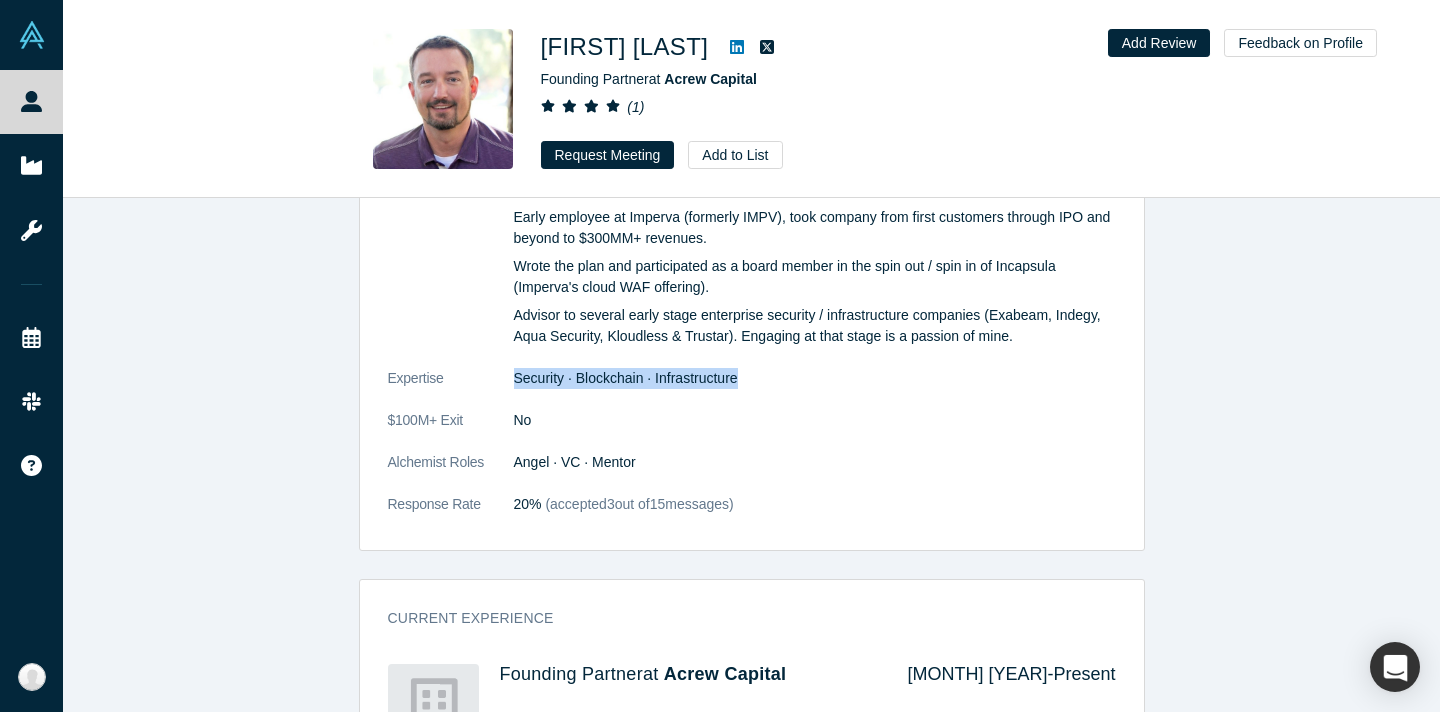 drag, startPoint x: 516, startPoint y: 373, endPoint x: 753, endPoint y: 377, distance: 237.03375 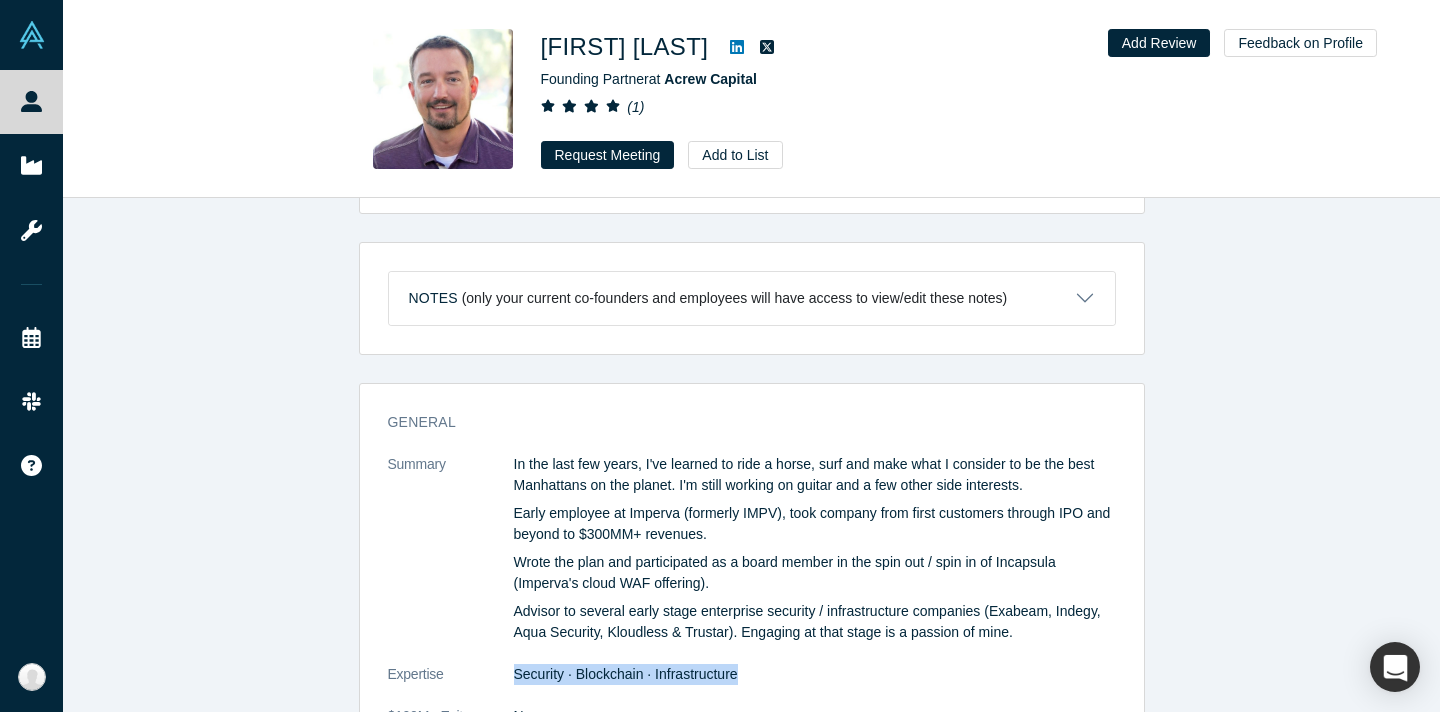 scroll, scrollTop: 1068, scrollLeft: 0, axis: vertical 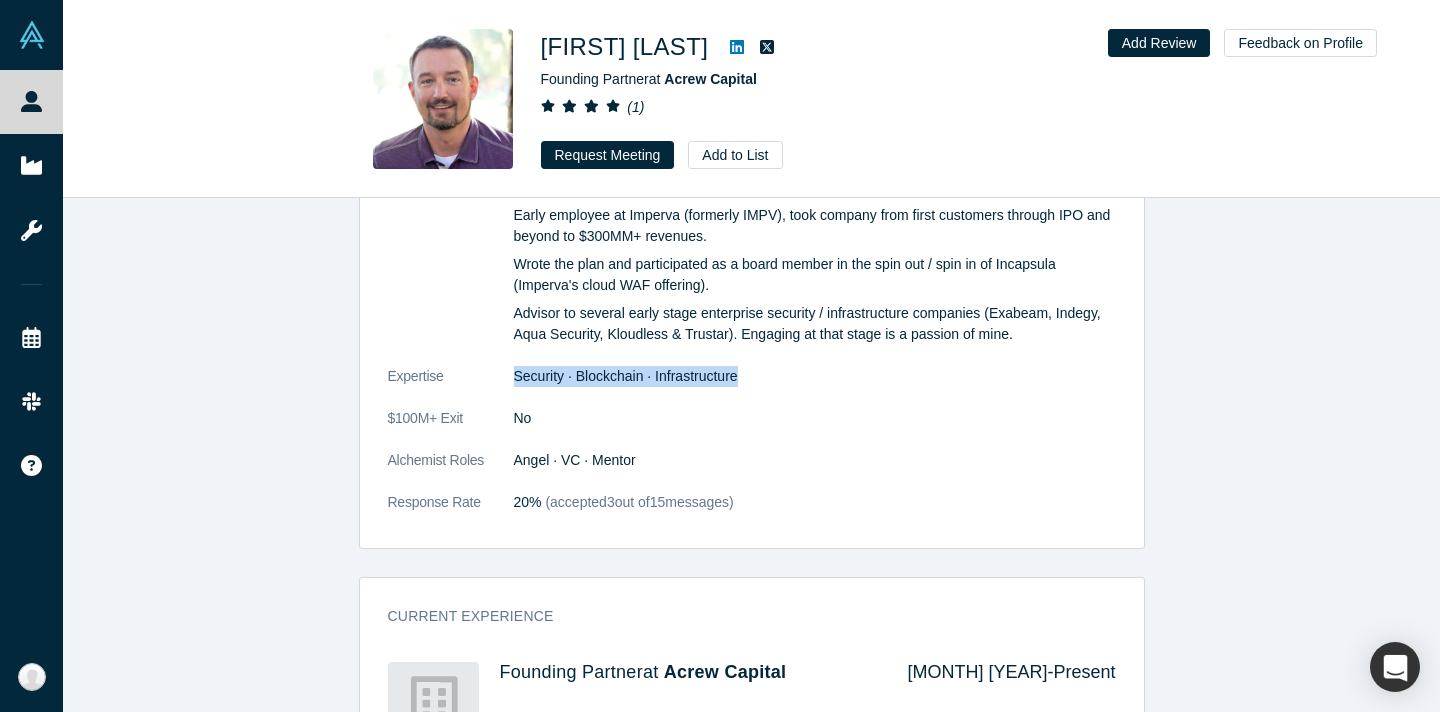click on "Summary In the last few years, I've learned to ride a horse, surf and make what I consider to be the best Manhattans on the planet. I'm still working on guitar and a few other side interests.  Early employee at Imperva (formerly IMPV), took company from first customers through IPO and beyond to $300MM+ revenues. Wrote the plan and participated as a board member in the spin out / spin in of Incapsula (Imperva's cloud WAF offering). Advisor to several early stage enterprise security / infrastructure companies (Exabeam, Indegy, Aqua Security, Kloudless & Trustar). Engaging at that stage is a passion of mine. Expertise Security · Blockchain · Infrastructure $100M+ Exit No Alchemist Roles Angel · VC · Mentor Response Rate 20%   (accepted  3  out of  15  messages)" 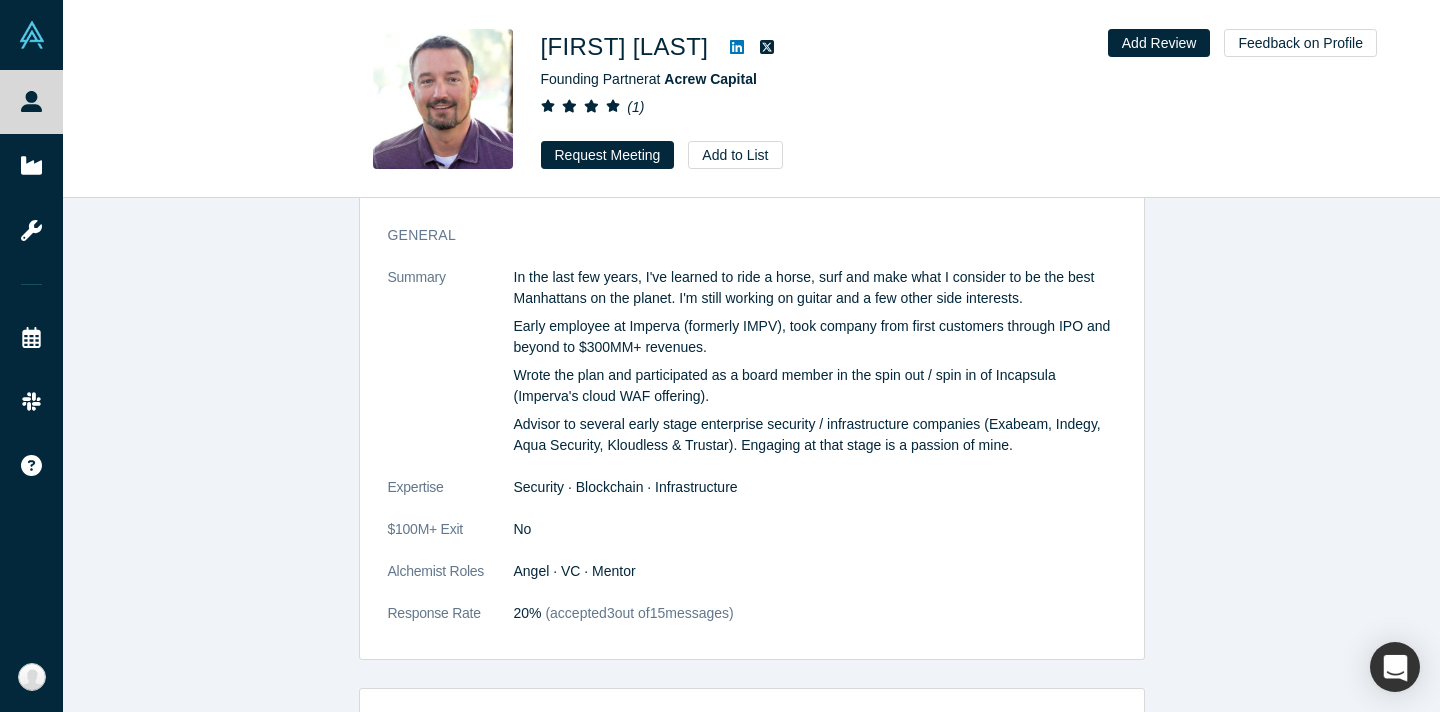 scroll, scrollTop: 0, scrollLeft: 0, axis: both 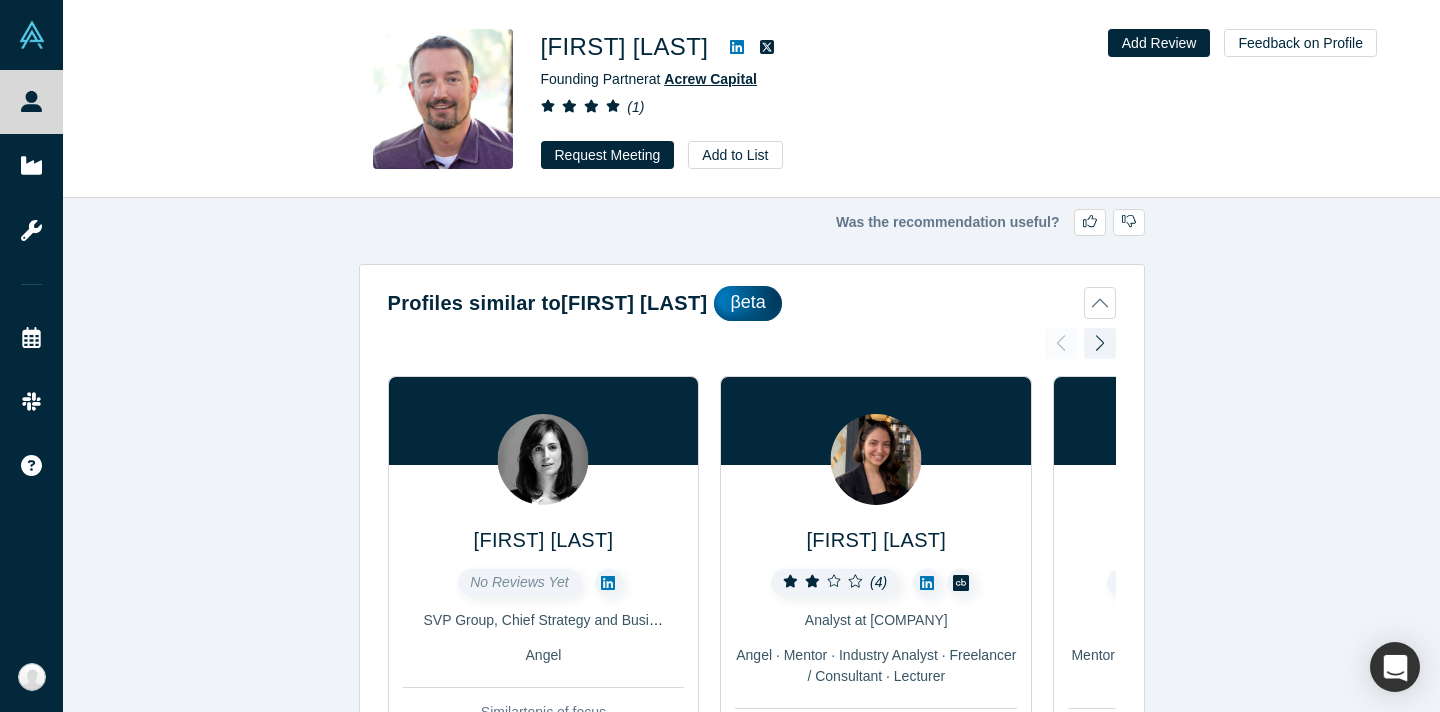 click on "Acrew Capital" at bounding box center (710, 79) 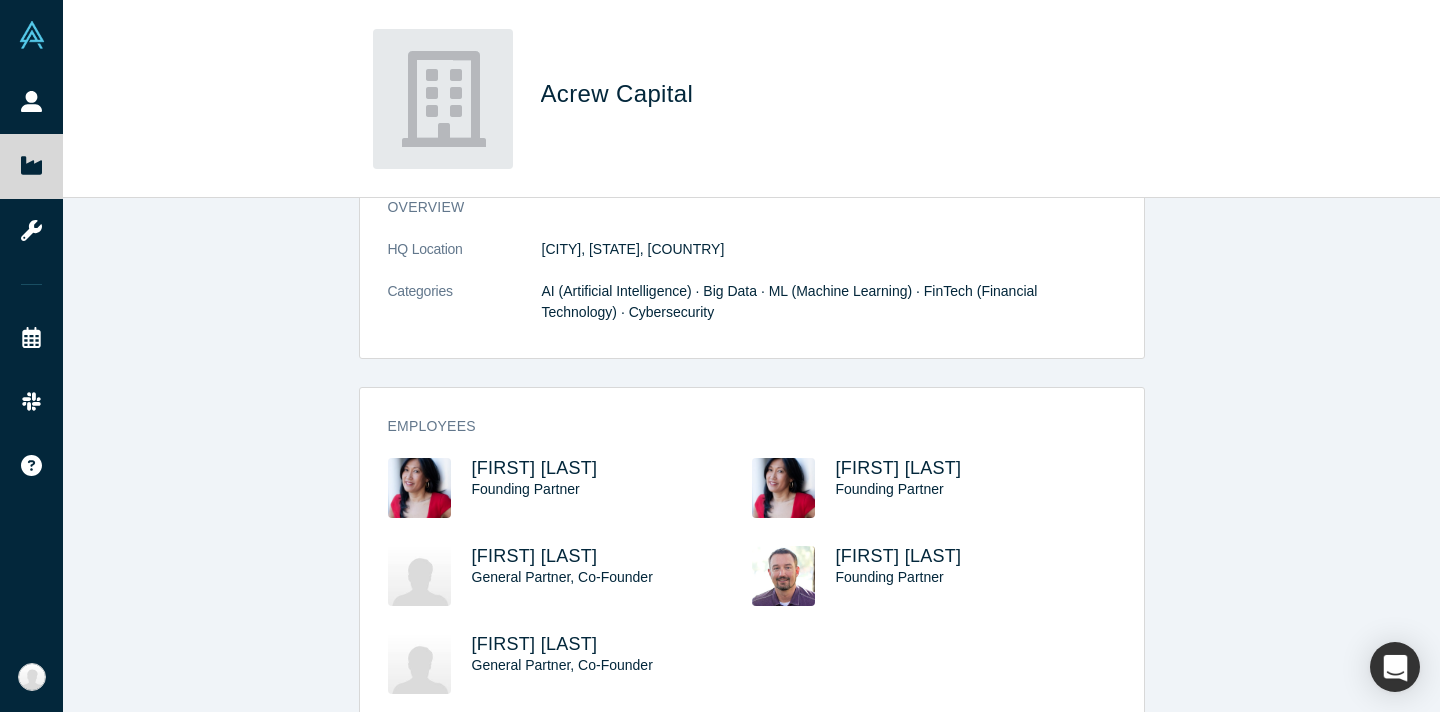 scroll, scrollTop: 44, scrollLeft: 0, axis: vertical 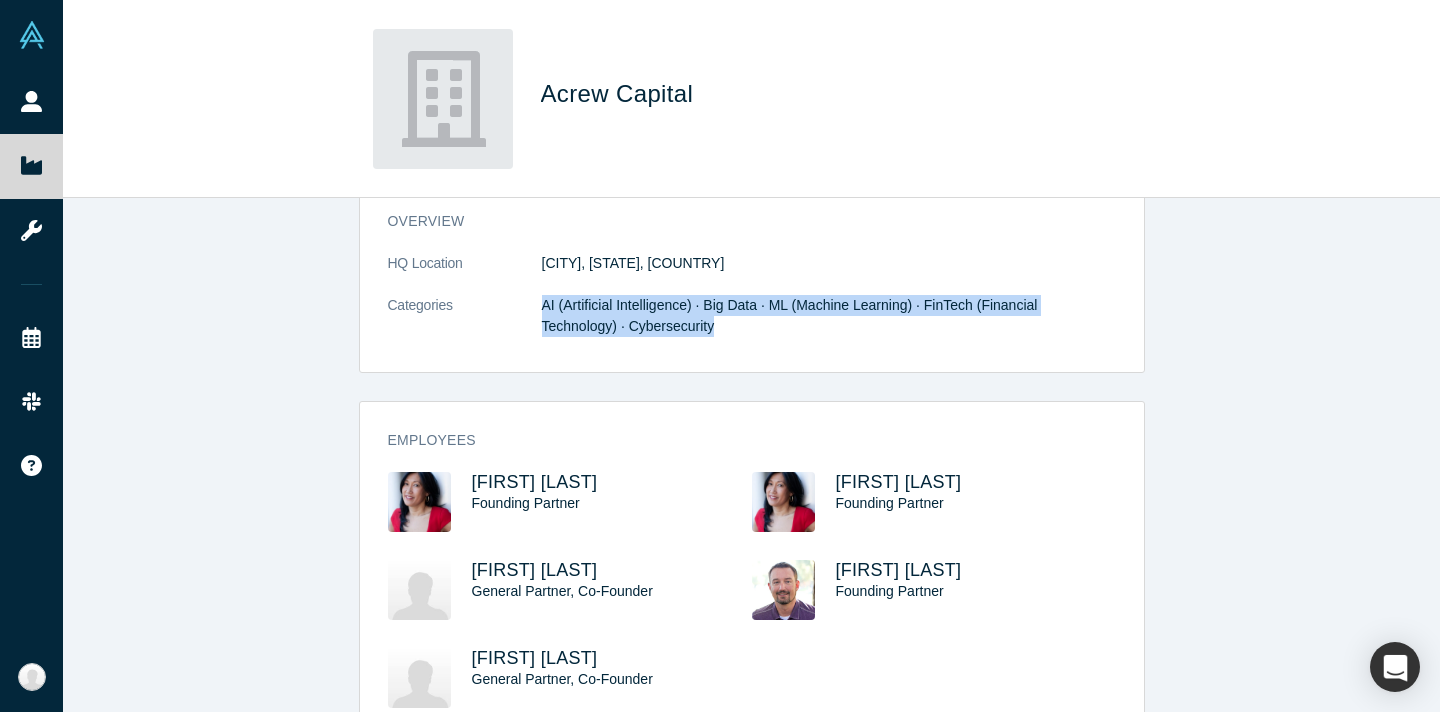drag, startPoint x: 540, startPoint y: 305, endPoint x: 649, endPoint y: 329, distance: 111.61093 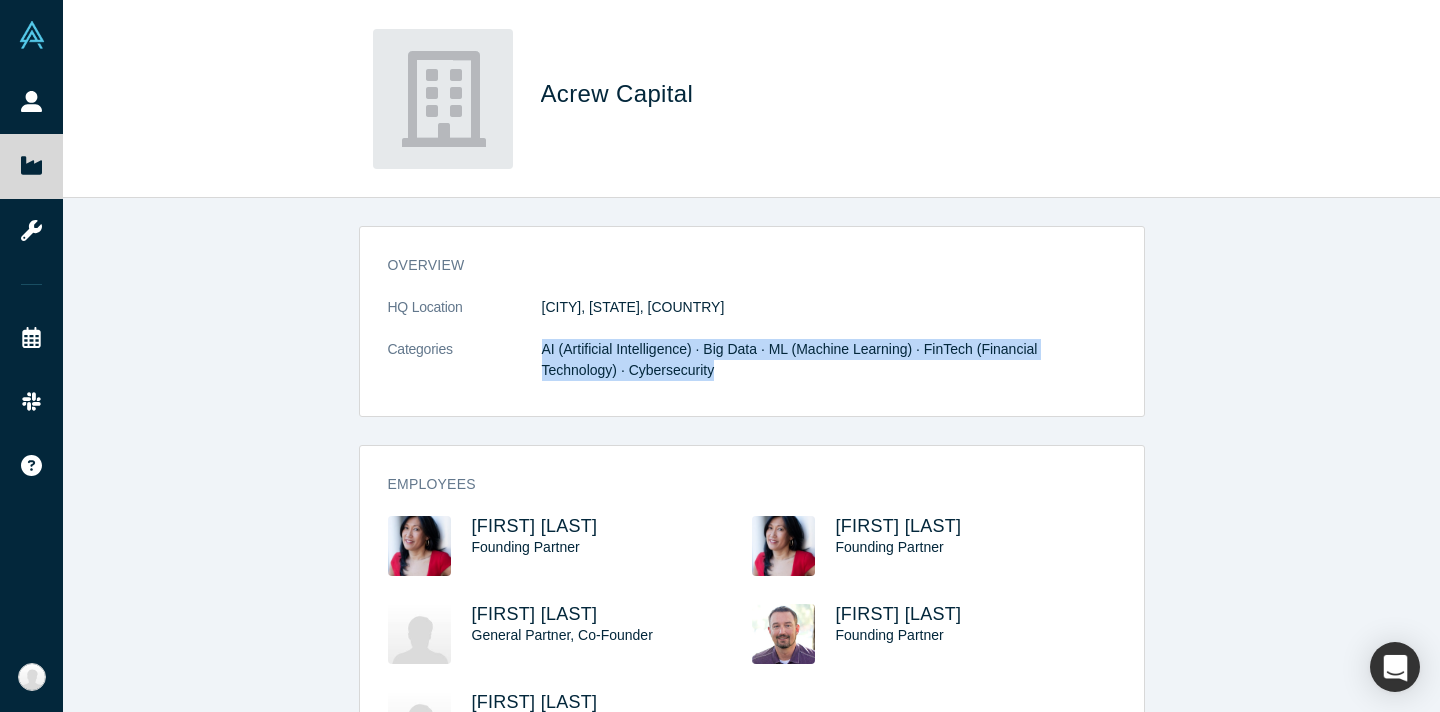 scroll, scrollTop: 97, scrollLeft: 0, axis: vertical 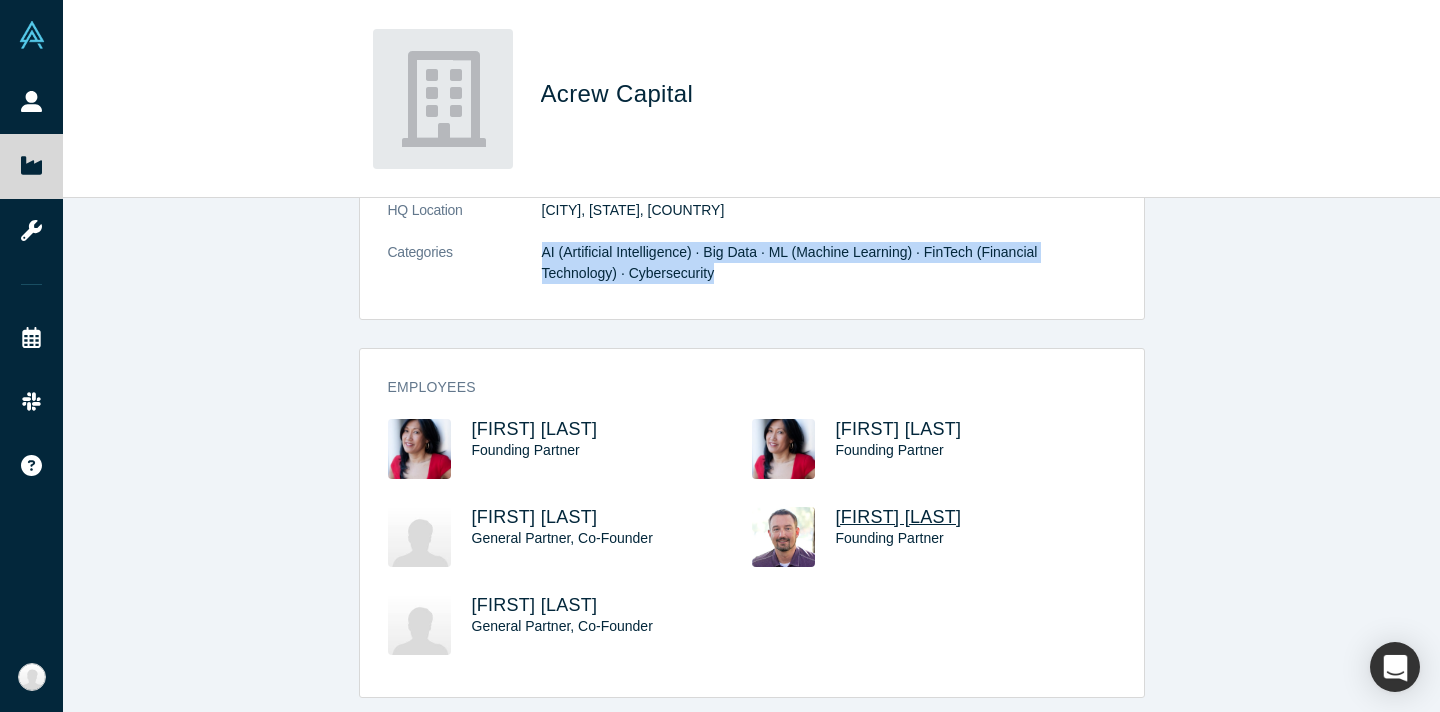 click on "[FIRST] [LAST]" at bounding box center [899, 517] 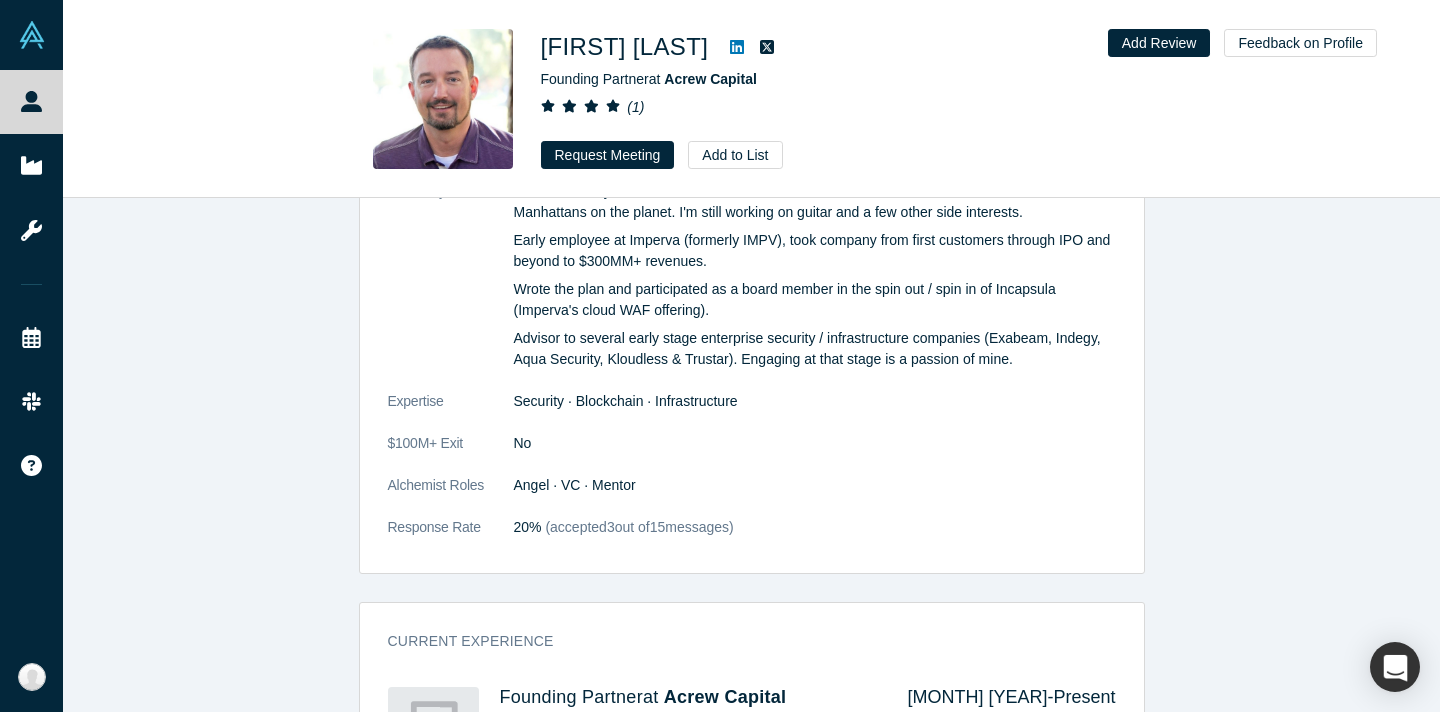 scroll, scrollTop: 1016, scrollLeft: 0, axis: vertical 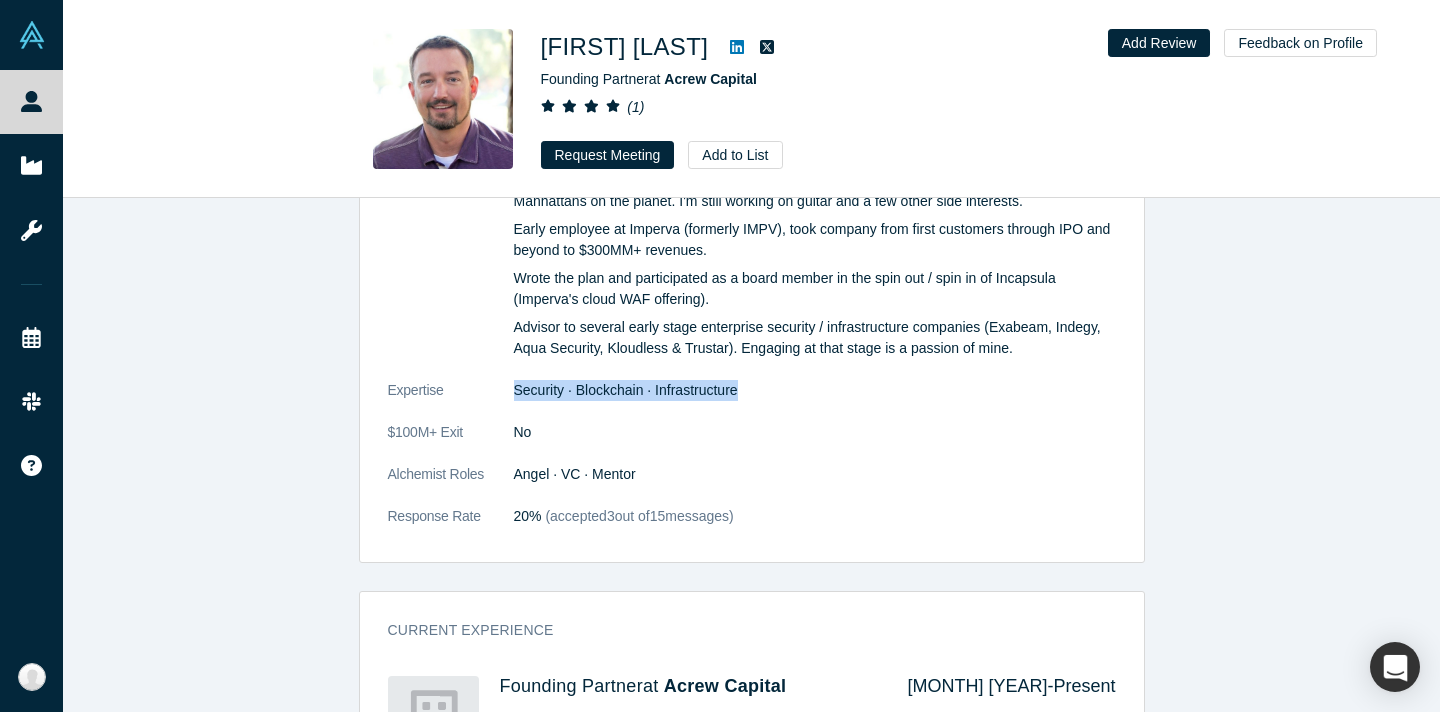 drag, startPoint x: 513, startPoint y: 387, endPoint x: 738, endPoint y: 395, distance: 225.14218 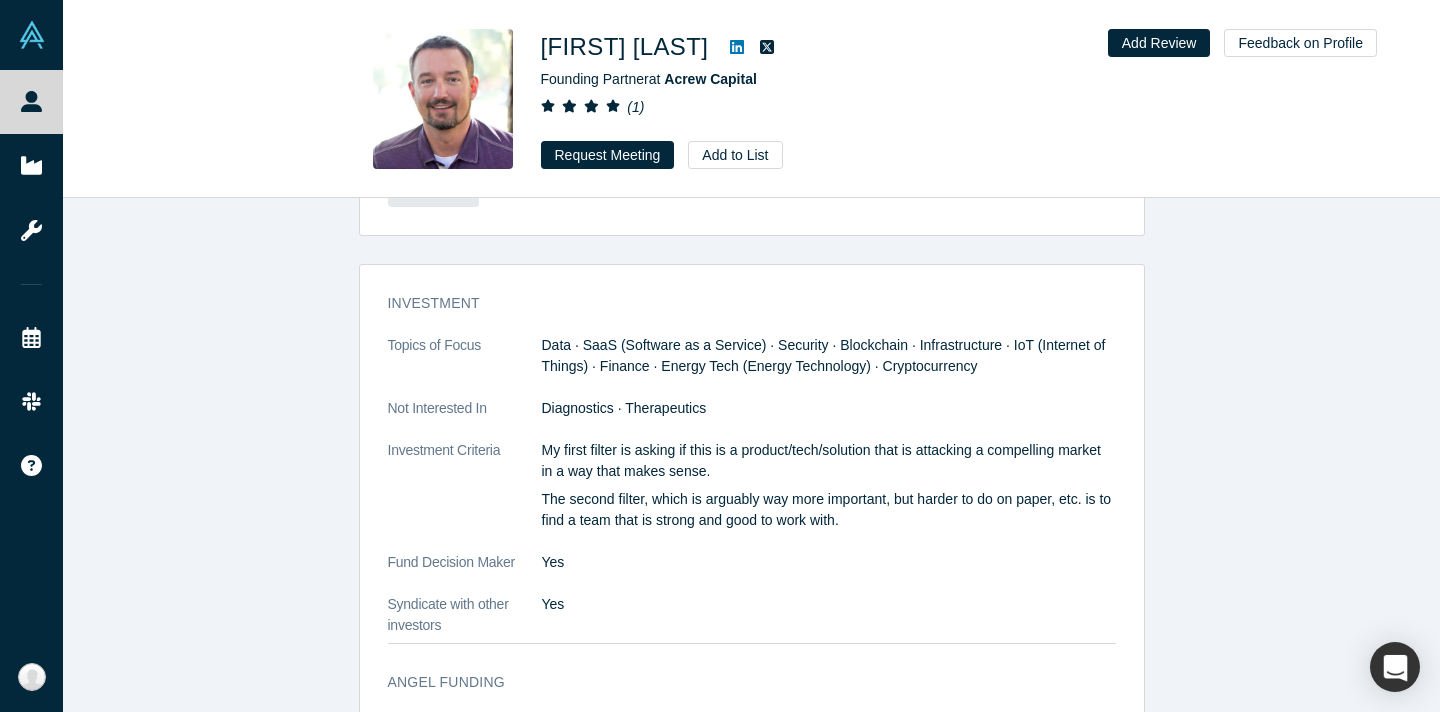 scroll, scrollTop: 3210, scrollLeft: 0, axis: vertical 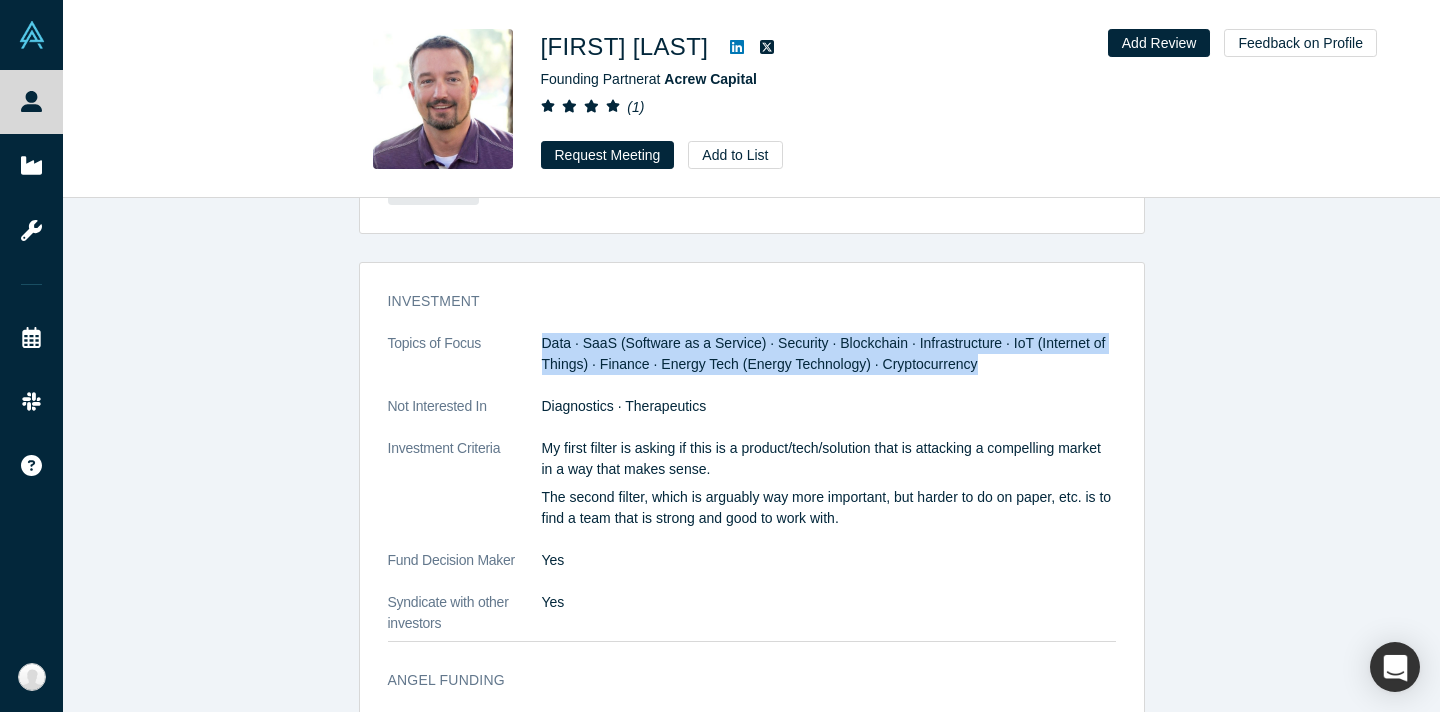 drag, startPoint x: 542, startPoint y: 339, endPoint x: 1021, endPoint y: 349, distance: 479.10437 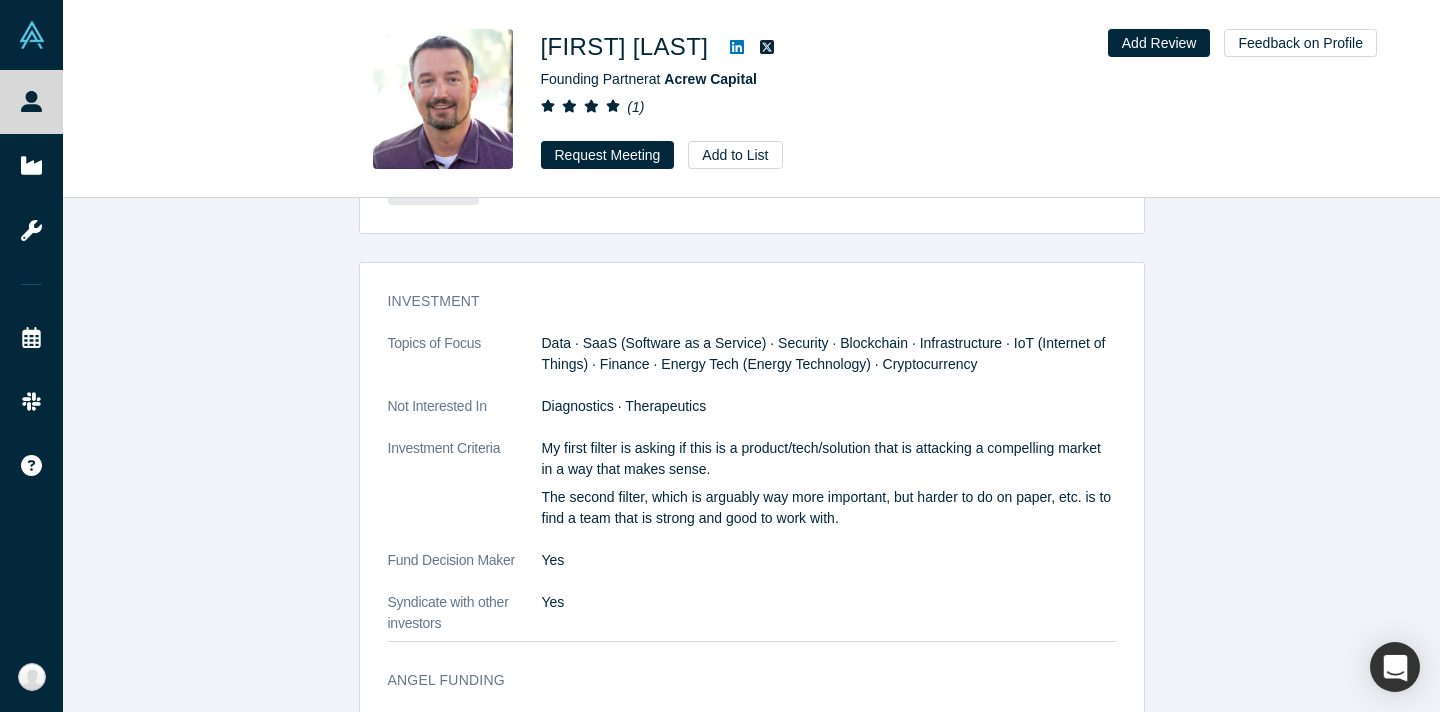 click on "The second filter, which is arguably way more important, but harder to do on paper, etc. is to find a team that is strong and good to work with." at bounding box center [829, 508] 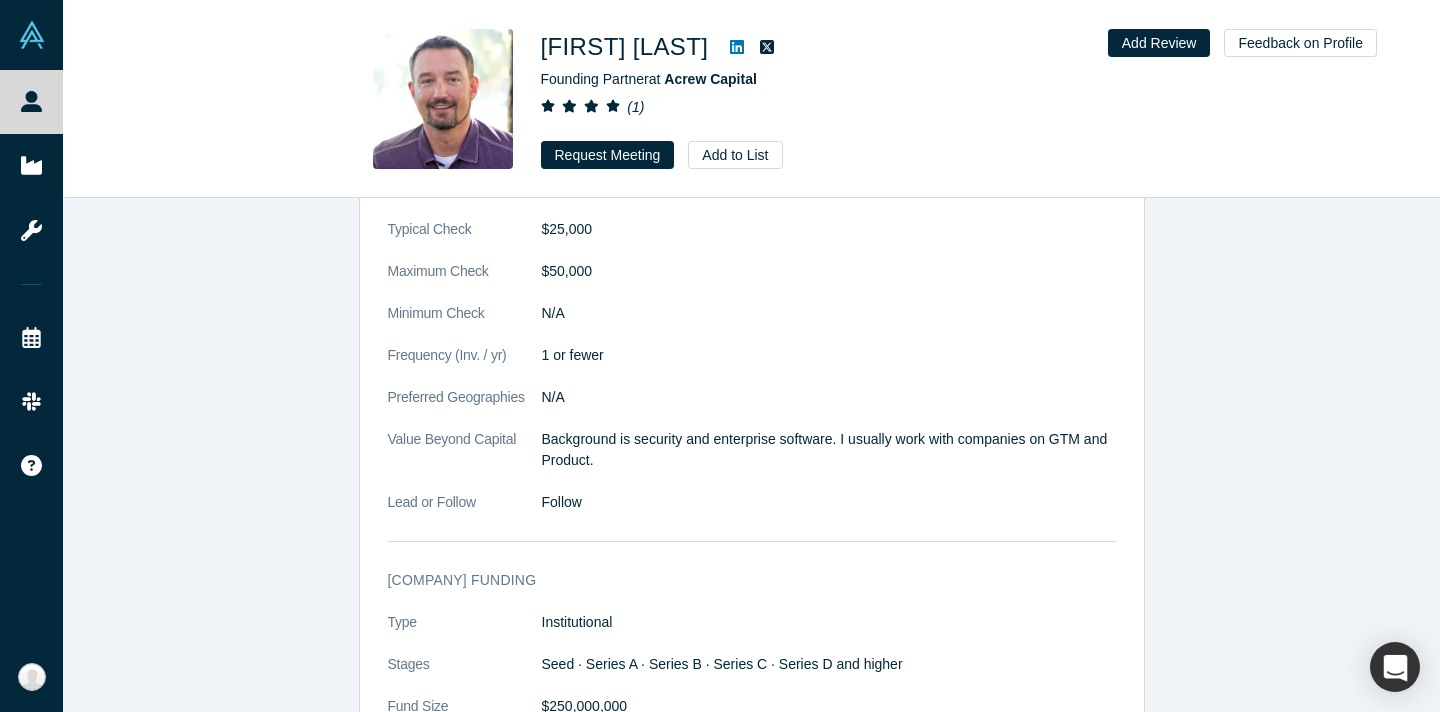 scroll, scrollTop: 3704, scrollLeft: 0, axis: vertical 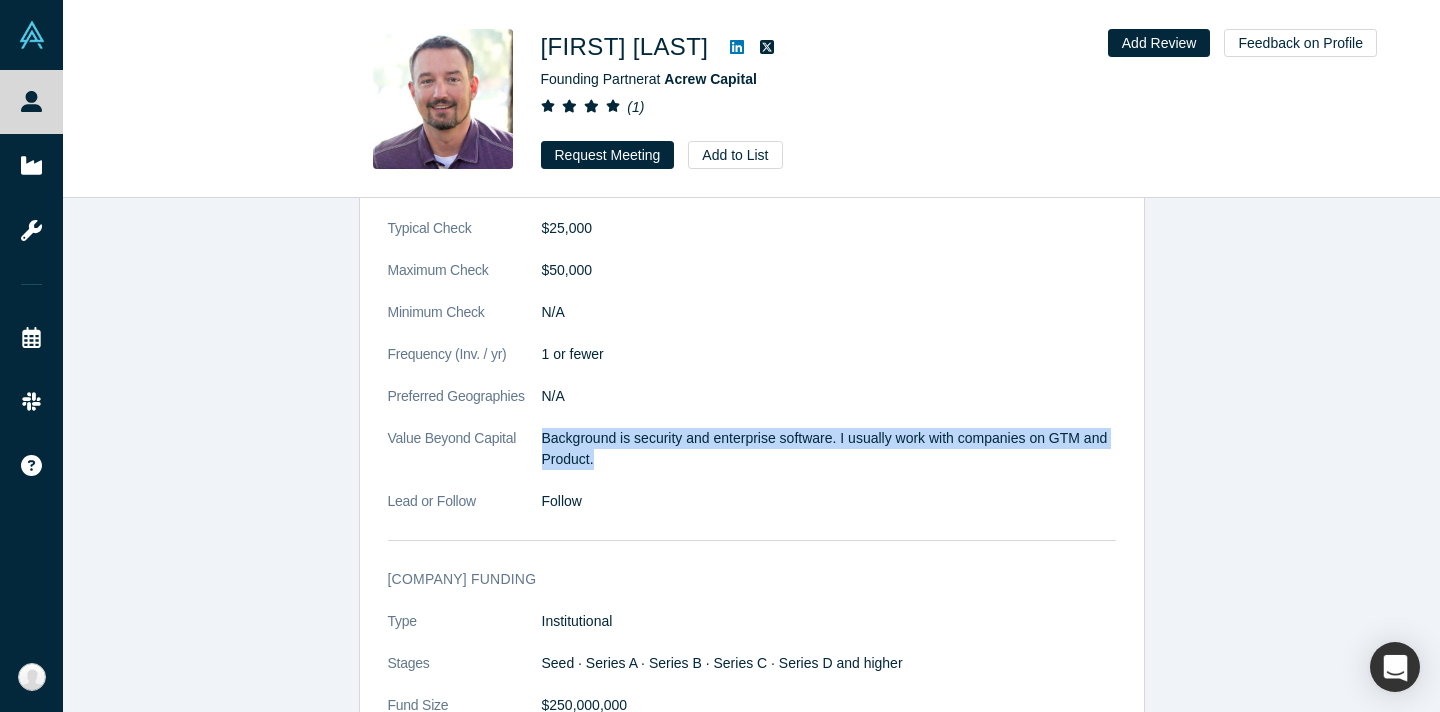drag, startPoint x: 540, startPoint y: 435, endPoint x: 606, endPoint y: 459, distance: 70.2282 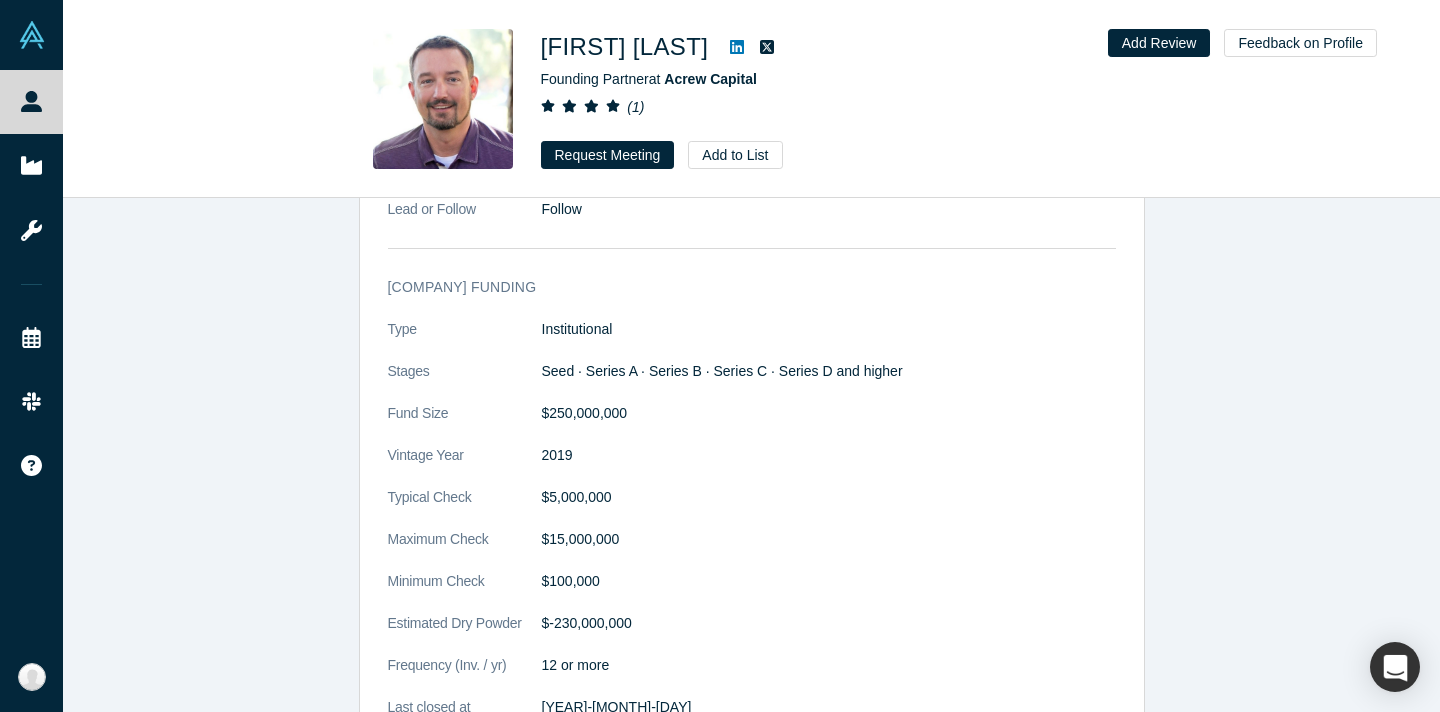 scroll, scrollTop: 4136, scrollLeft: 0, axis: vertical 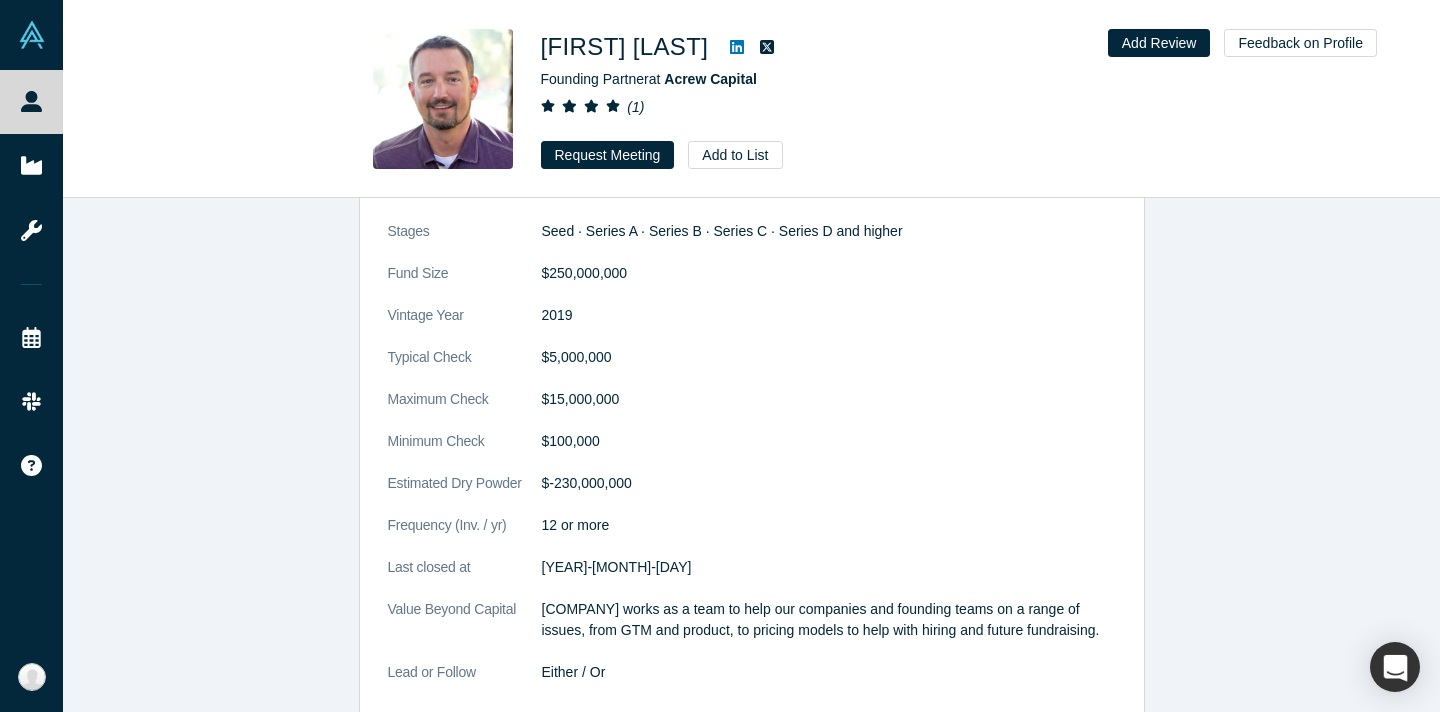 click on "Type Institutional Stages Seed · Series A · Series B · Series C · Series D and higher Fund Size $250,000,000 Vintage Year 2019 Typical Check $5,000,000 Maximum Check $15,000,000 Minimum Check $100,000 Estimated Dry Powder $-230,000,000 Frequency (Inv. / yr) 12 or more Last closed at 2019-12-18 Value Beyond Capital Acrew works as a team to help our companies and founding teams on a range of issues, from GTM and product, to pricing models to help with hiring and future fundraising. Lead or Follow Either / Or" 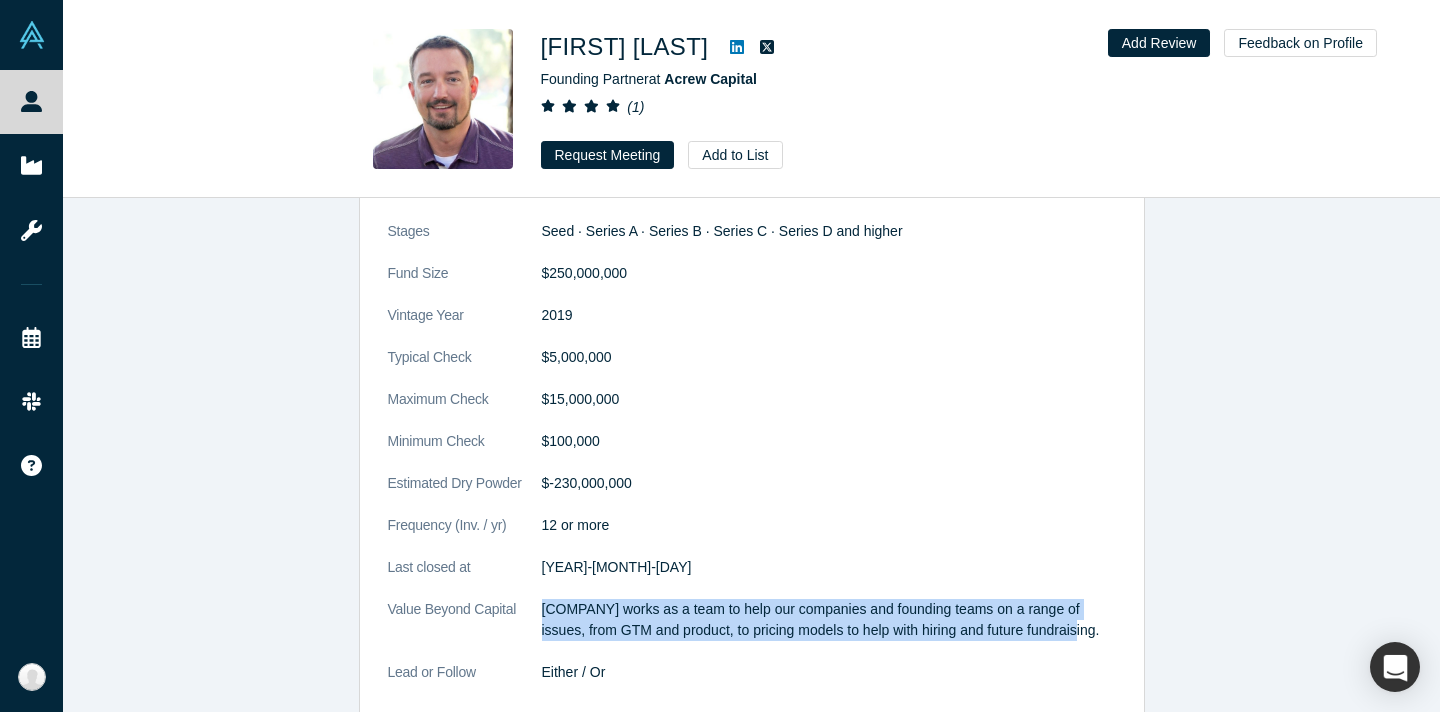 drag, startPoint x: 542, startPoint y: 607, endPoint x: 1101, endPoint y: 635, distance: 559.7008 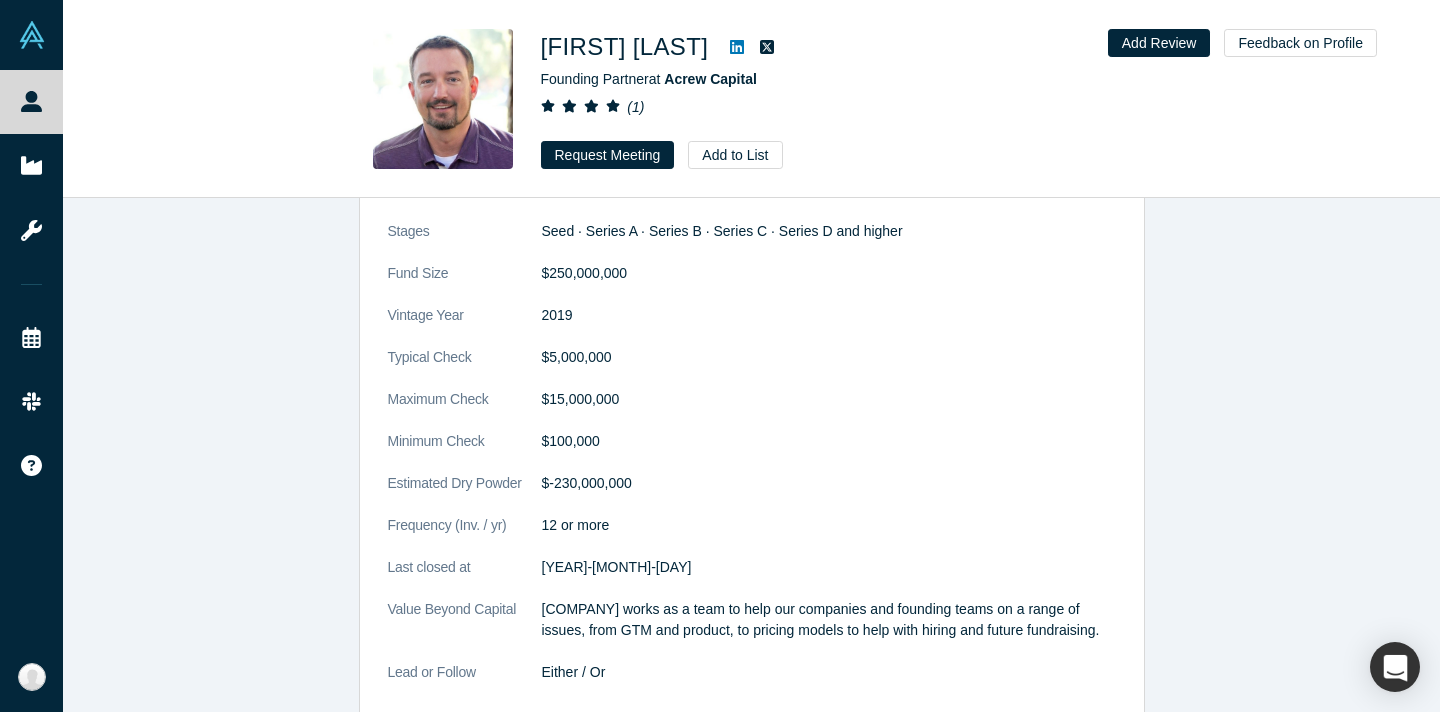 click on "Type Institutional Stages Seed · Series A · Series B · Series C · Series D and higher Fund Size $250,000,000 Vintage Year 2019 Typical Check $5,000,000 Maximum Check $15,000,000 Minimum Check $100,000 Estimated Dry Powder $-230,000,000 Frequency (Inv. / yr) 12 or more Last closed at 2019-12-18 Value Beyond Capital Acrew works as a team to help our companies and founding teams on a range of issues, from GTM and product, to pricing models to help with hiring and future fundraising. Lead or Follow Either / Or" 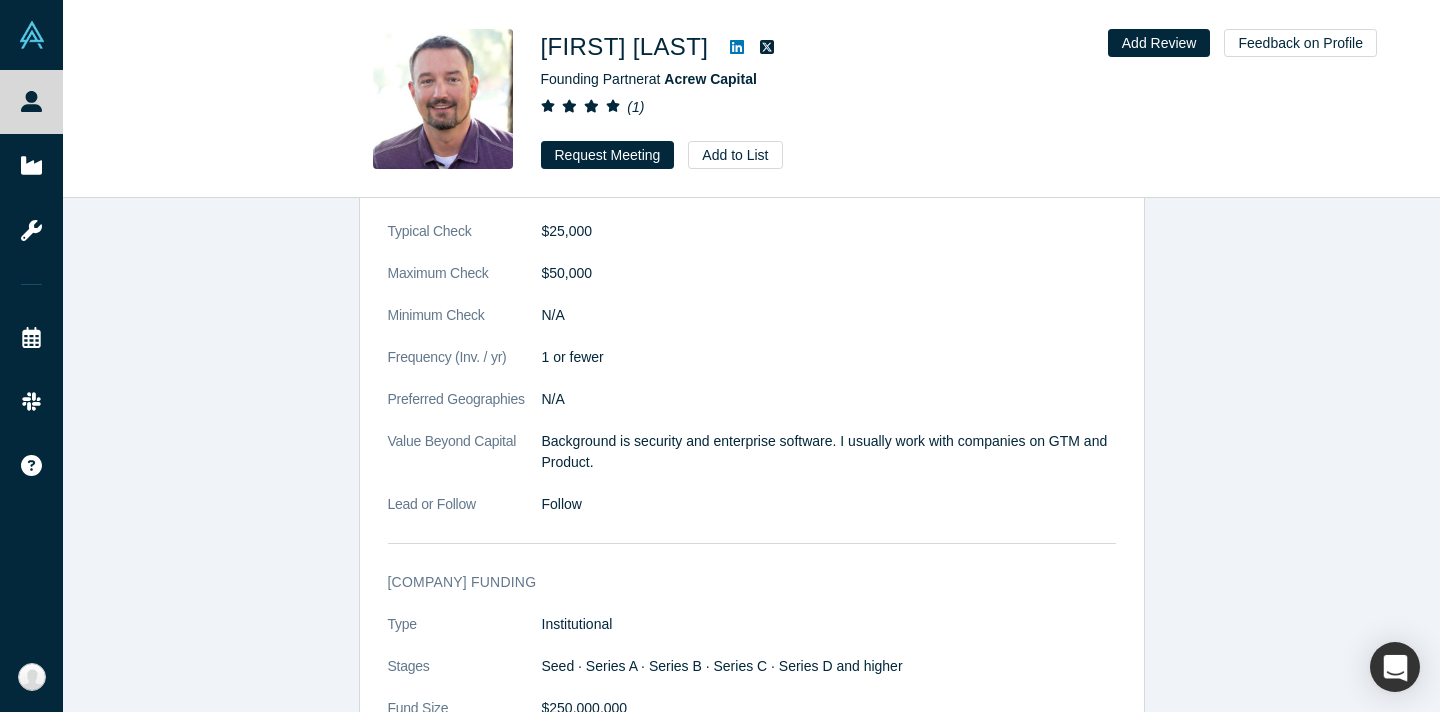 scroll, scrollTop: 3702, scrollLeft: 0, axis: vertical 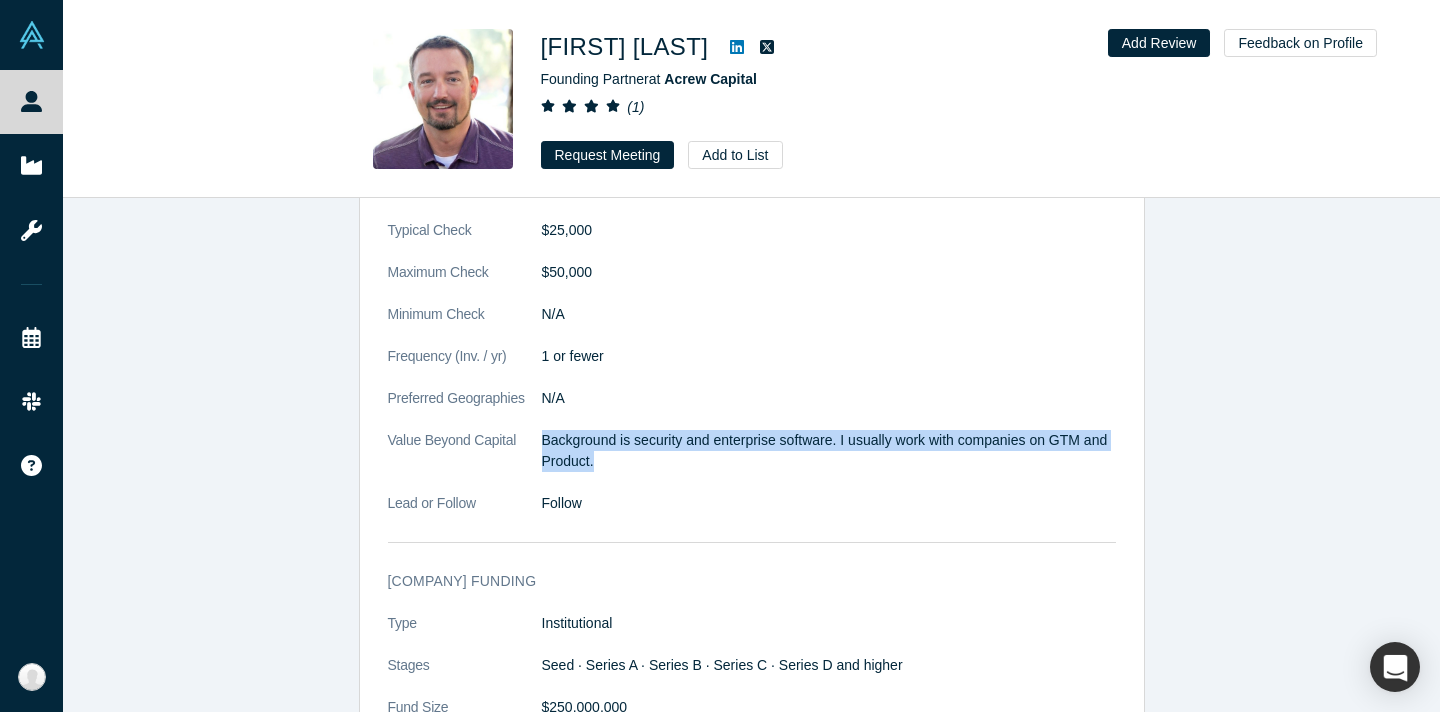 drag, startPoint x: 542, startPoint y: 436, endPoint x: 599, endPoint y: 456, distance: 60.40695 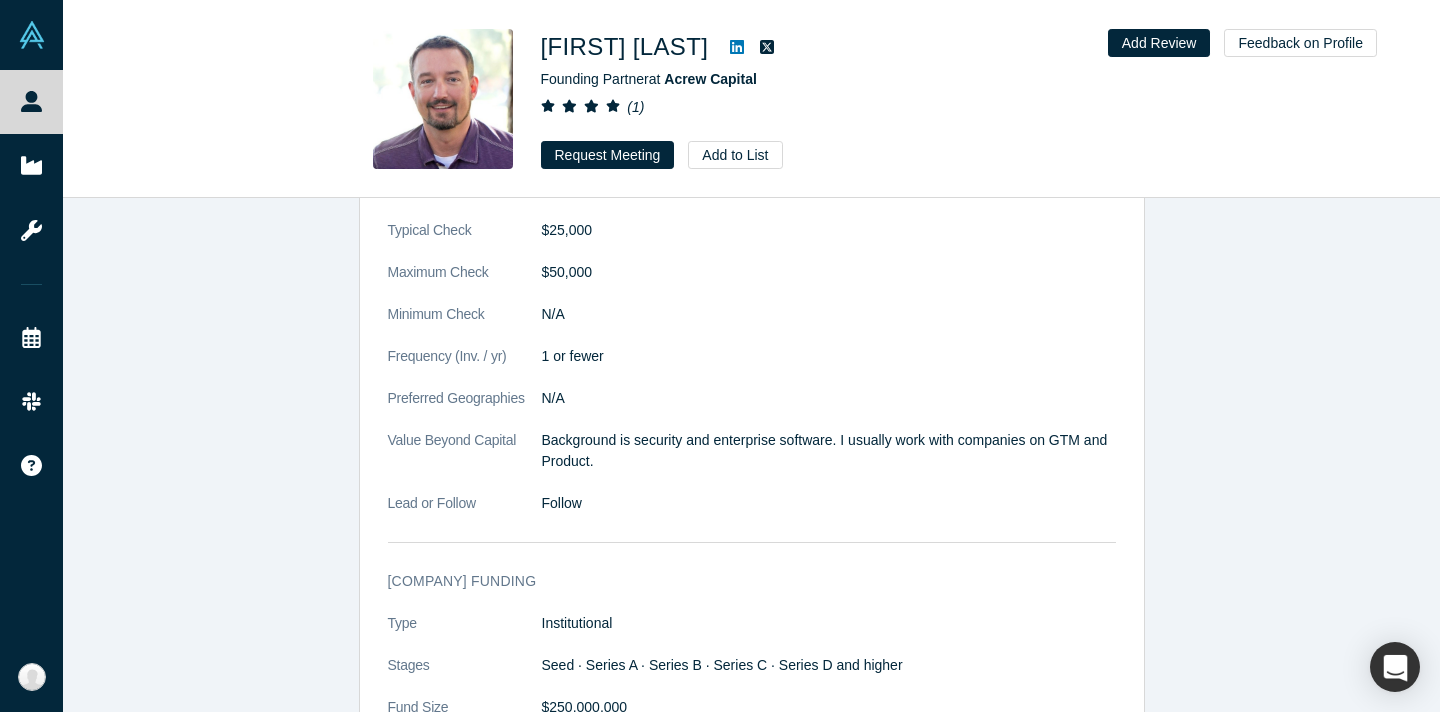 click on "1 or fewer" at bounding box center [829, 356] 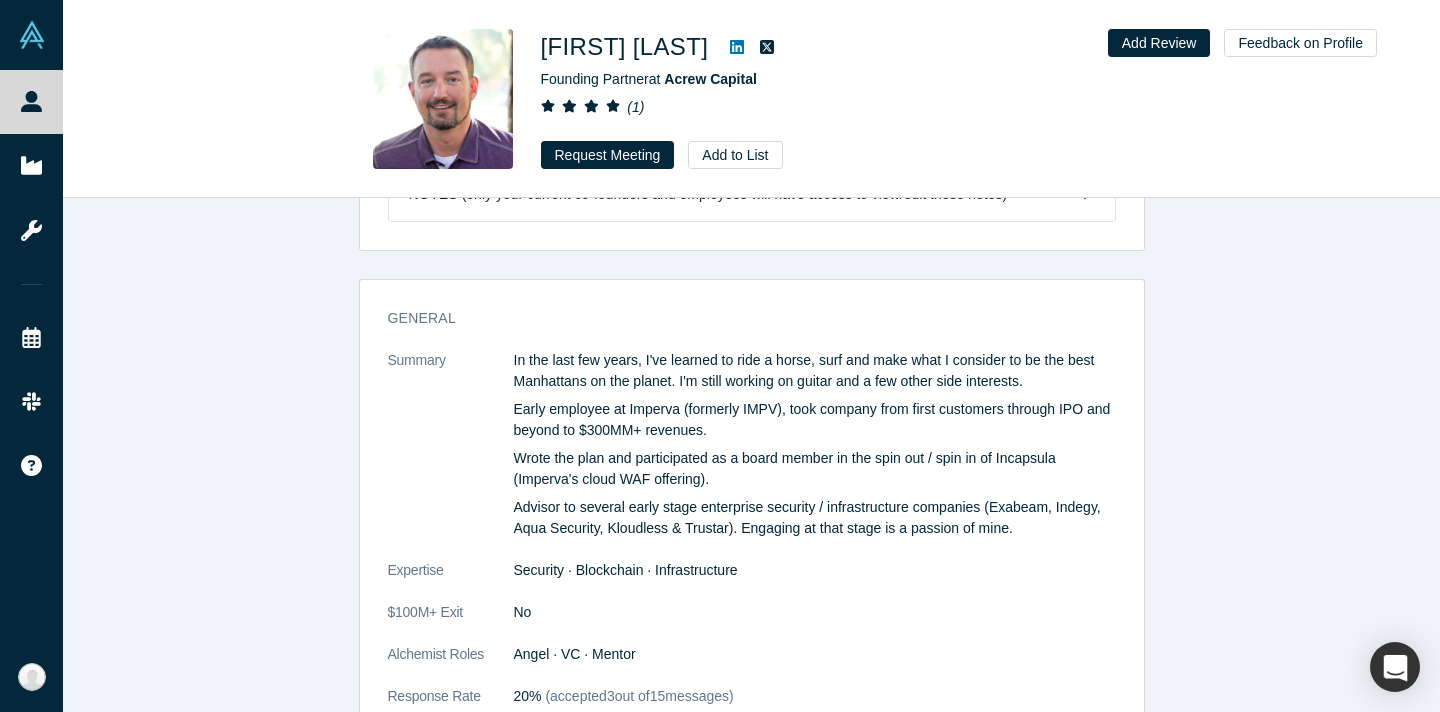 scroll, scrollTop: 439, scrollLeft: 0, axis: vertical 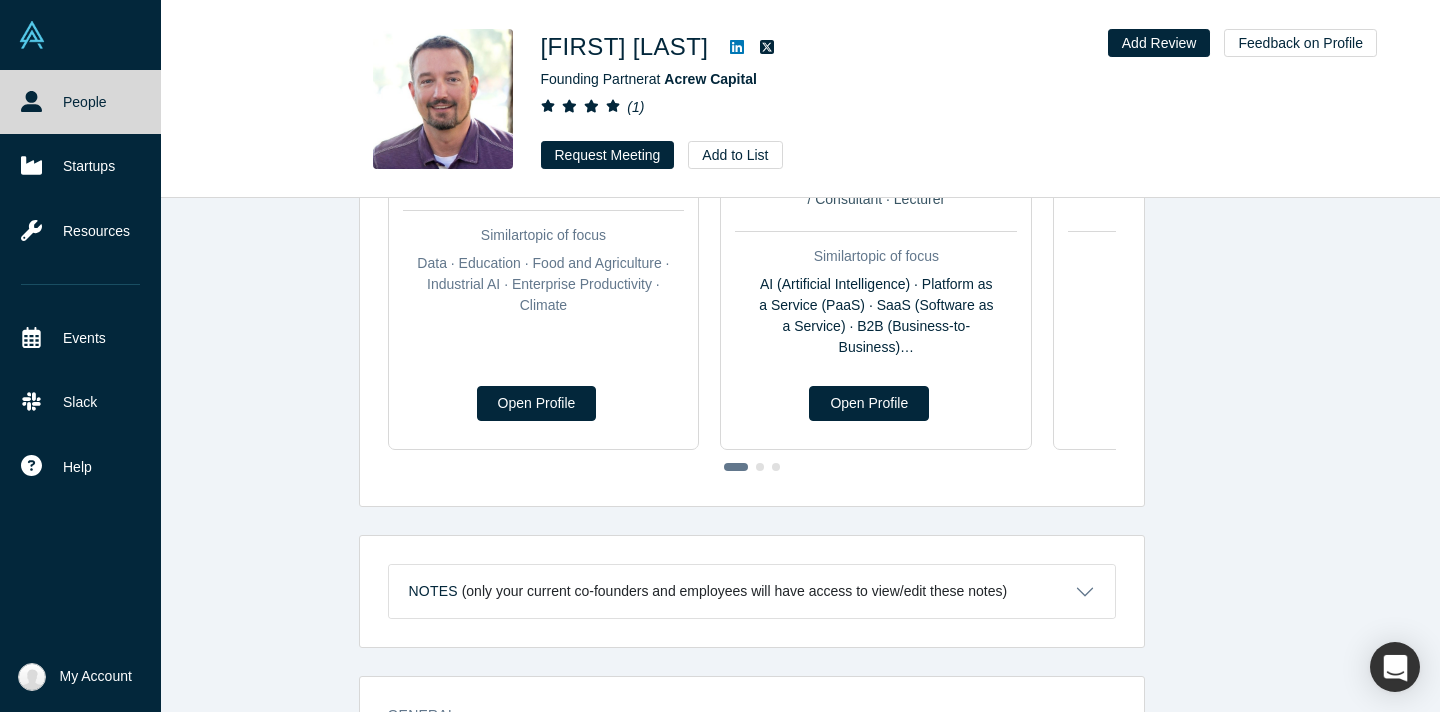 click on "People" at bounding box center (80, 102) 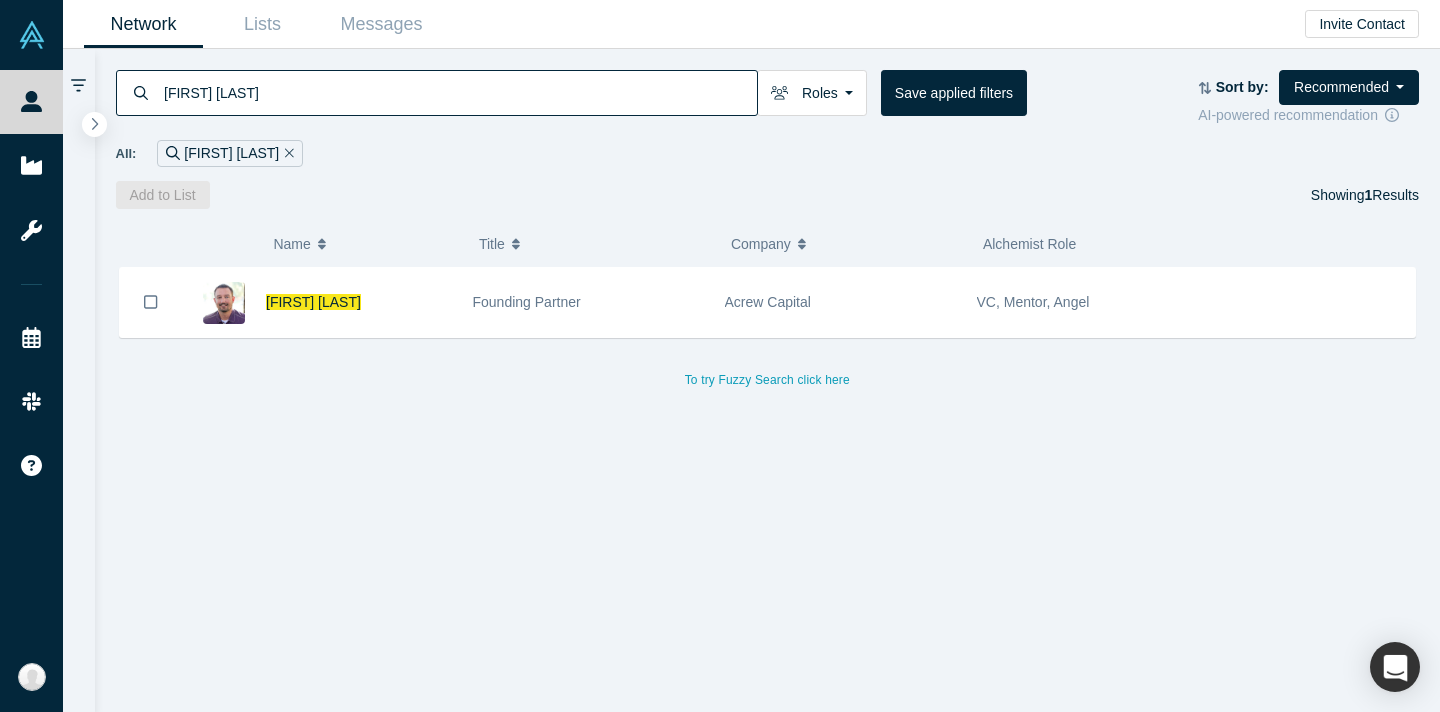 click on "[FIRST] [LAST]" at bounding box center [459, 92] 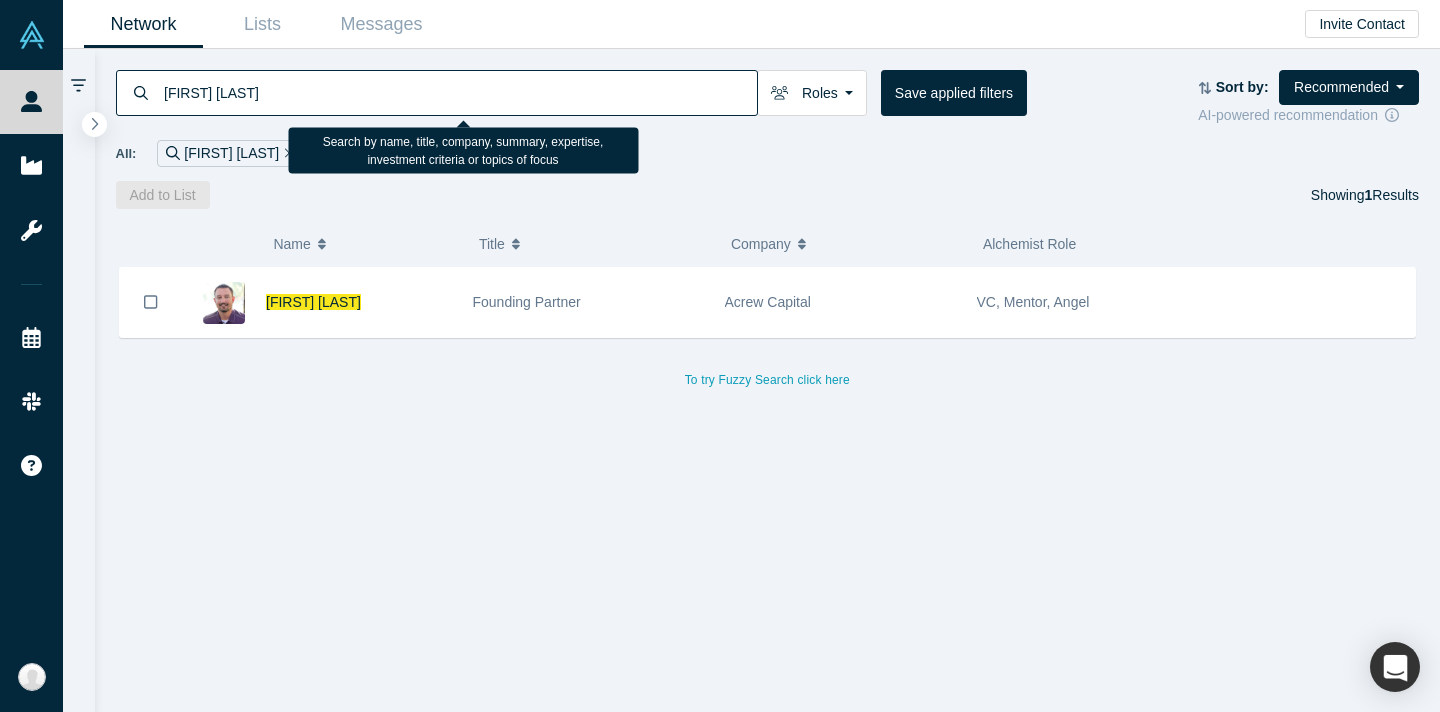click on "[FIRST] [LAST]" at bounding box center (459, 92) 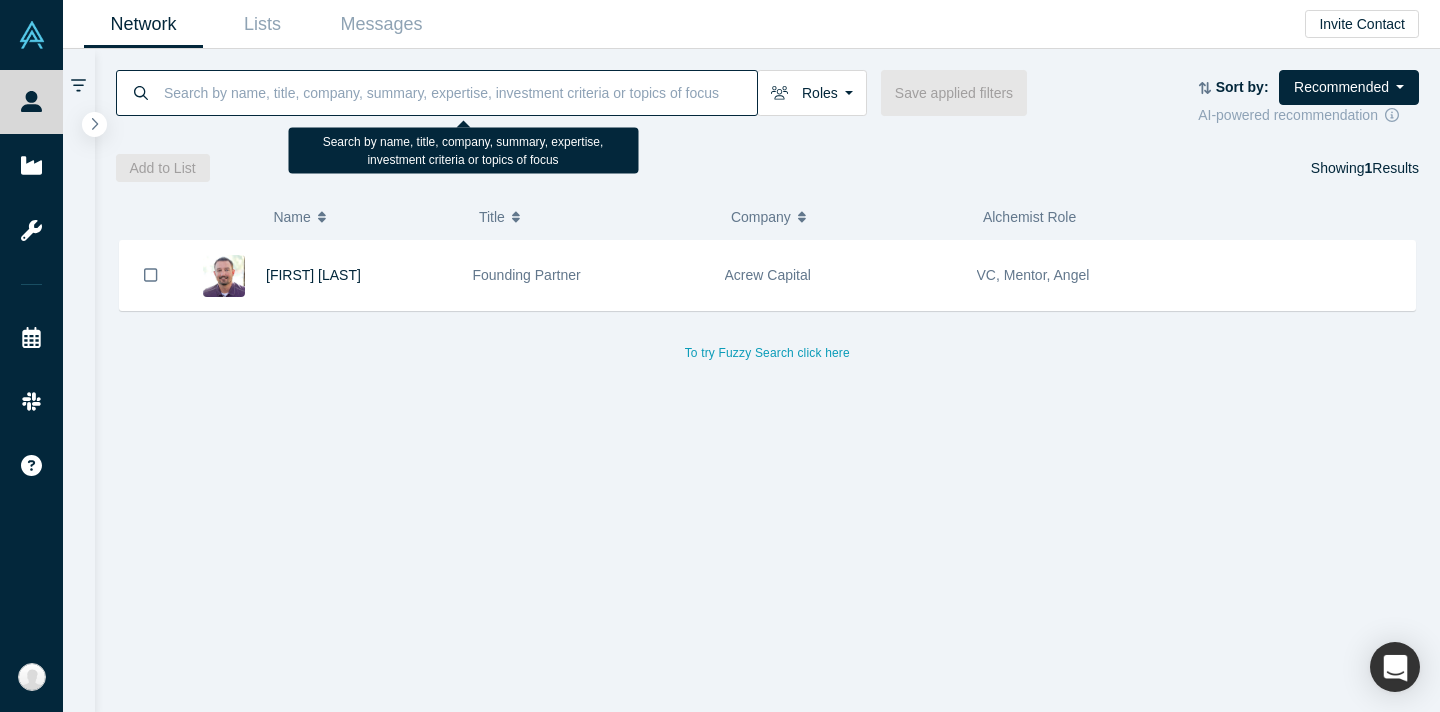 paste on "[FIRST] [LAST]" 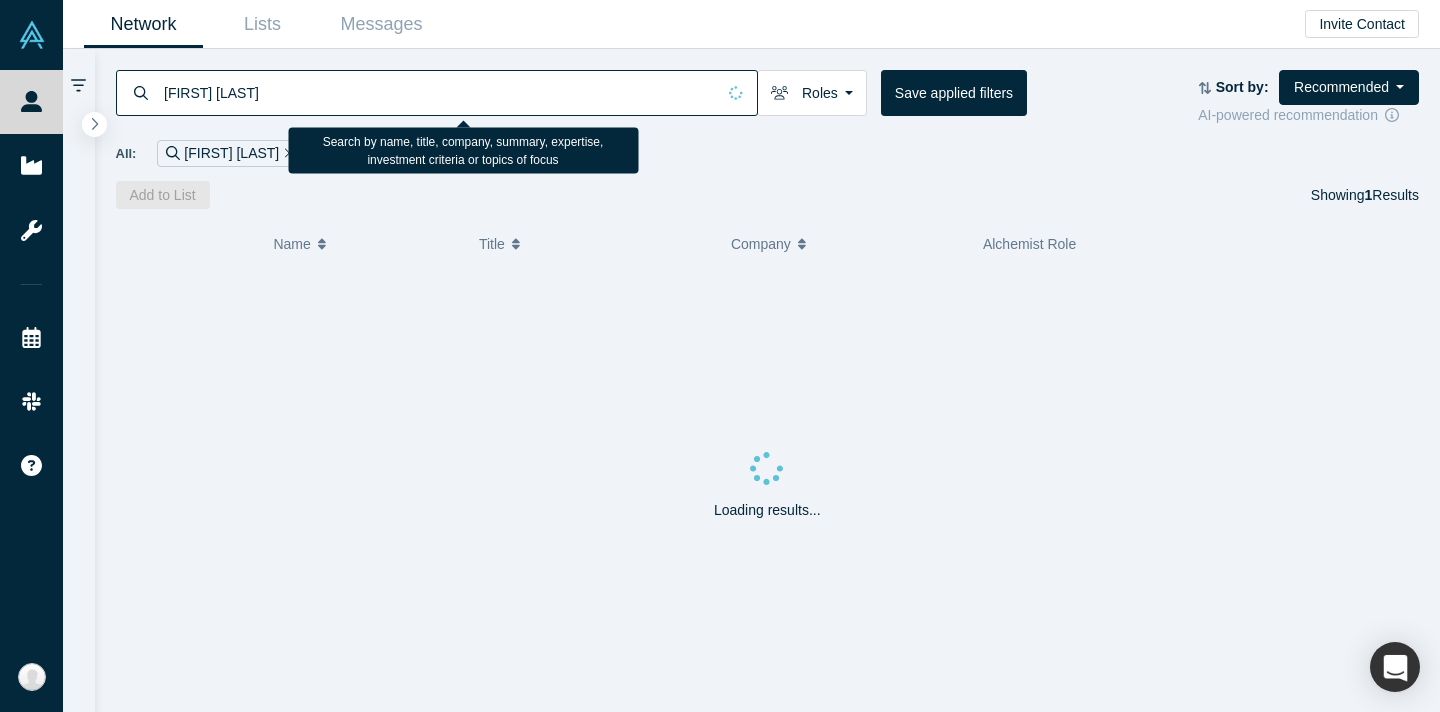click on "All: Lauren Kolodny" at bounding box center (768, 153) 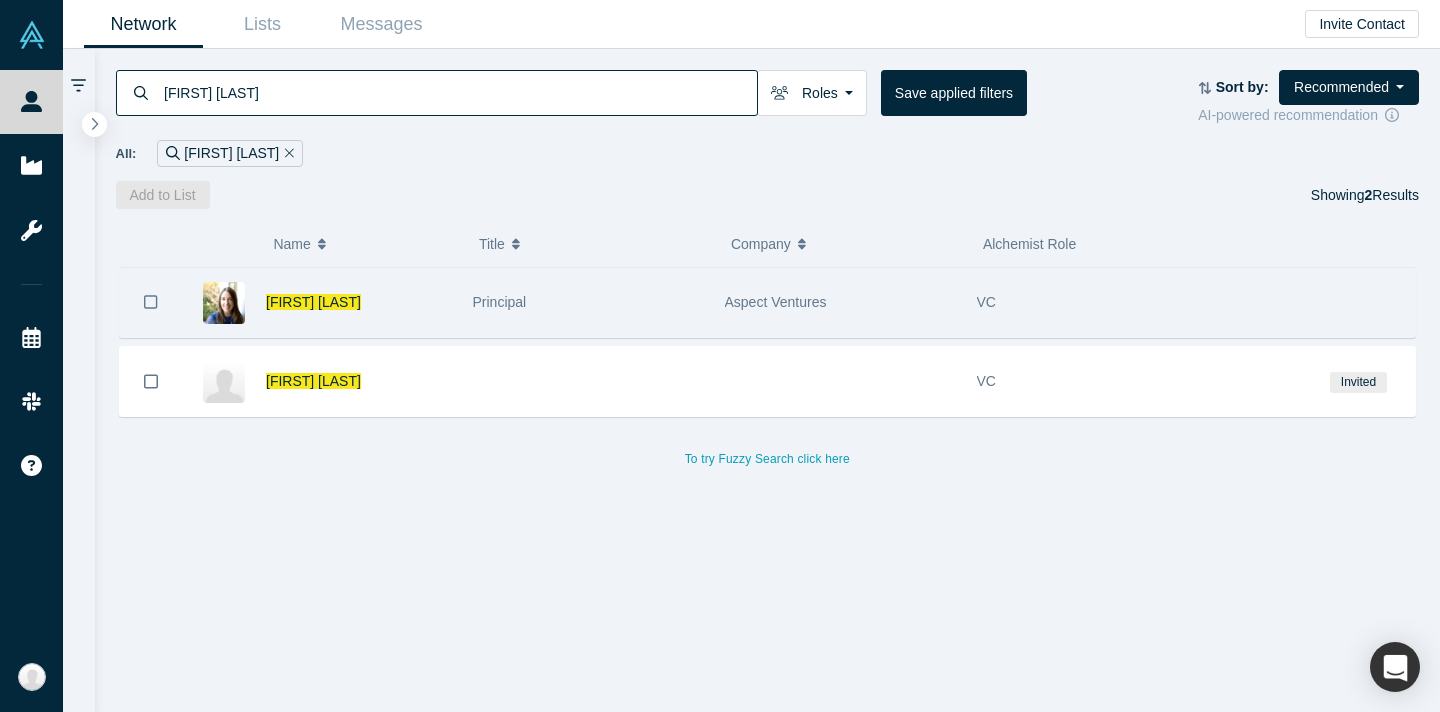 click on "[FIRST] [LAST]" at bounding box center (359, 302) 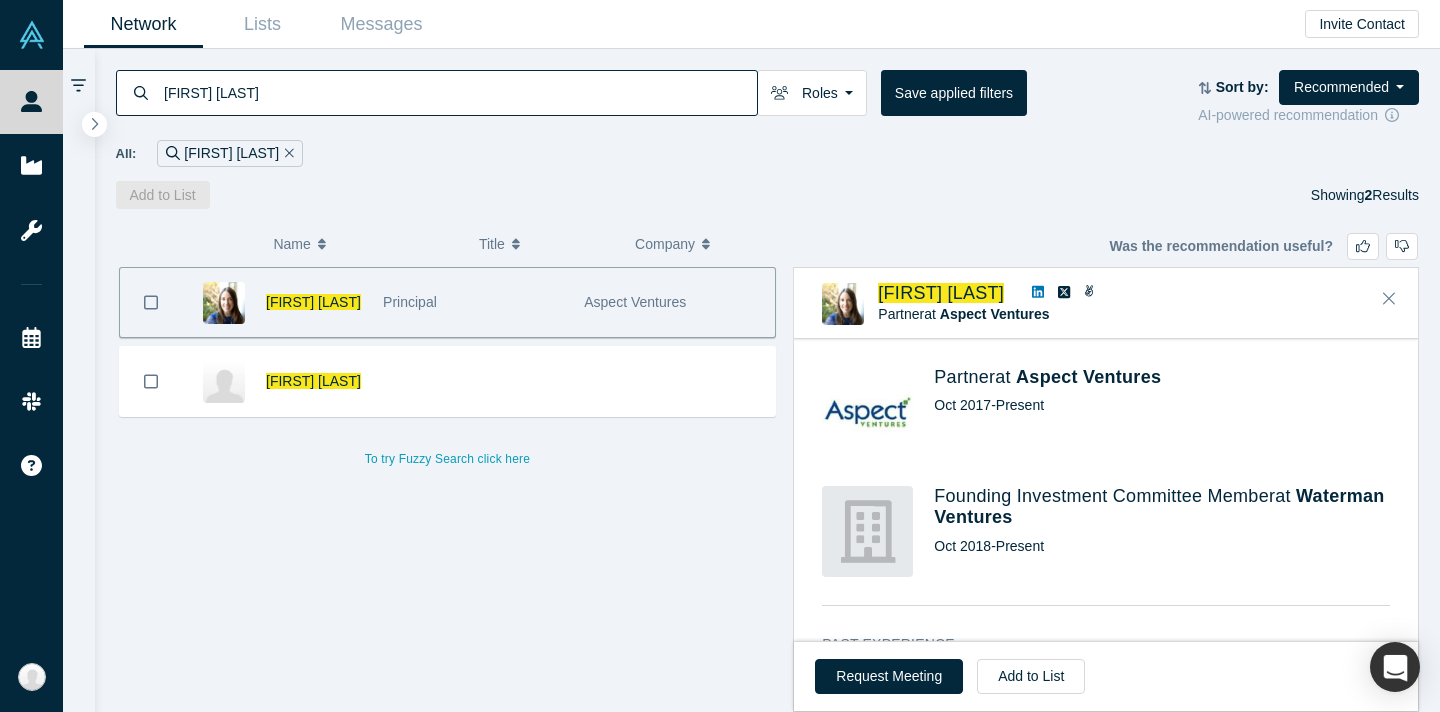 scroll, scrollTop: 514, scrollLeft: 0, axis: vertical 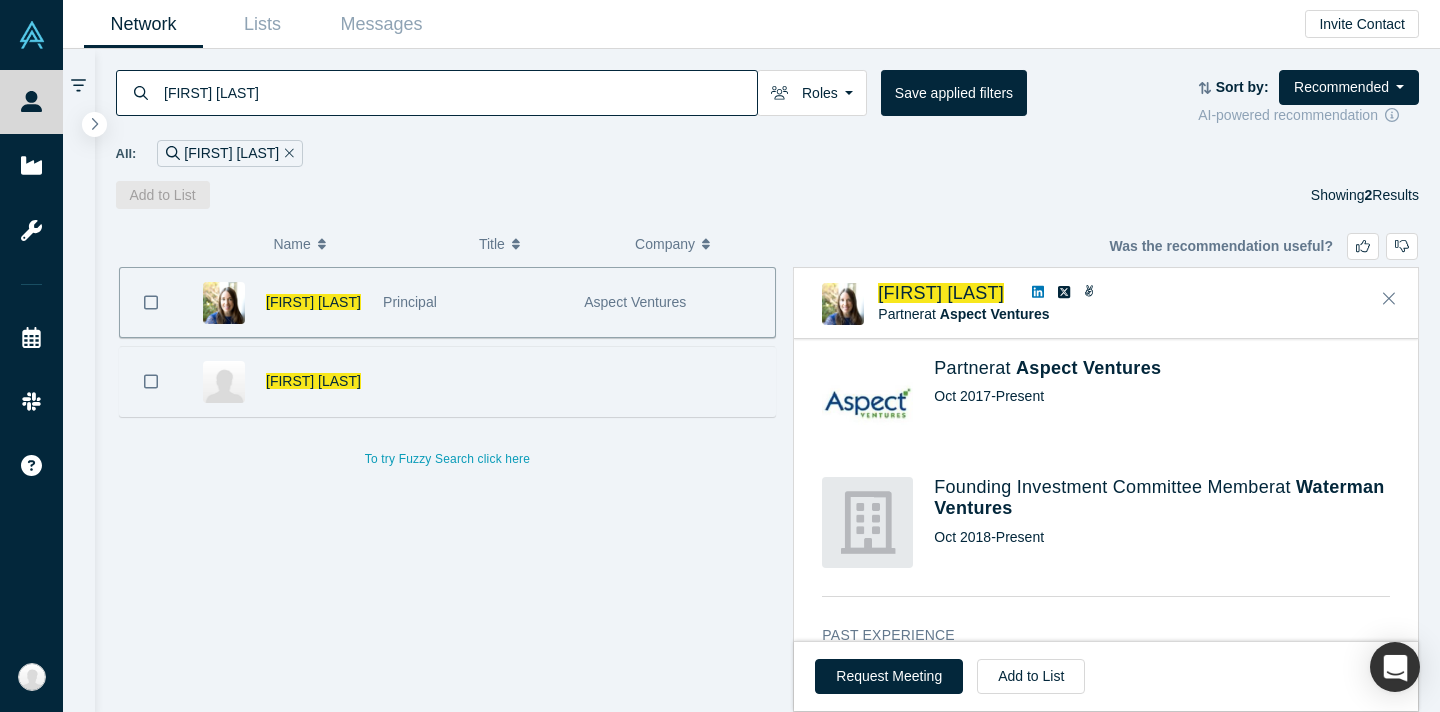 click at bounding box center [674, 381] 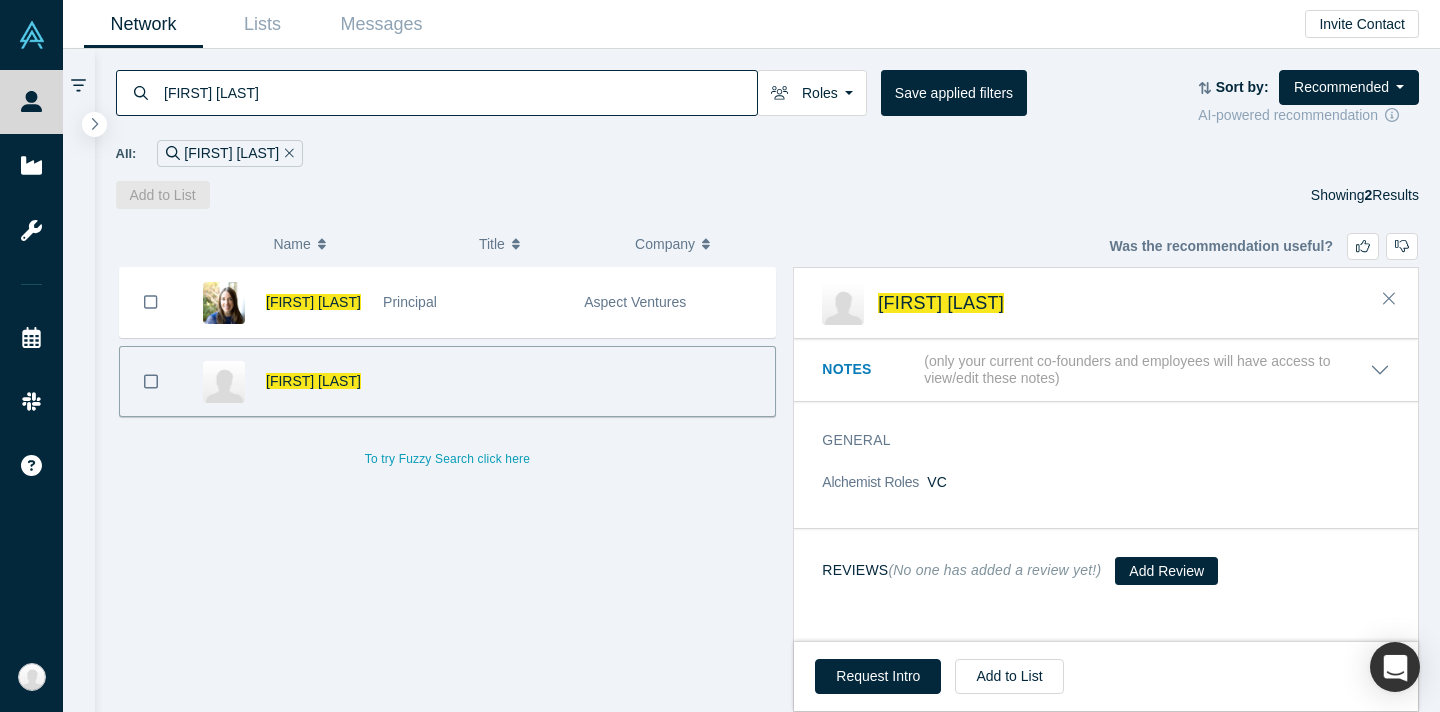 scroll, scrollTop: 0, scrollLeft: 0, axis: both 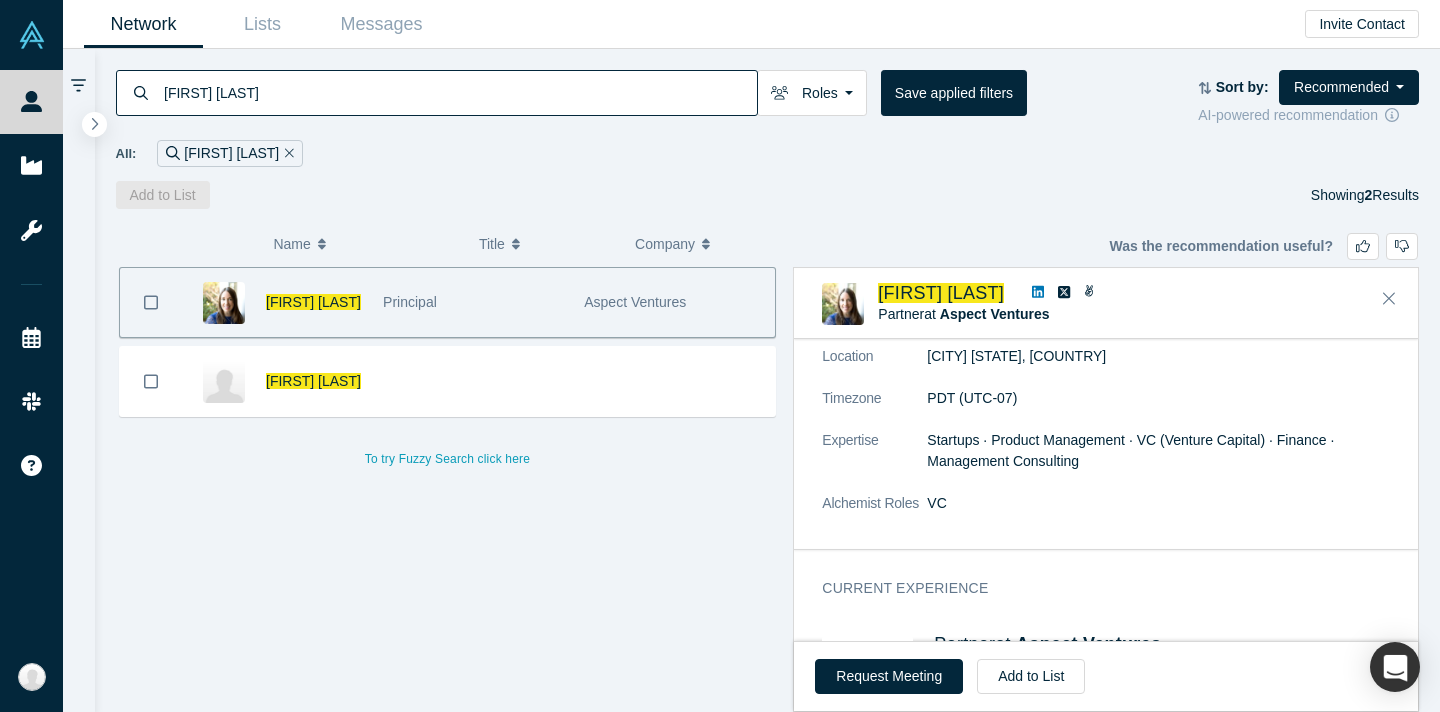 click 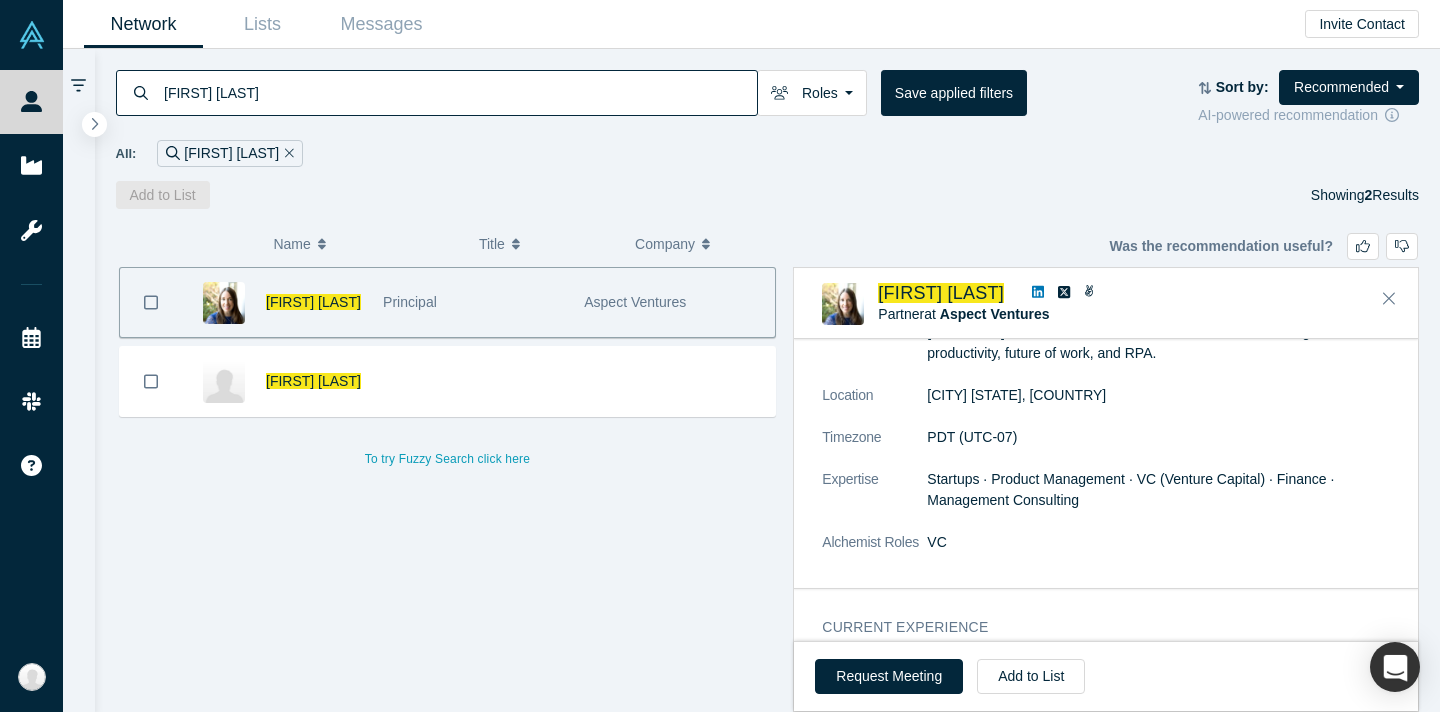 scroll, scrollTop: 202, scrollLeft: 0, axis: vertical 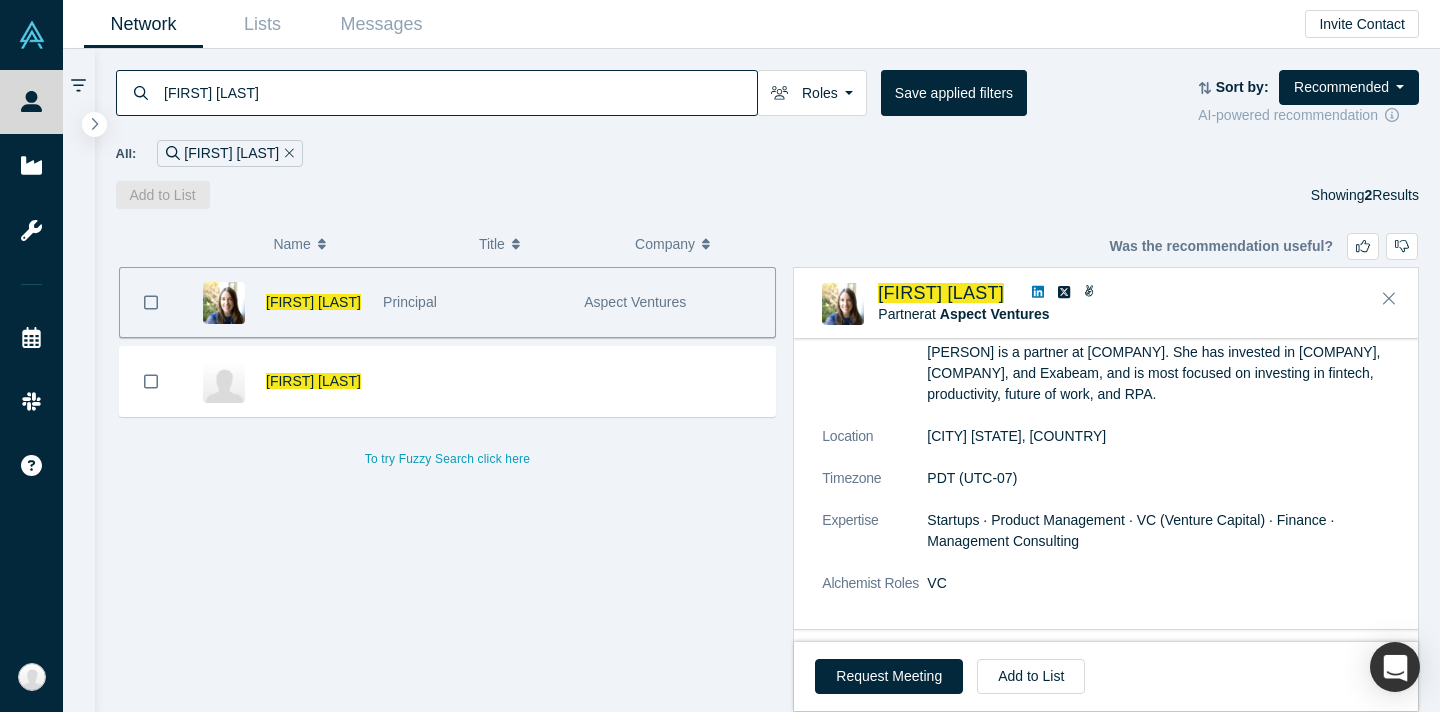click on "[FIRST] [LAST]" at bounding box center (459, 92) 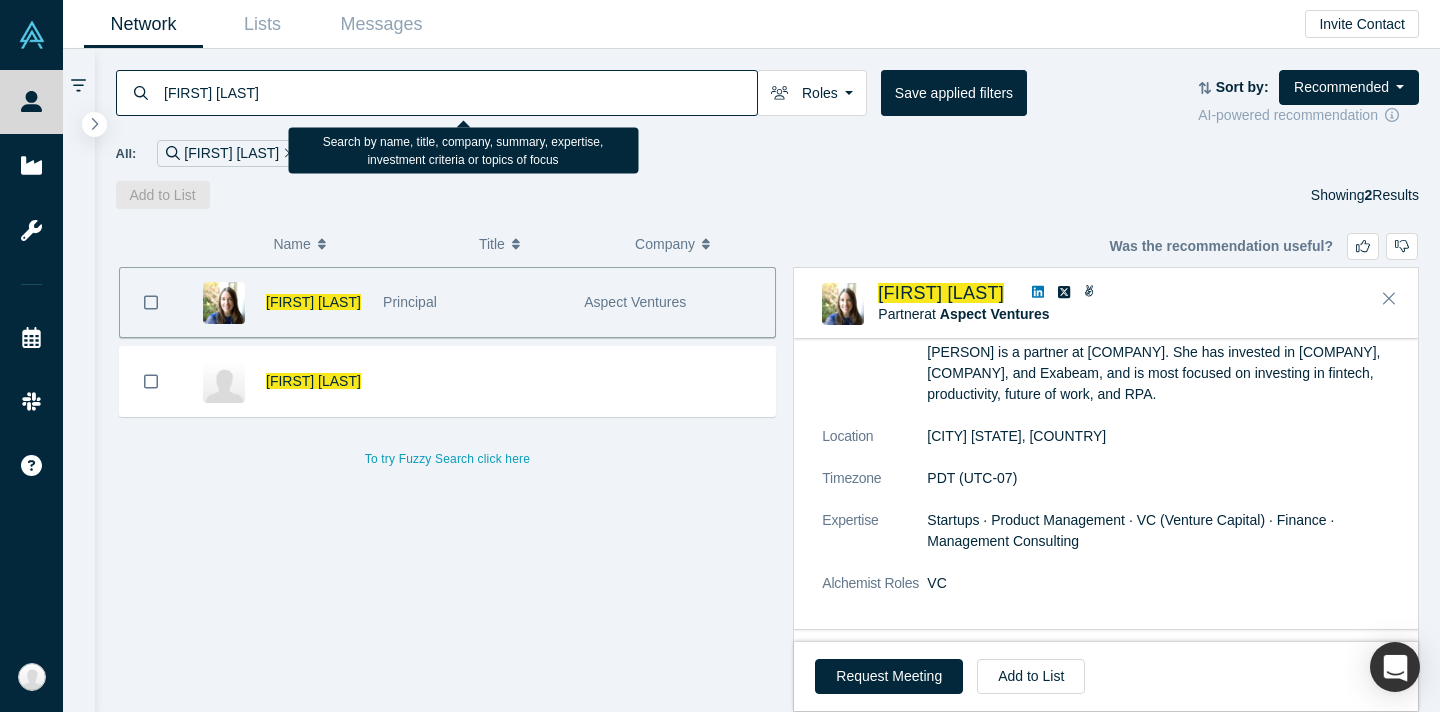 click on "[FIRST] [LAST]" at bounding box center (459, 92) 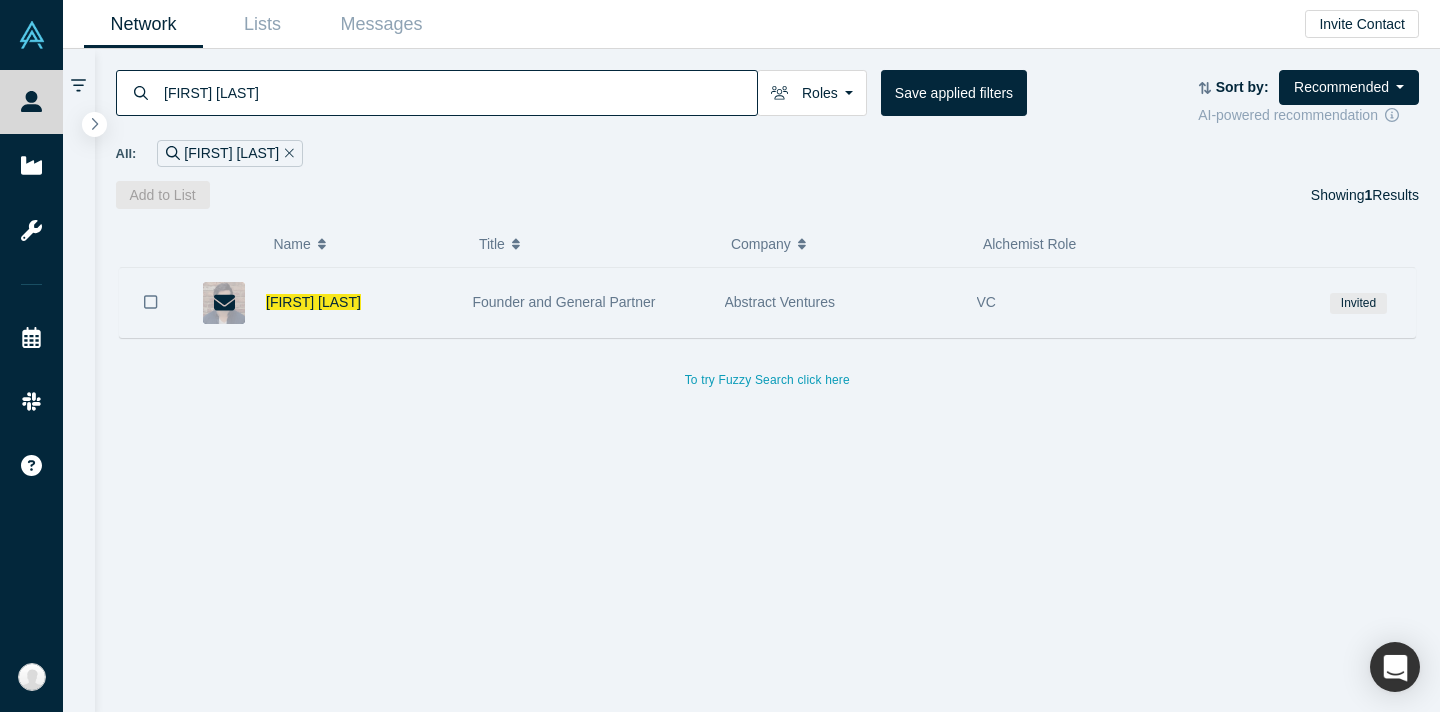 click on "Founder and General Partner" at bounding box center (564, 302) 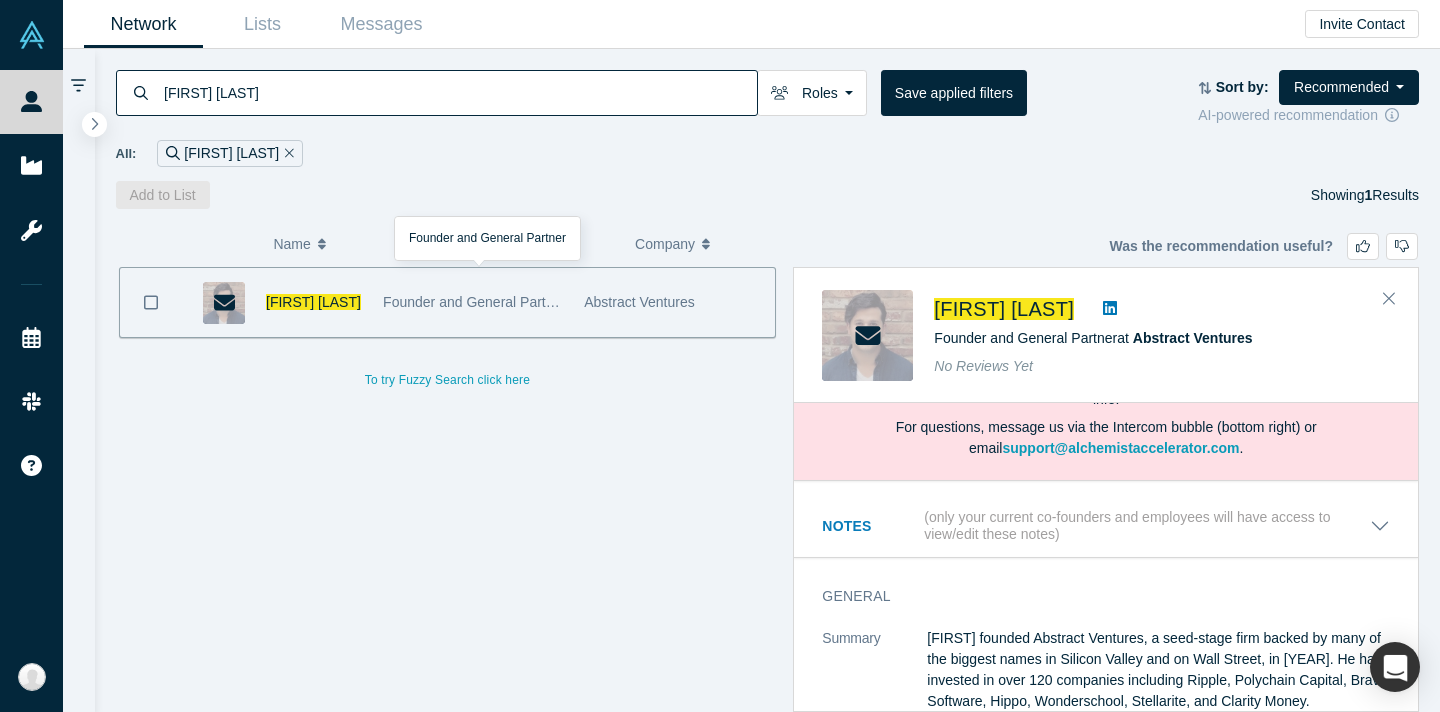 scroll, scrollTop: 0, scrollLeft: 0, axis: both 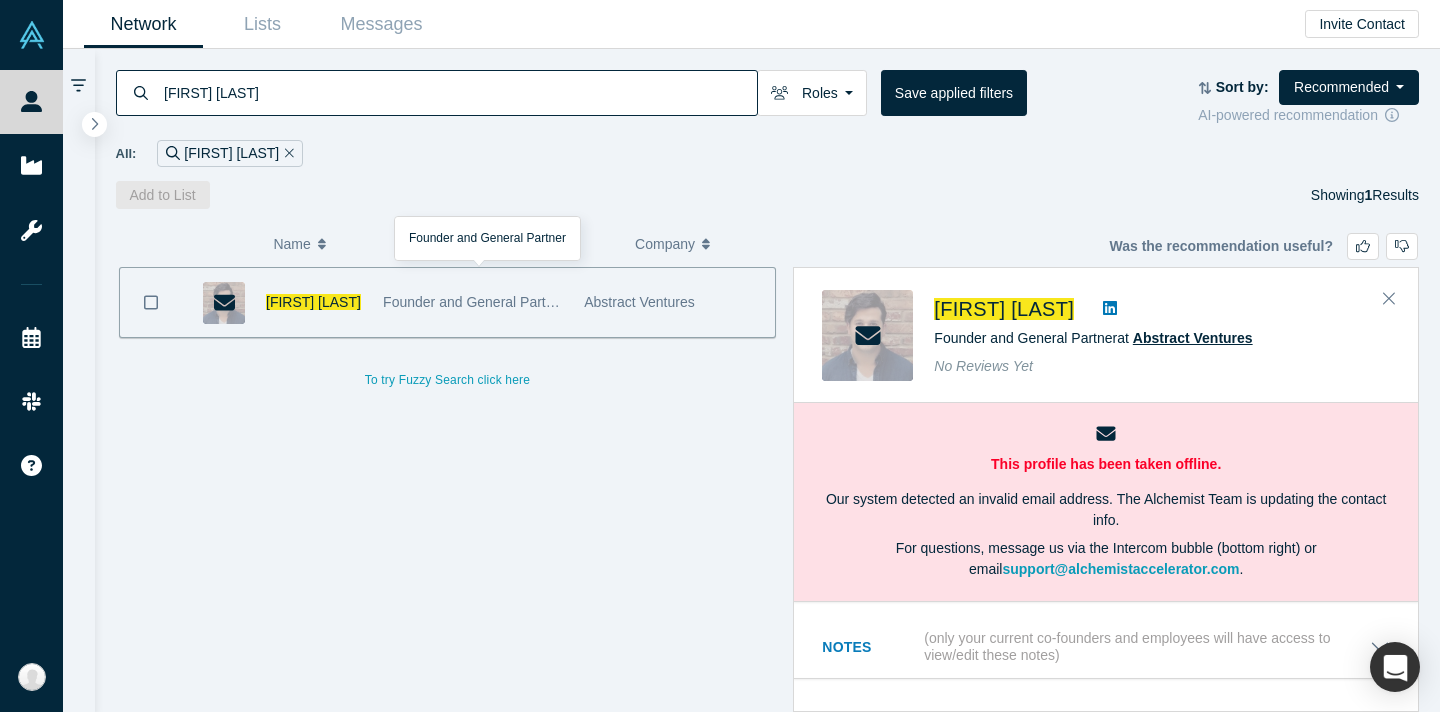 click on "Abstract Ventures" at bounding box center [1193, 338] 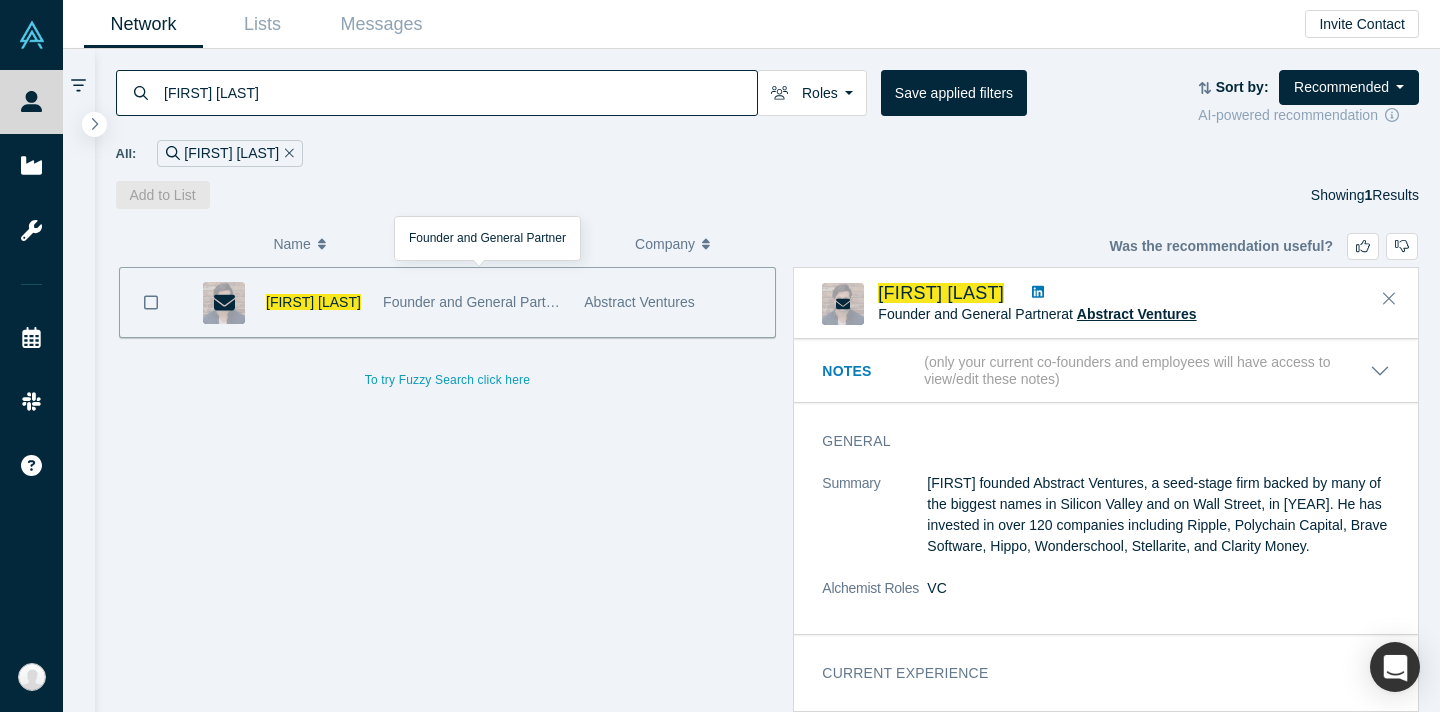 scroll, scrollTop: 409, scrollLeft: 0, axis: vertical 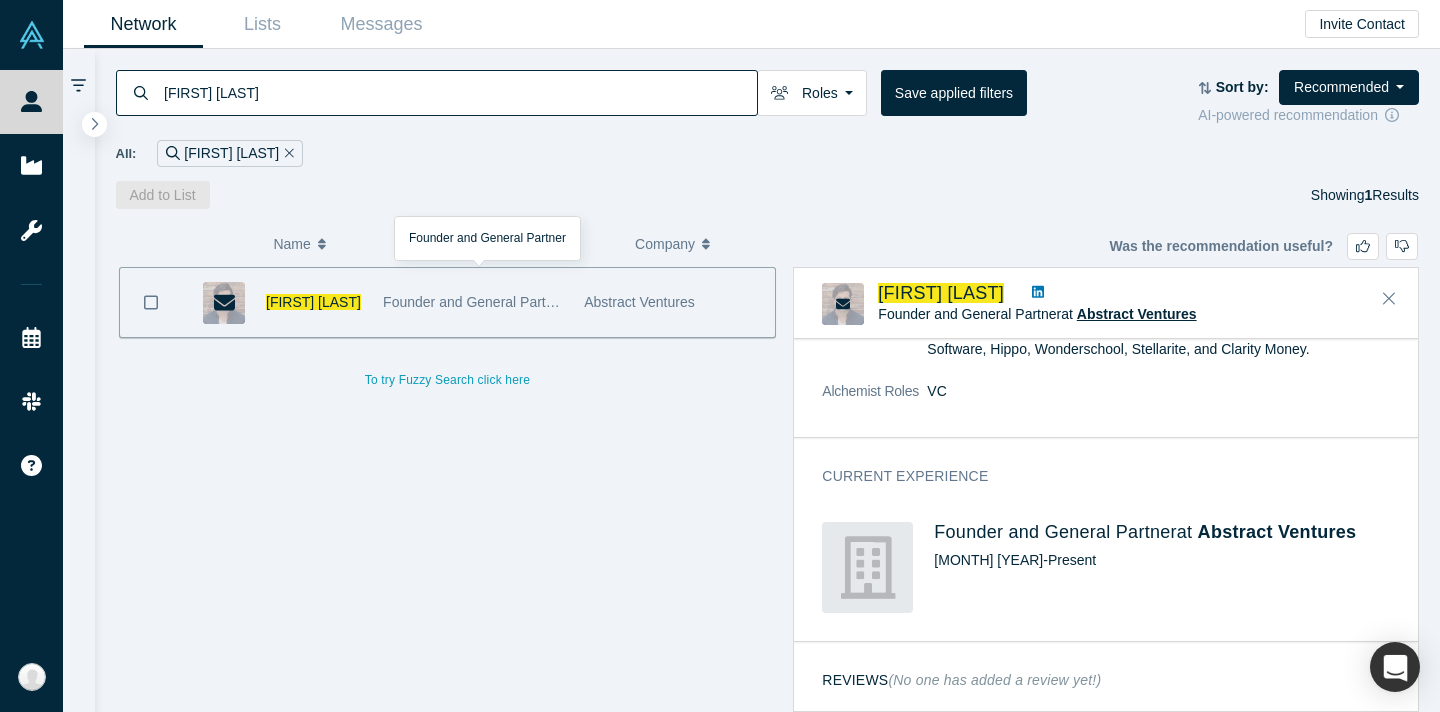 click on "[FIRST] [LAST]" at bounding box center (459, 92) 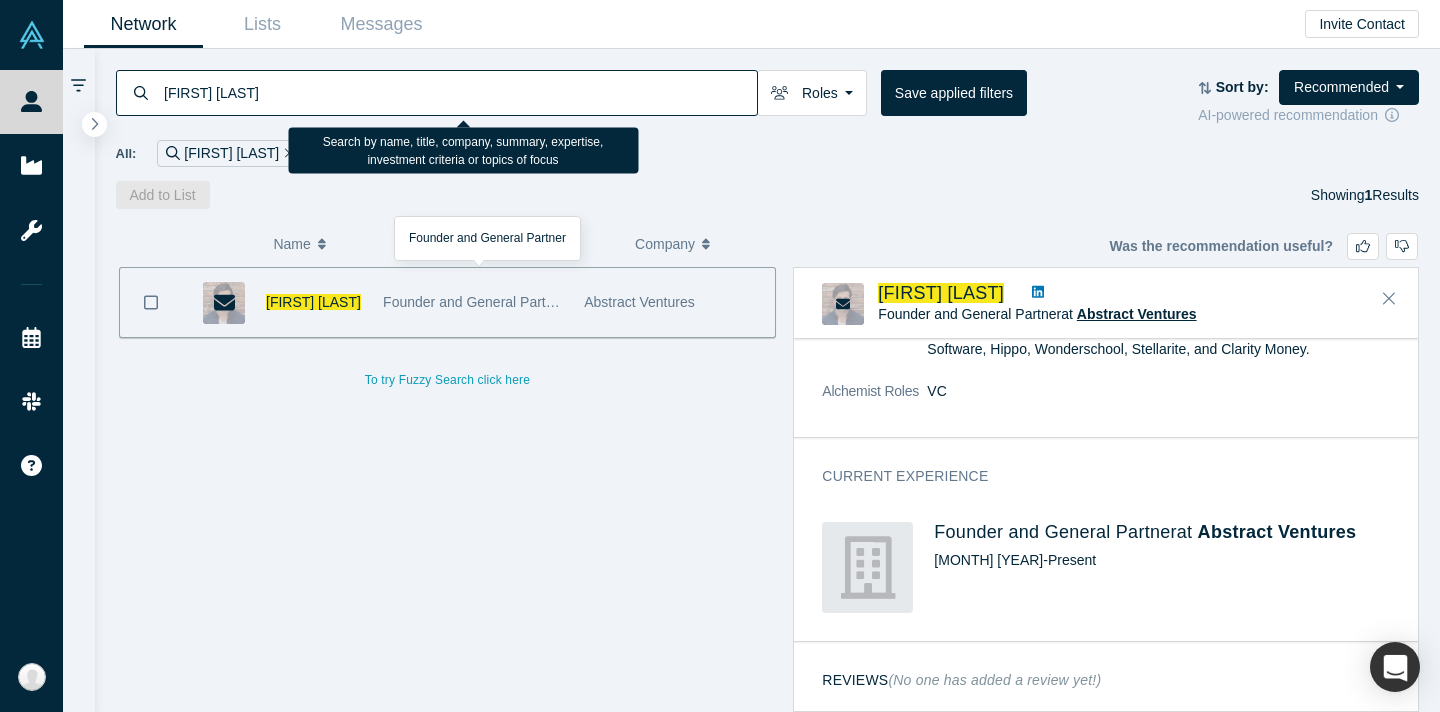 paste on "[FIRST] [LAST]" 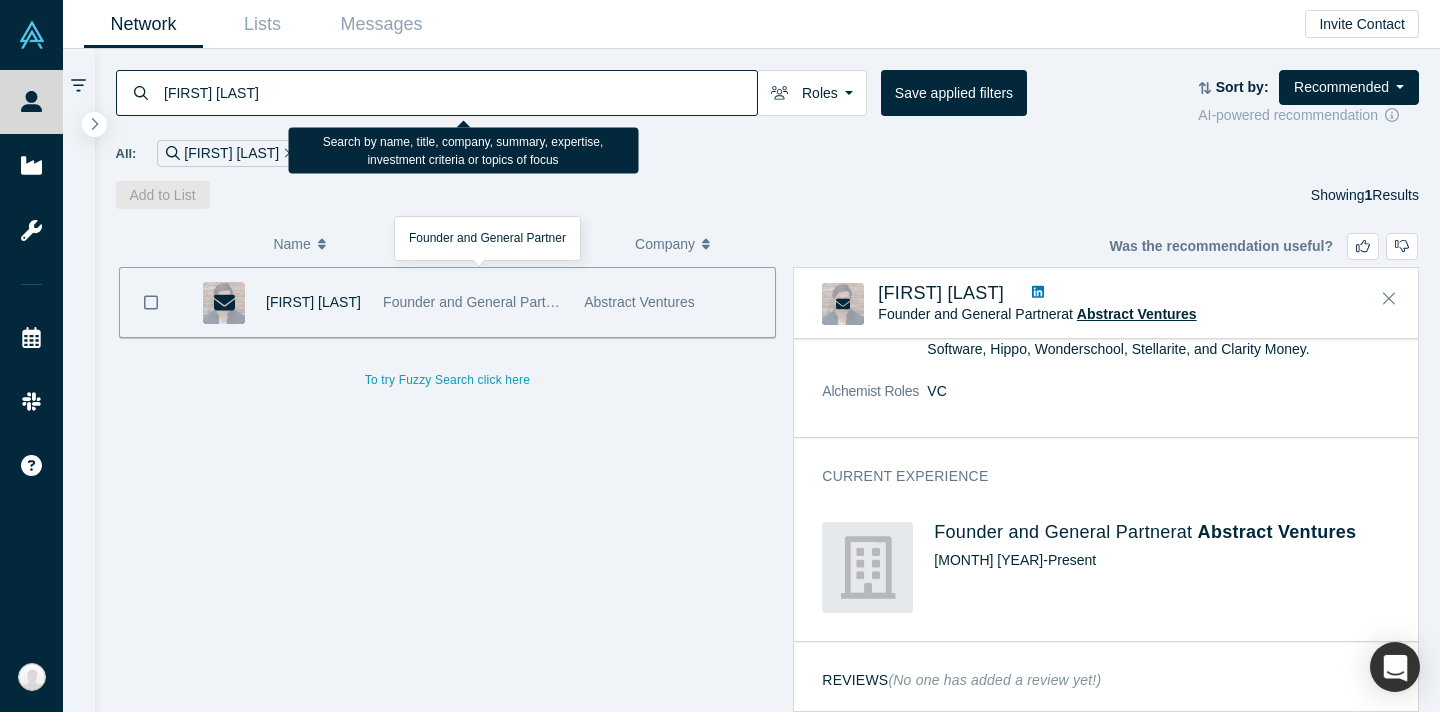 type on "[FIRST] [LAST]" 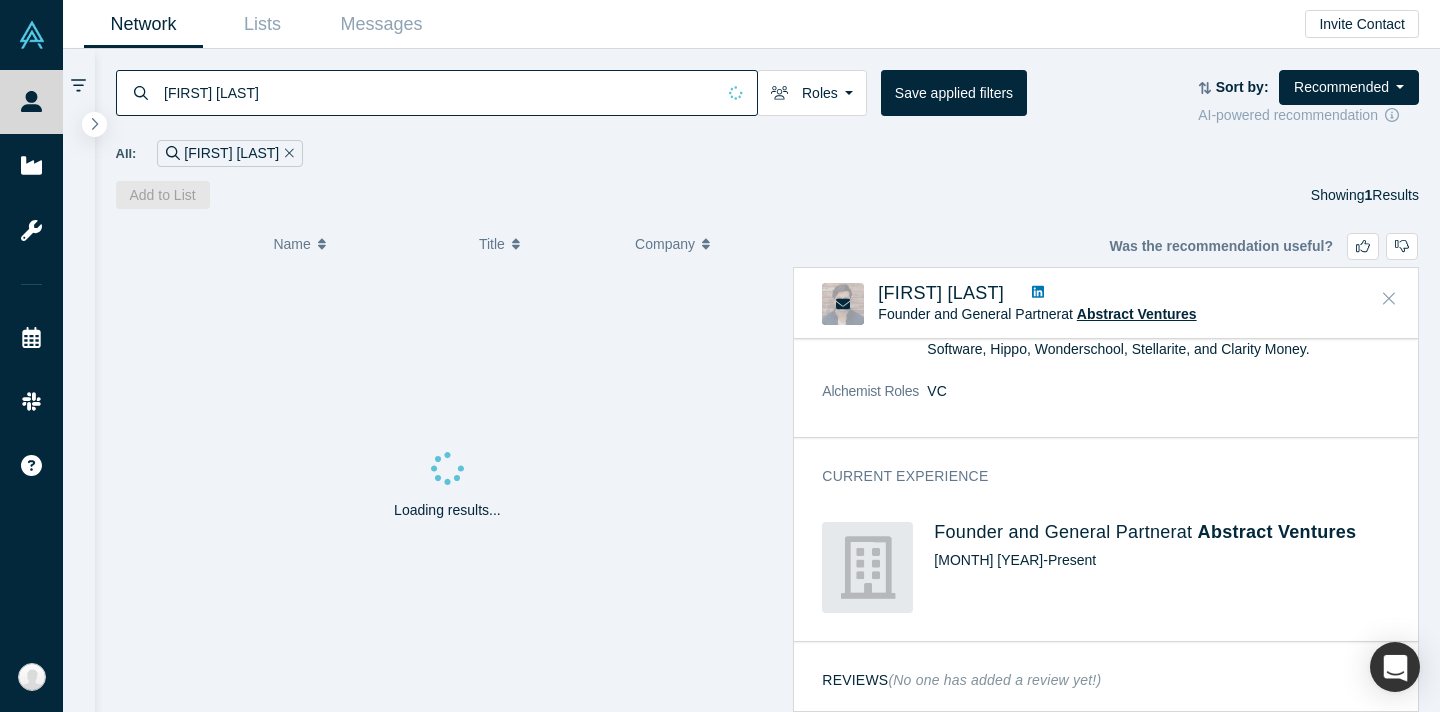 click 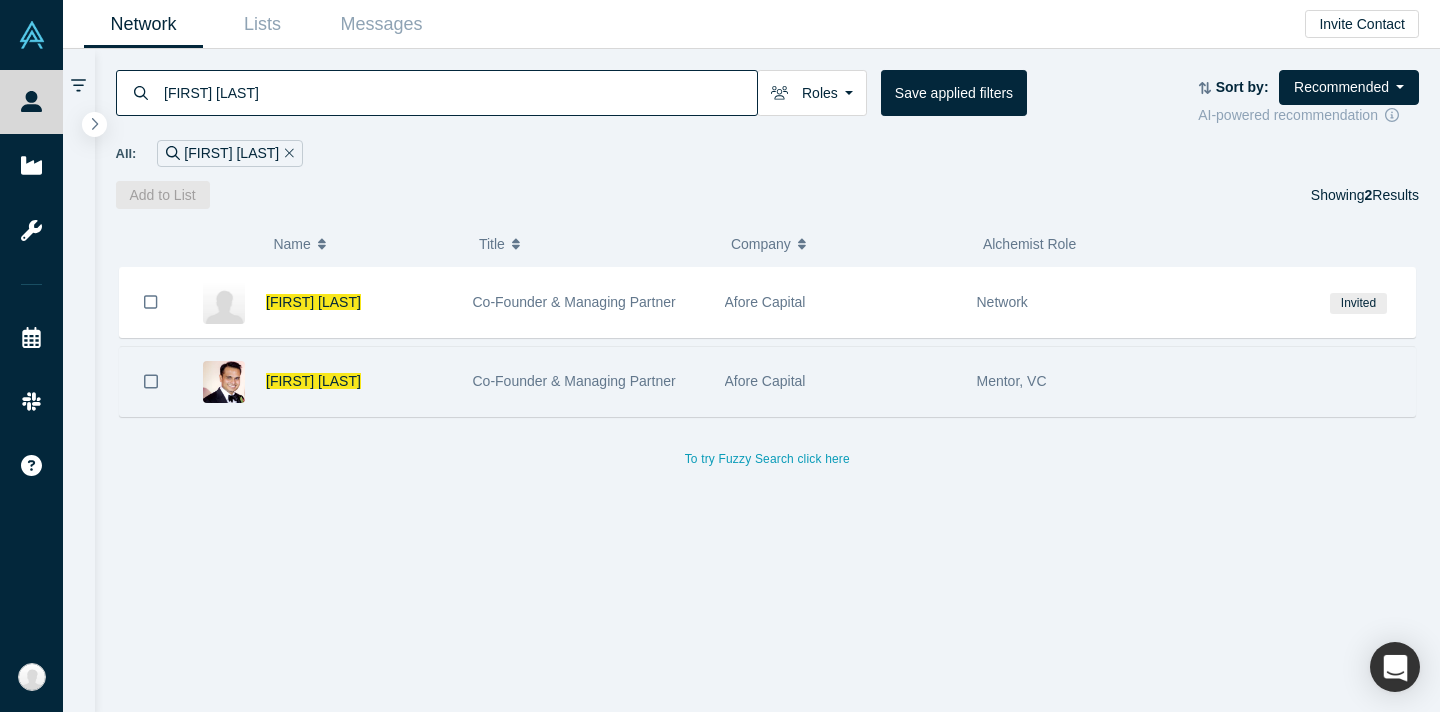 click on "Afore Capital" at bounding box center [840, 381] 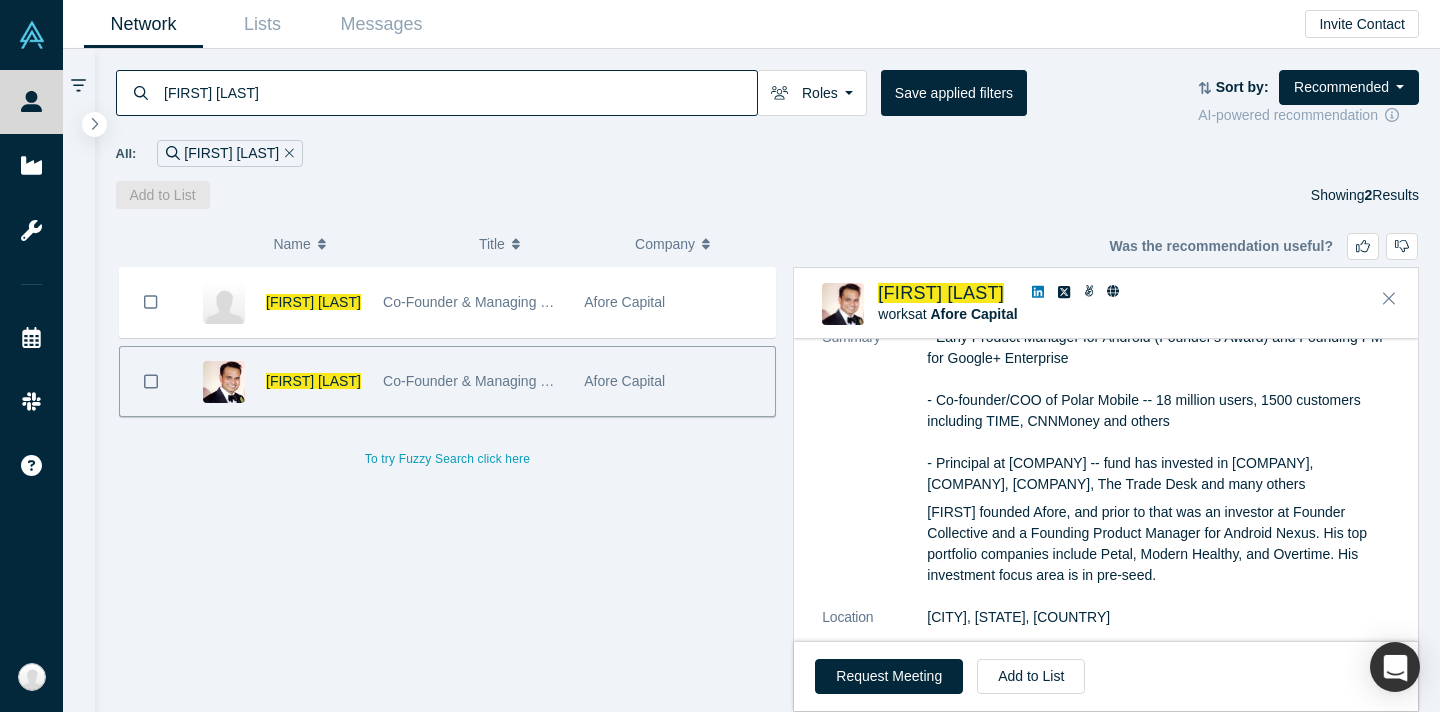 scroll, scrollTop: 143, scrollLeft: 0, axis: vertical 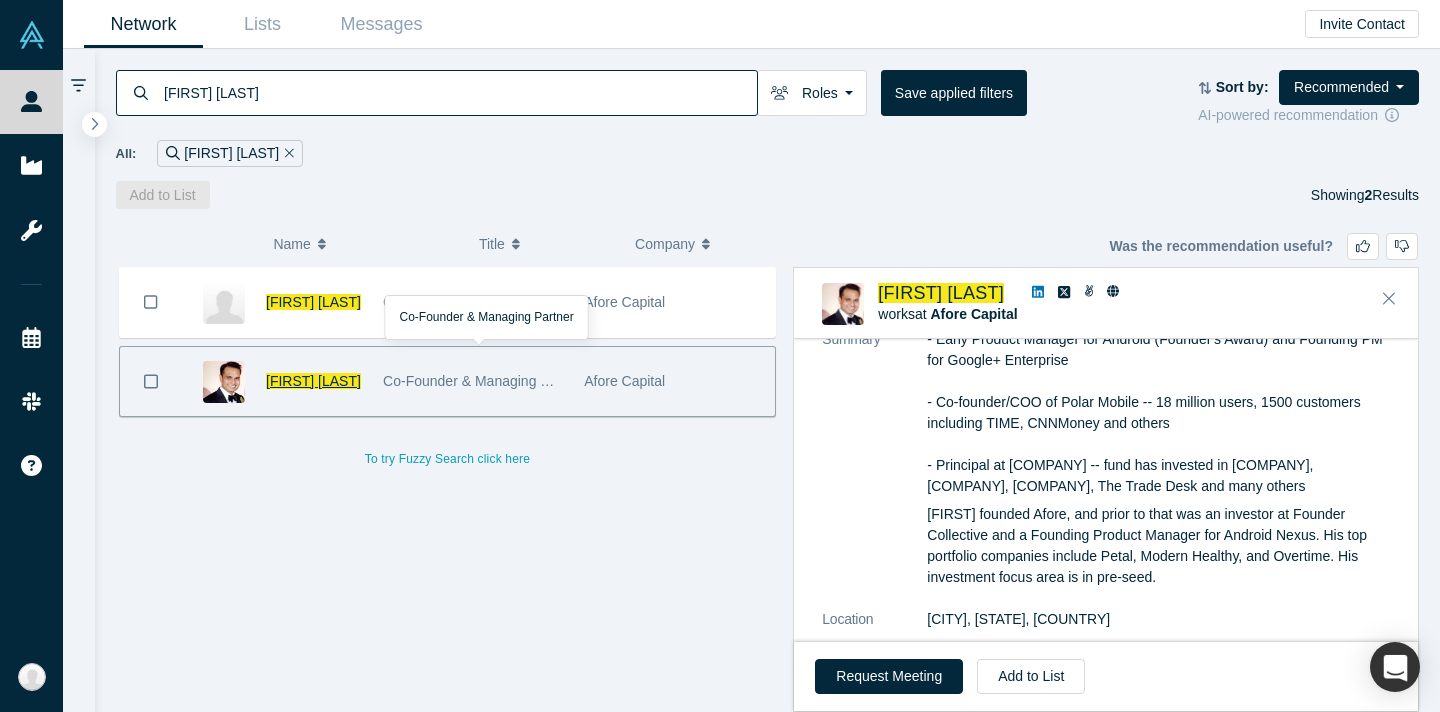 click on "[FIRST] [LAST]" at bounding box center [313, 381] 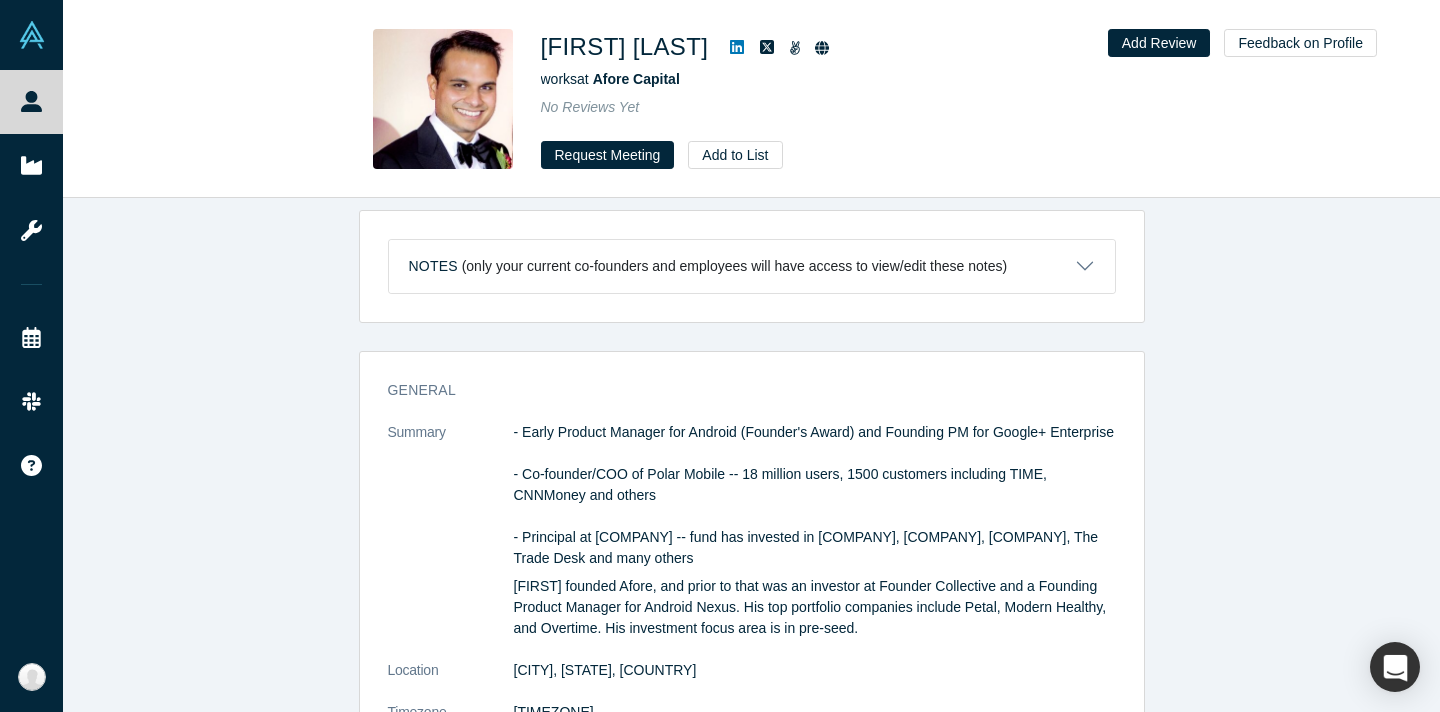 scroll, scrollTop: 0, scrollLeft: 0, axis: both 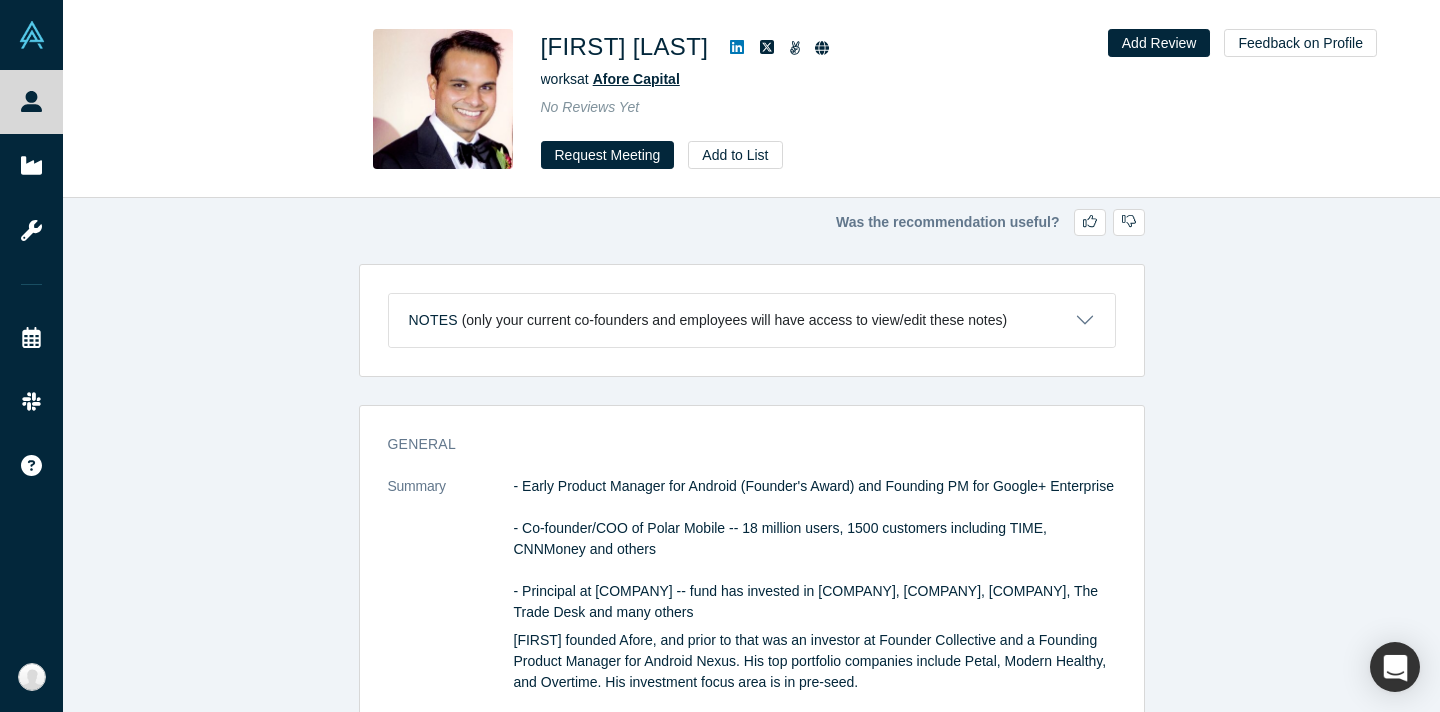 click on "Afore Capital" at bounding box center [636, 79] 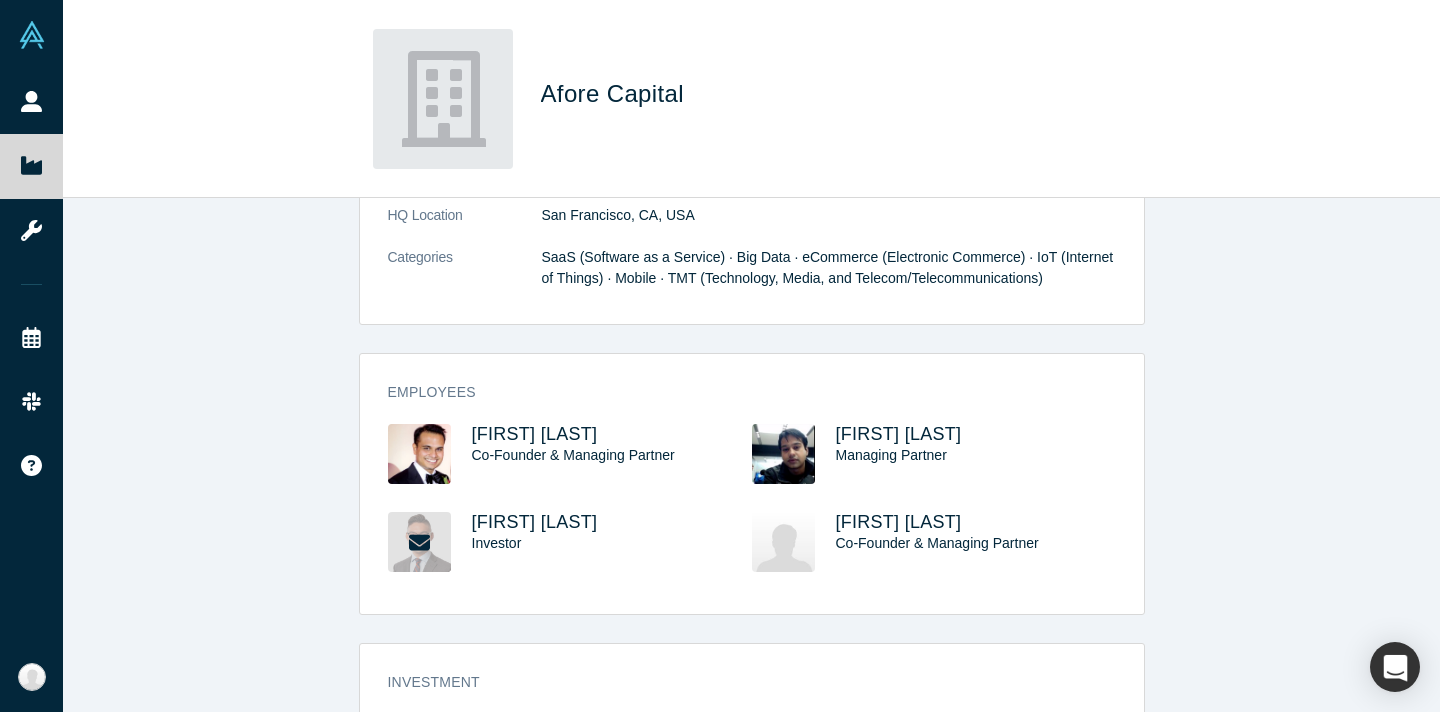 scroll, scrollTop: 0, scrollLeft: 0, axis: both 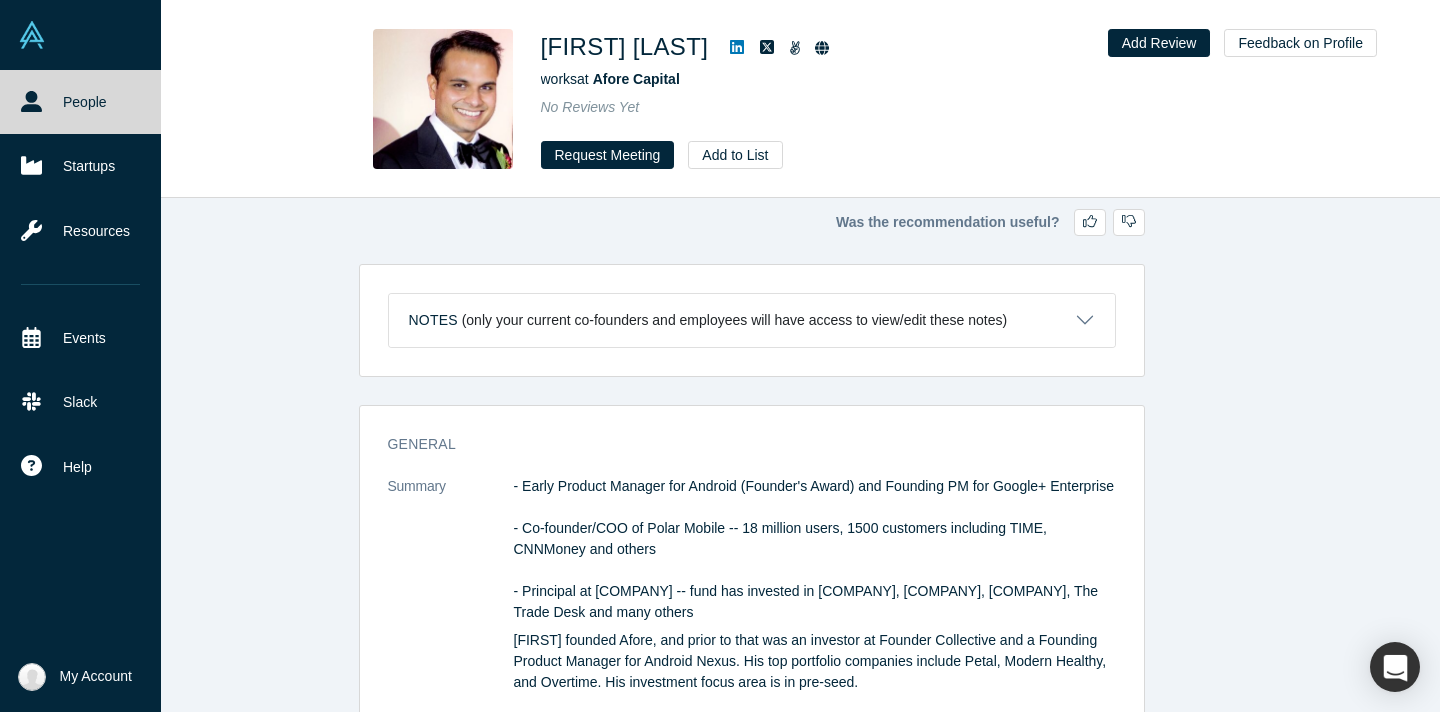 click 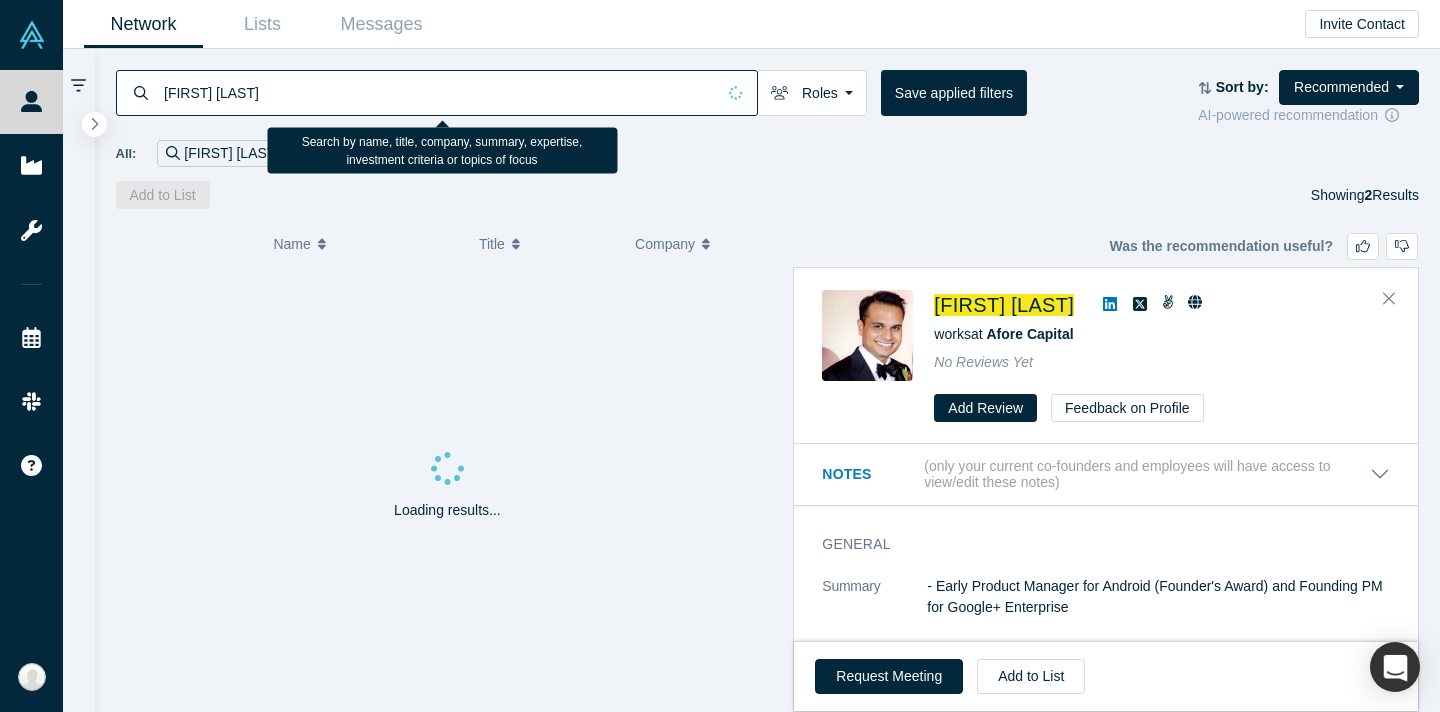 click on "[FIRST] [LAST]" at bounding box center (438, 92) 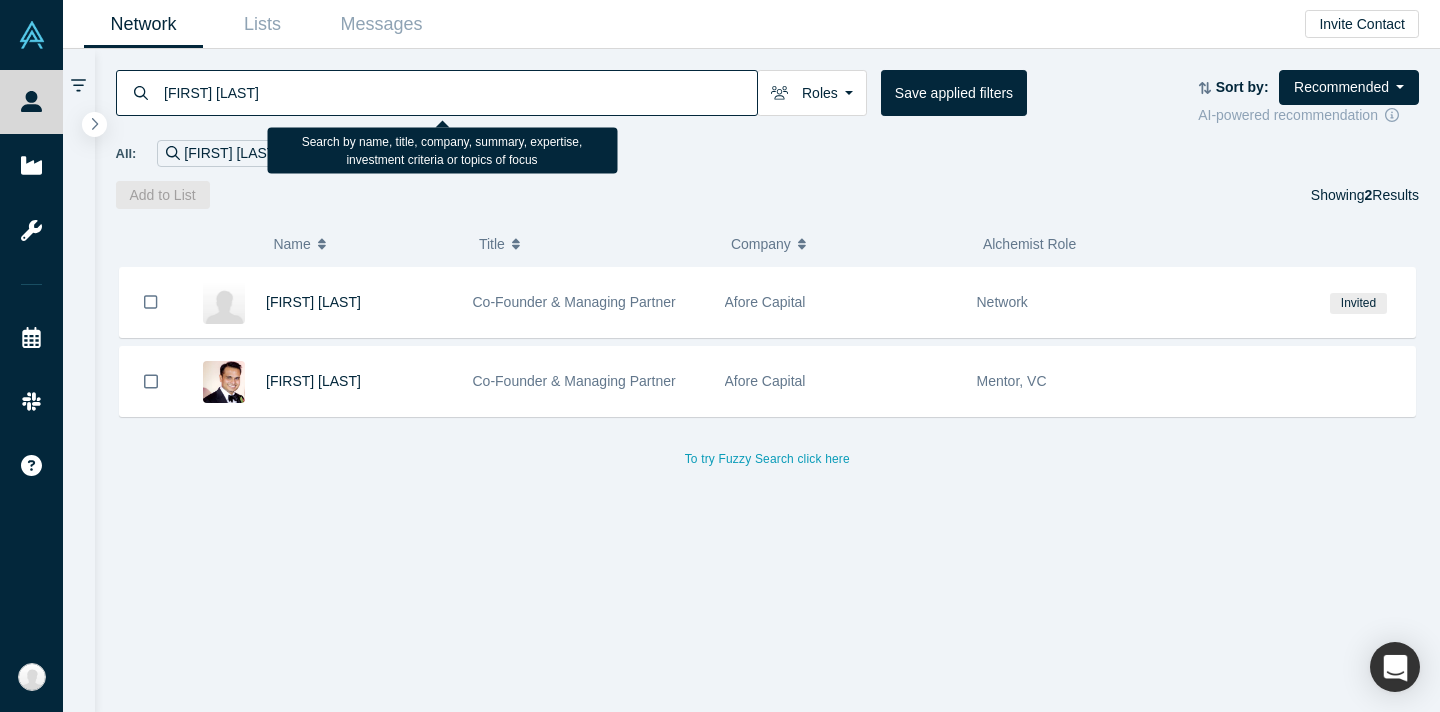 type on "[FIRST] [LAST]" 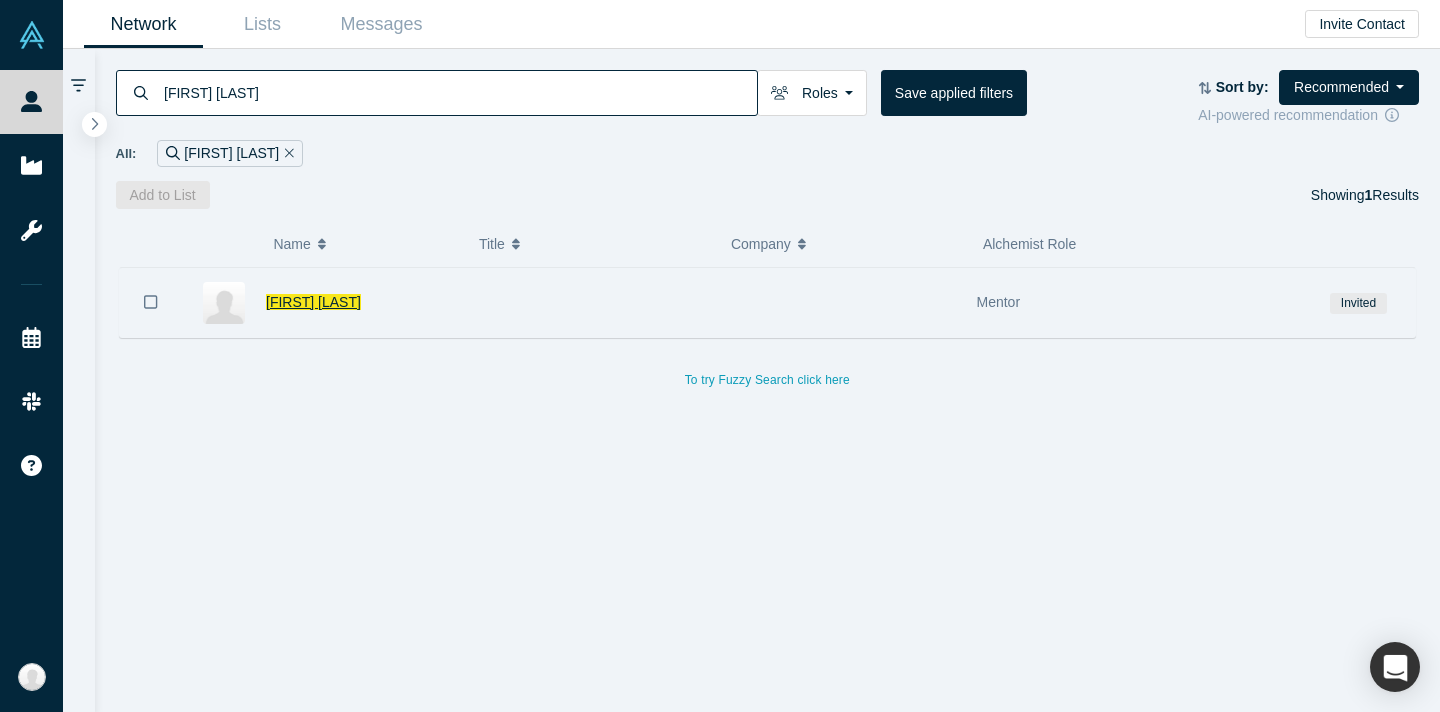 click on "[FIRST] [LAST]" at bounding box center [313, 302] 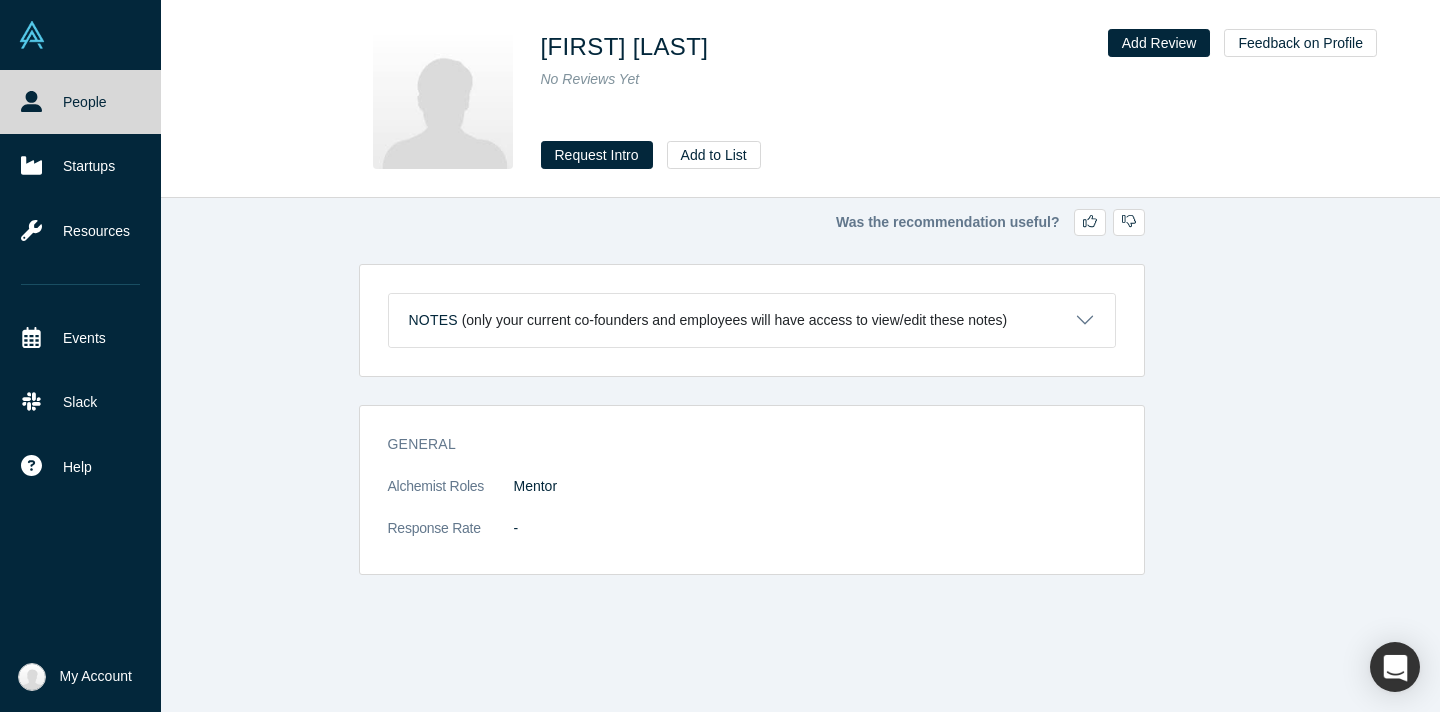 click on "People" at bounding box center [80, 102] 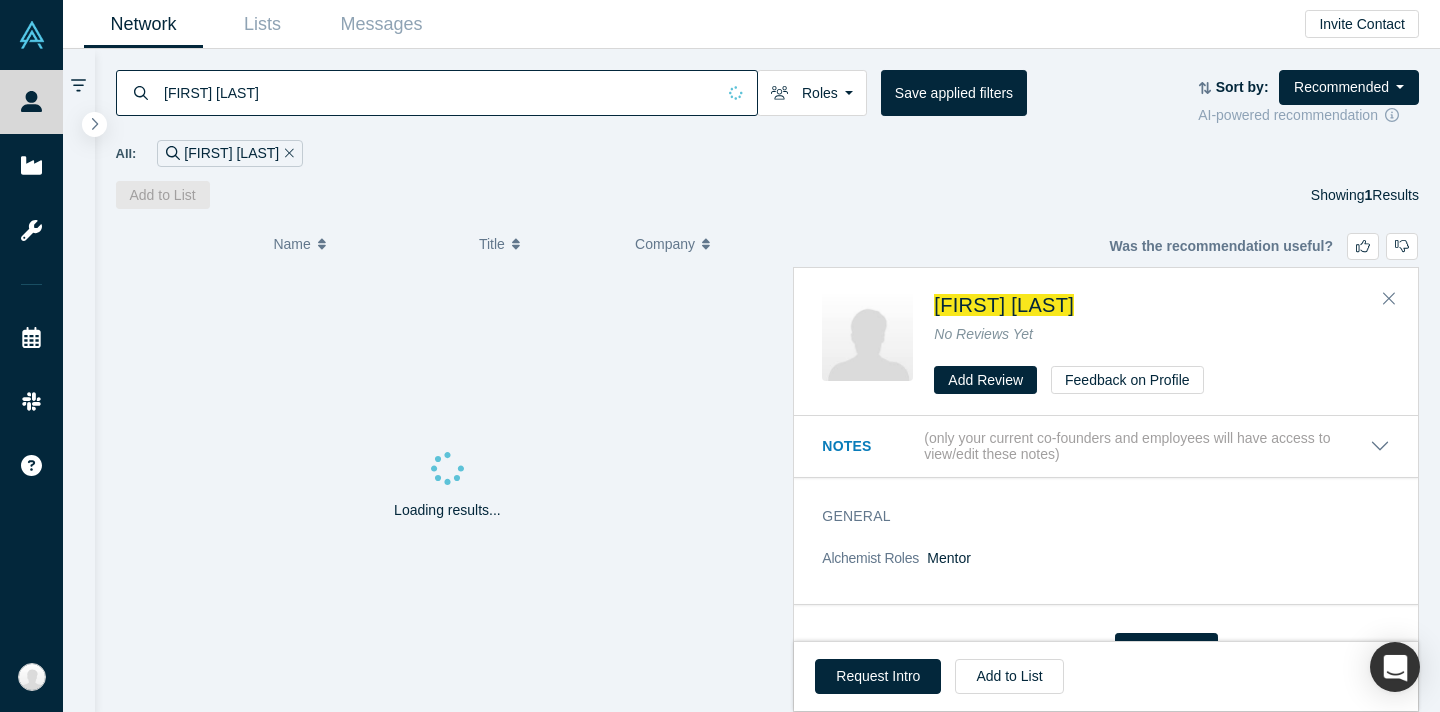 click on "[FIRST] [LAST]" at bounding box center (438, 92) 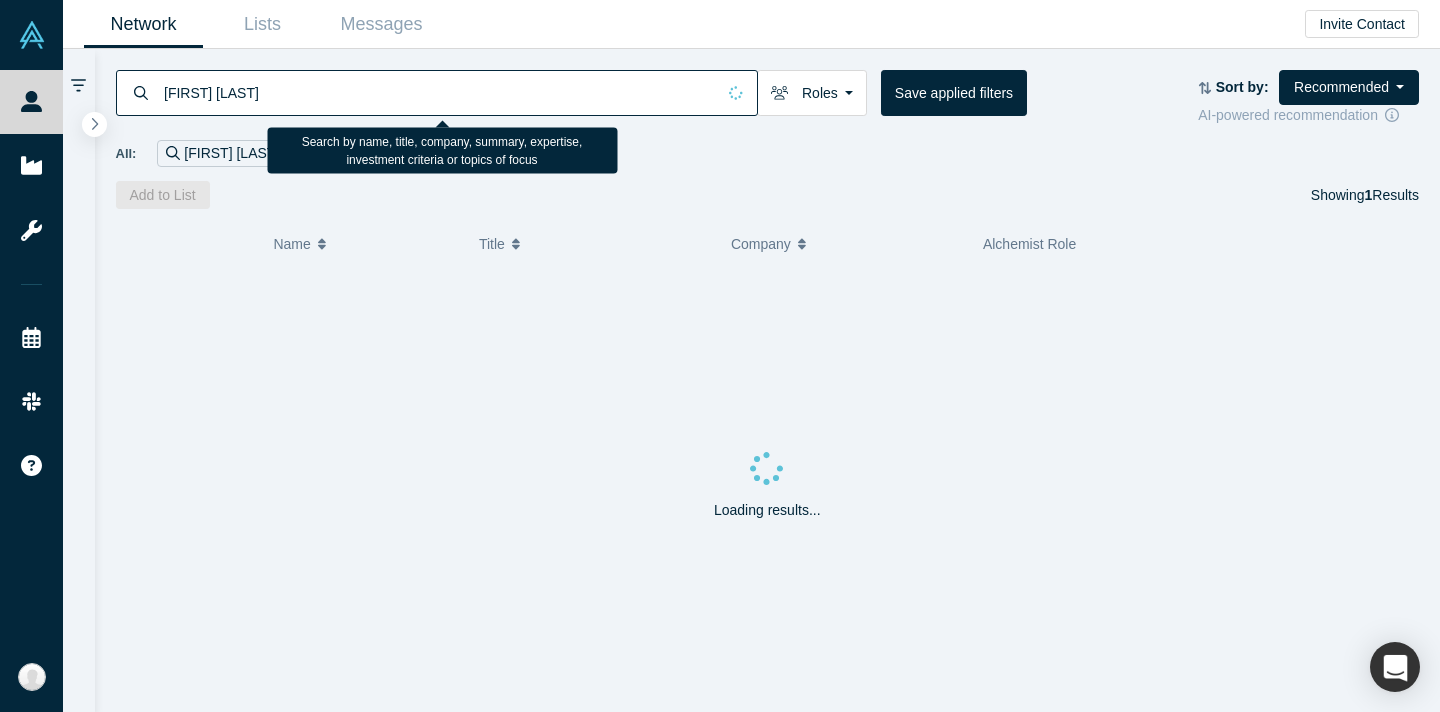 click on "( 0 ) Name   Title   Company   Alchemist Role Loading results..." at bounding box center (768, 460) 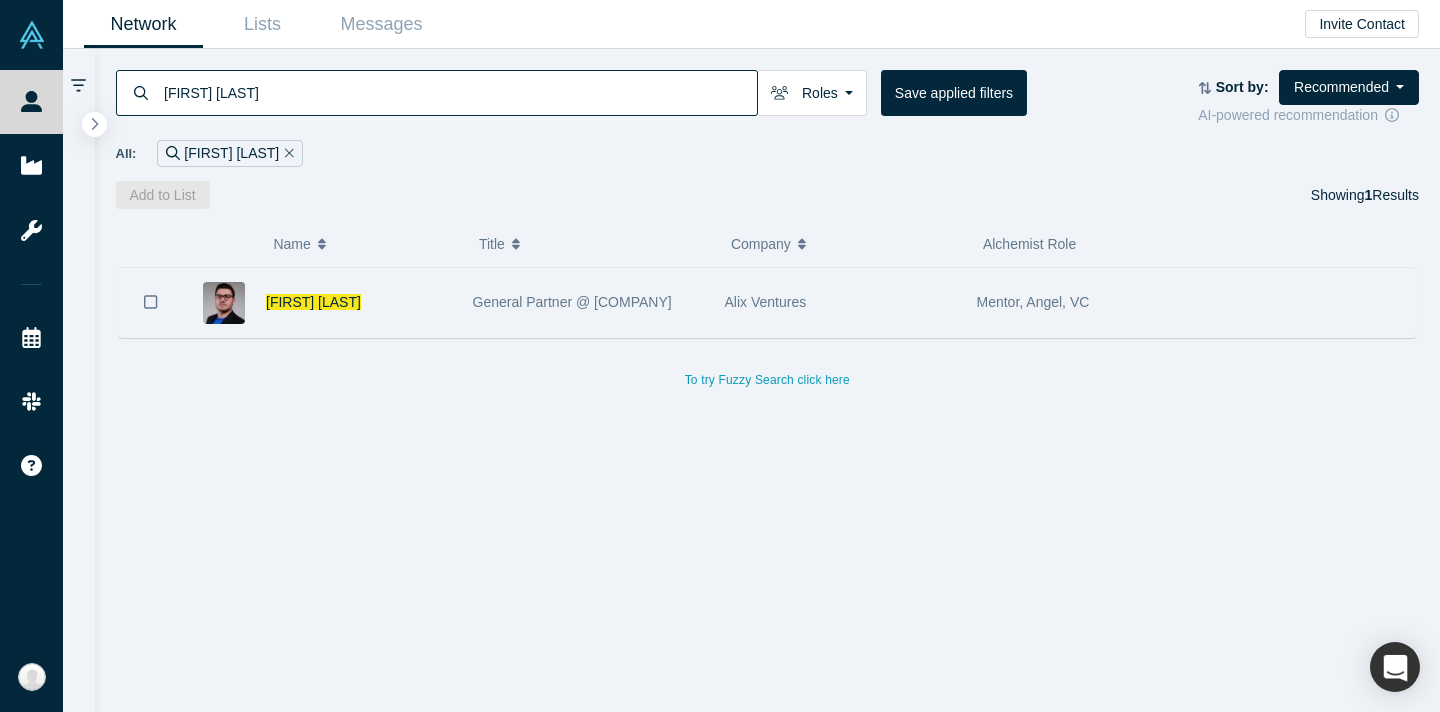 click on "[FIRST] [LAST]" at bounding box center (359, 302) 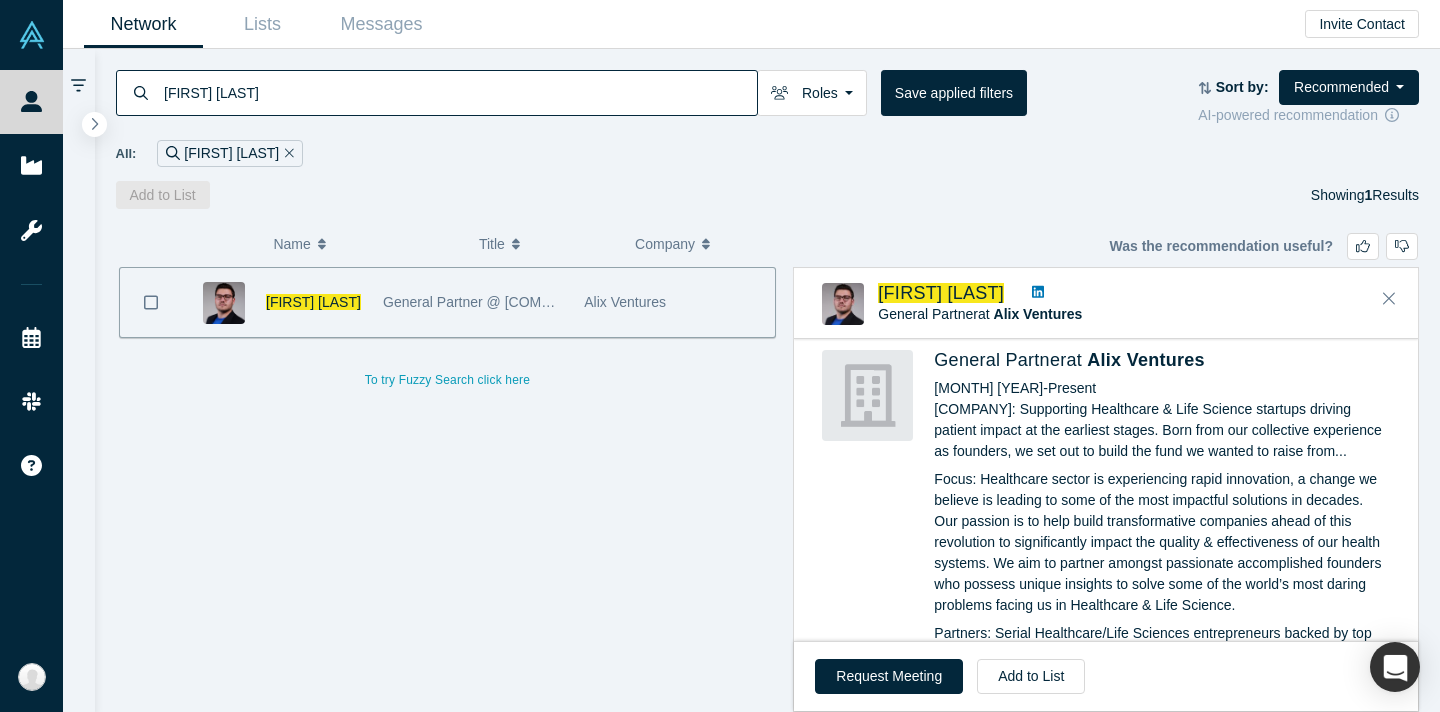 scroll, scrollTop: 1031, scrollLeft: 0, axis: vertical 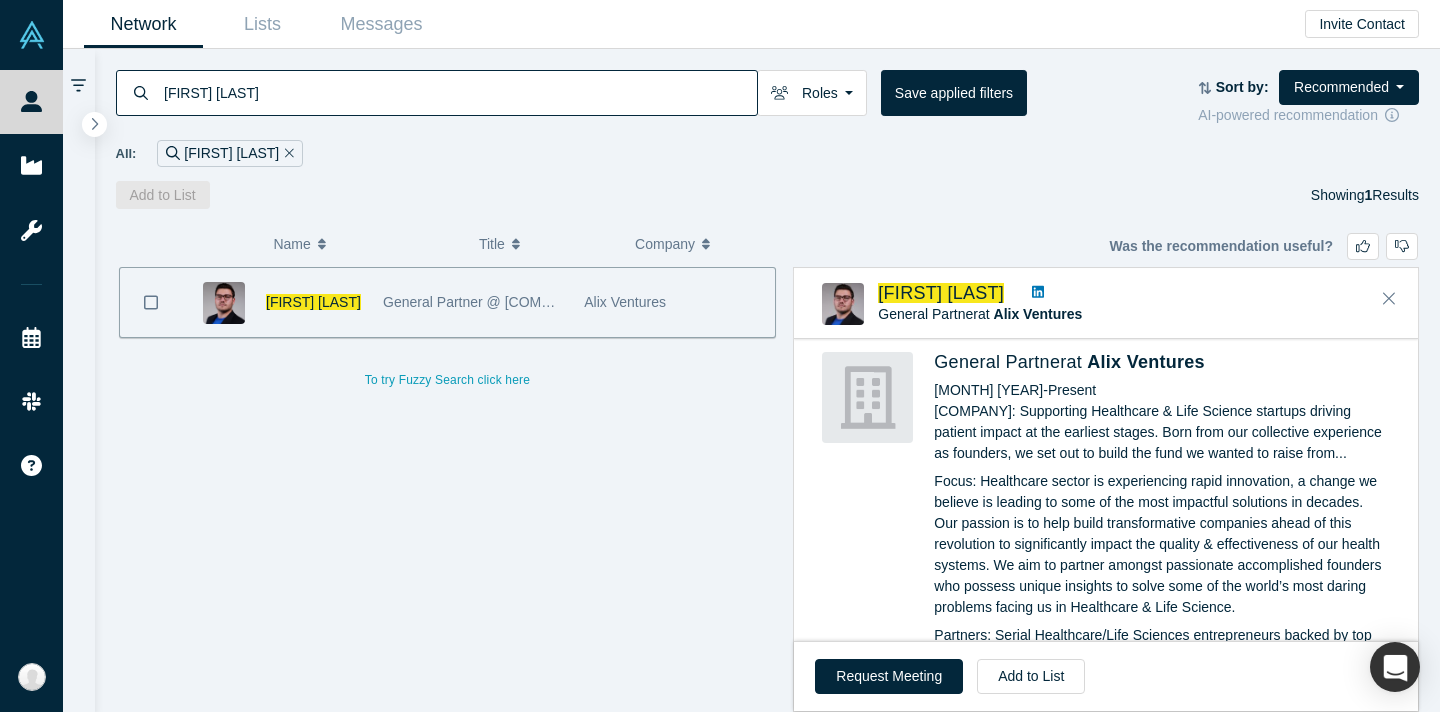click on "[COMPANY]: Supporting Healthcare & Life Science startups driving patient impact at the earliest stages. Born from our collective experience as founders, we set out to build the fund we wanted to raise from..." at bounding box center (1162, 432) 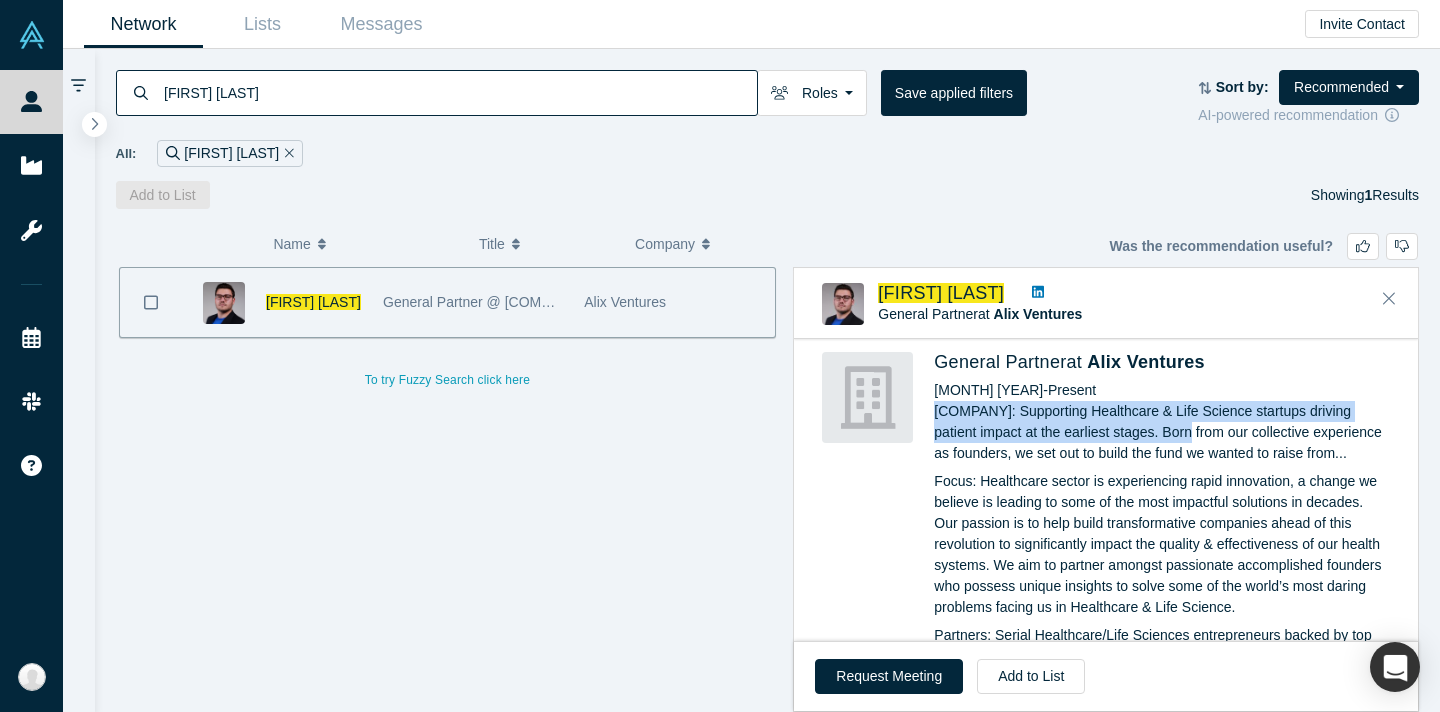 drag, startPoint x: 935, startPoint y: 390, endPoint x: 1167, endPoint y: 414, distance: 233.23808 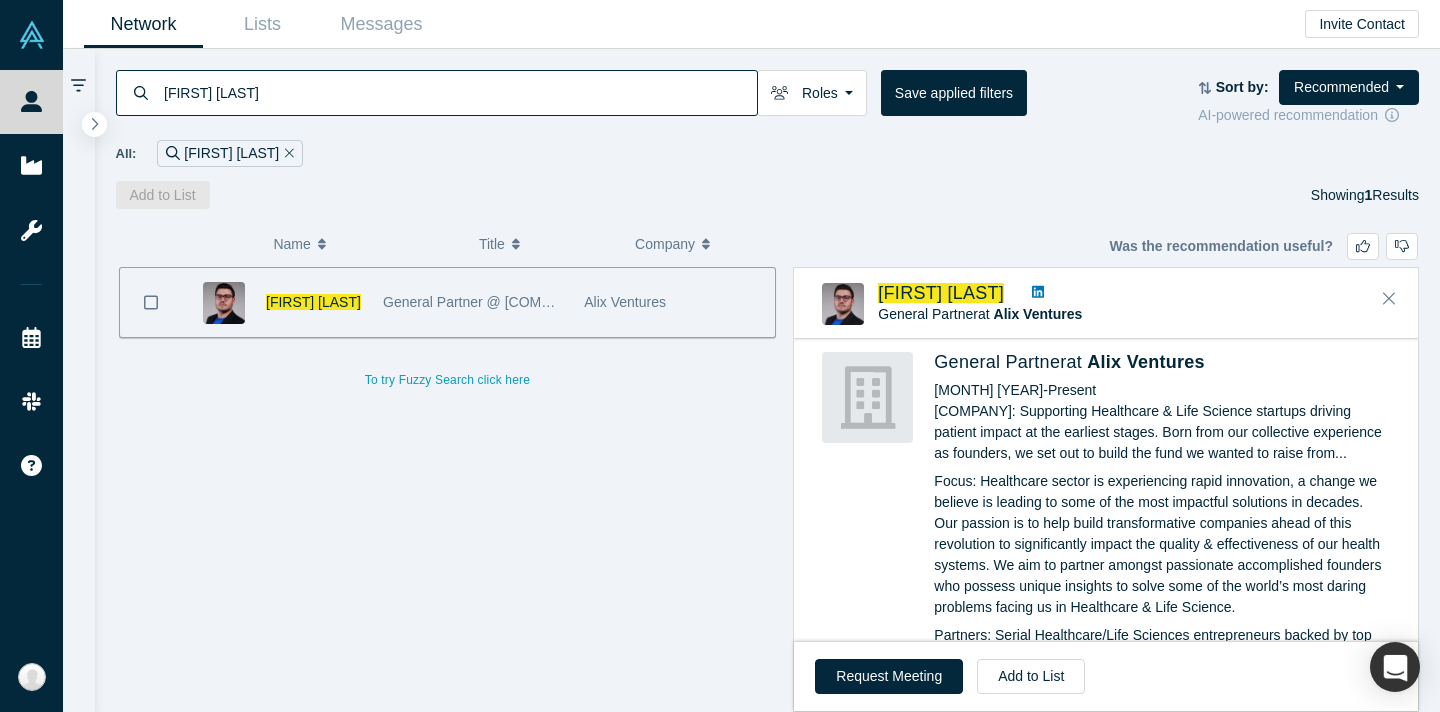 click on "Focus: Healthcare sector is experiencing rapid innovation, a change we believe is leading to some of the most impactful solutions in decades. Our passion is to help build transformative companies ahead of this revolution to significantly impact the quality & effectiveness of our health systems. We aim to partner amongst passionate accomplished founders who possess unique insights to solve some of the world’s most daring problems facing us in Healthcare & Life Science." at bounding box center (1162, 544) 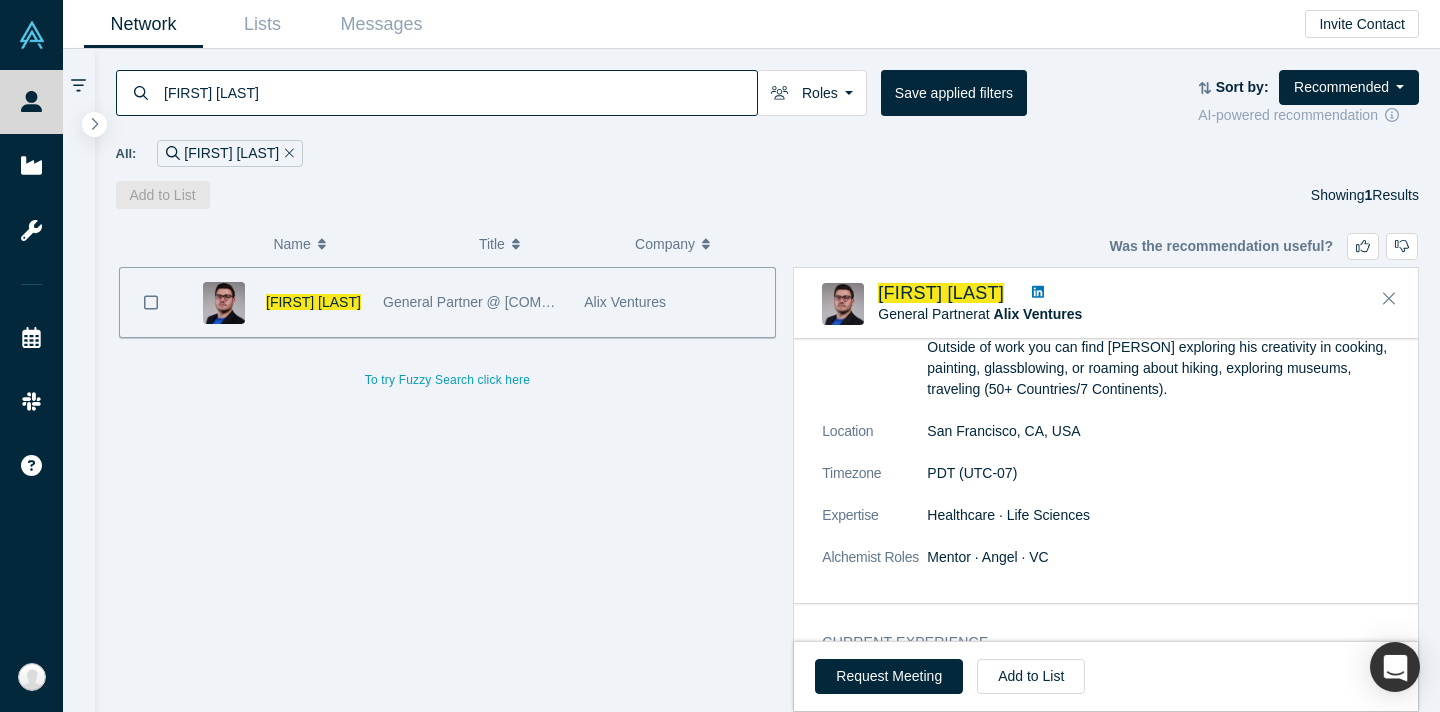 scroll, scrollTop: 705, scrollLeft: 0, axis: vertical 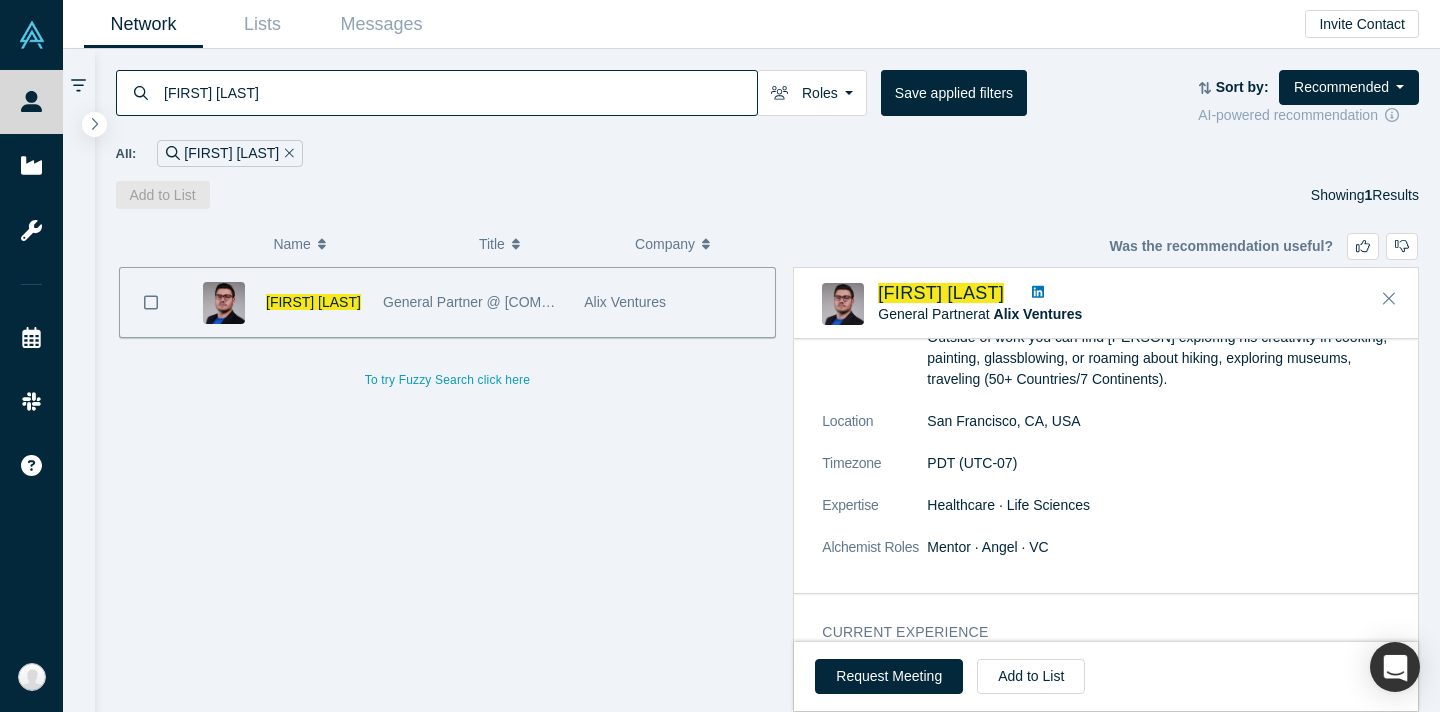 click on "[FIRST] [LAST]" at bounding box center [459, 92] 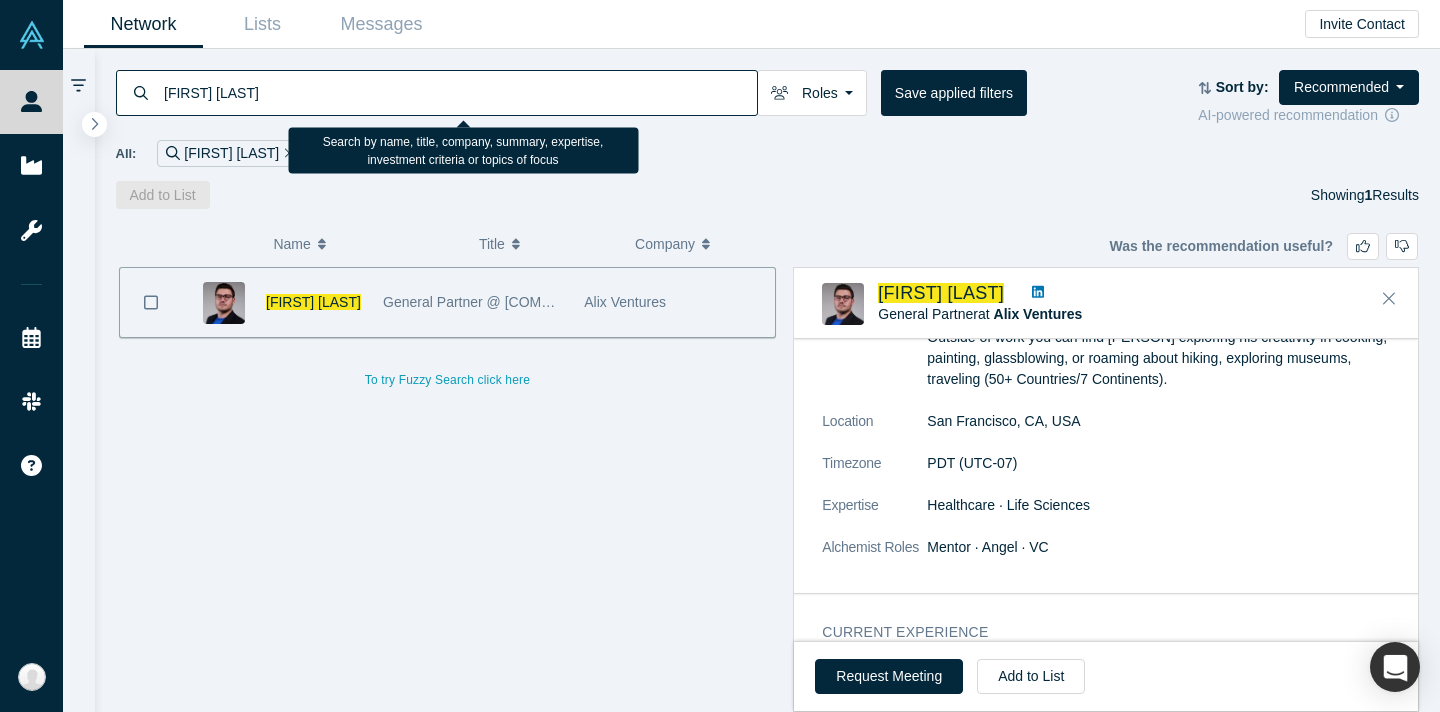 paste on "[FIRST] [LAST]" 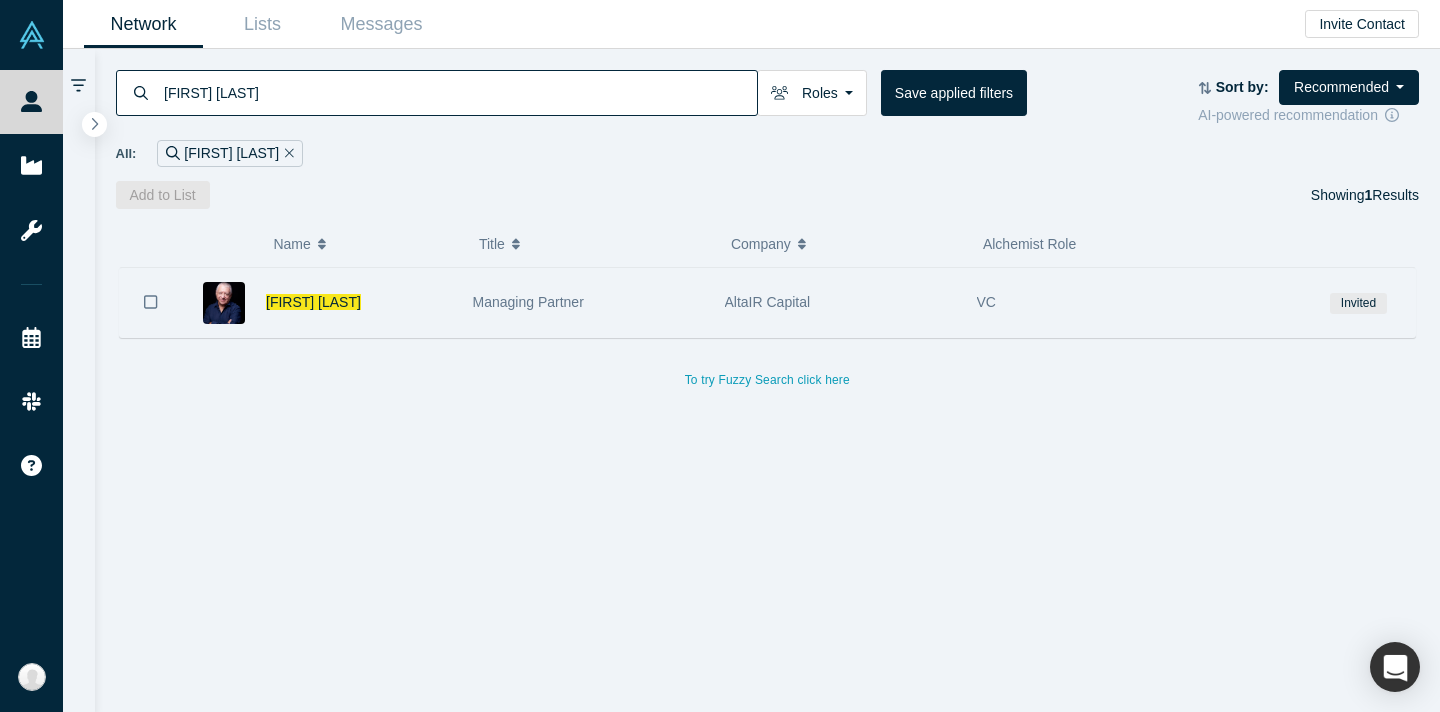 click on "[FIRST] [LAST]" at bounding box center [359, 302] 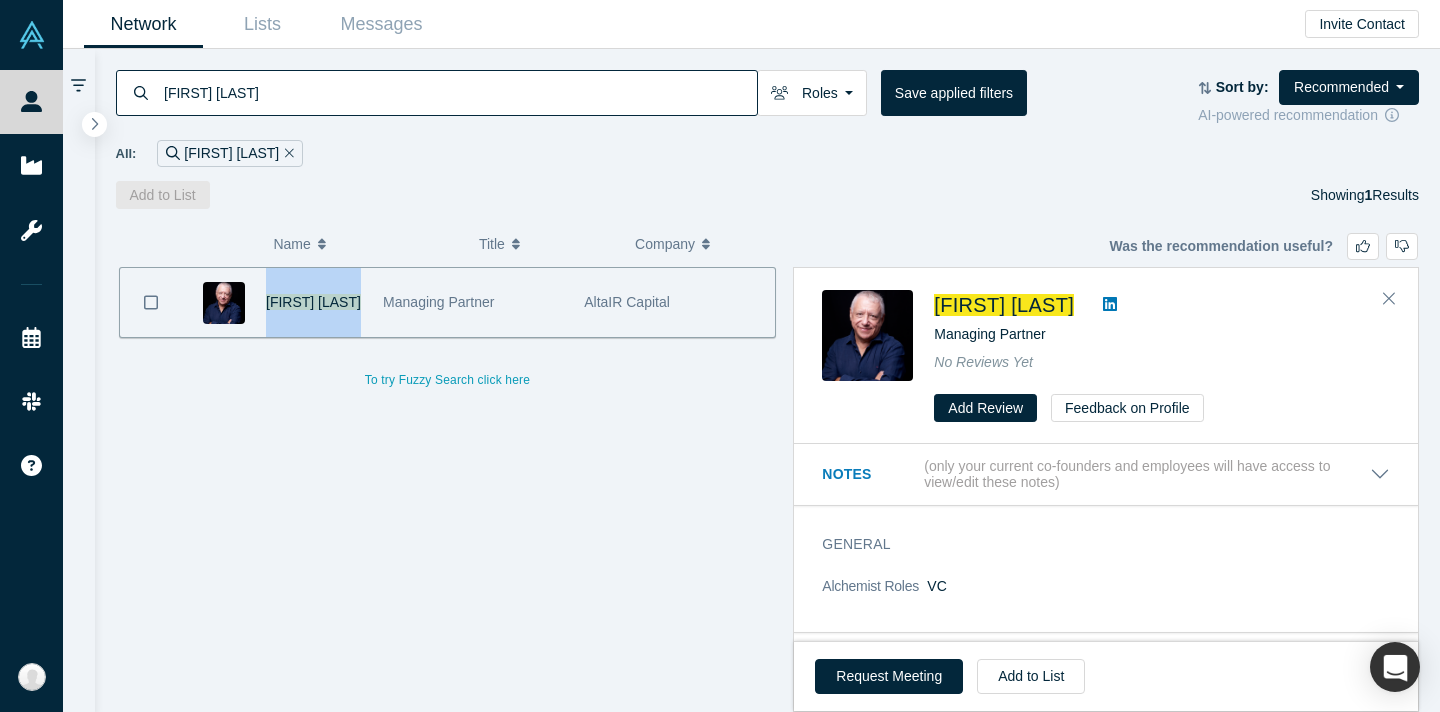 click on "[FIRST] [LAST] Managing Partner [COMPANY] To try Fuzzy Search click here" at bounding box center [448, 489] 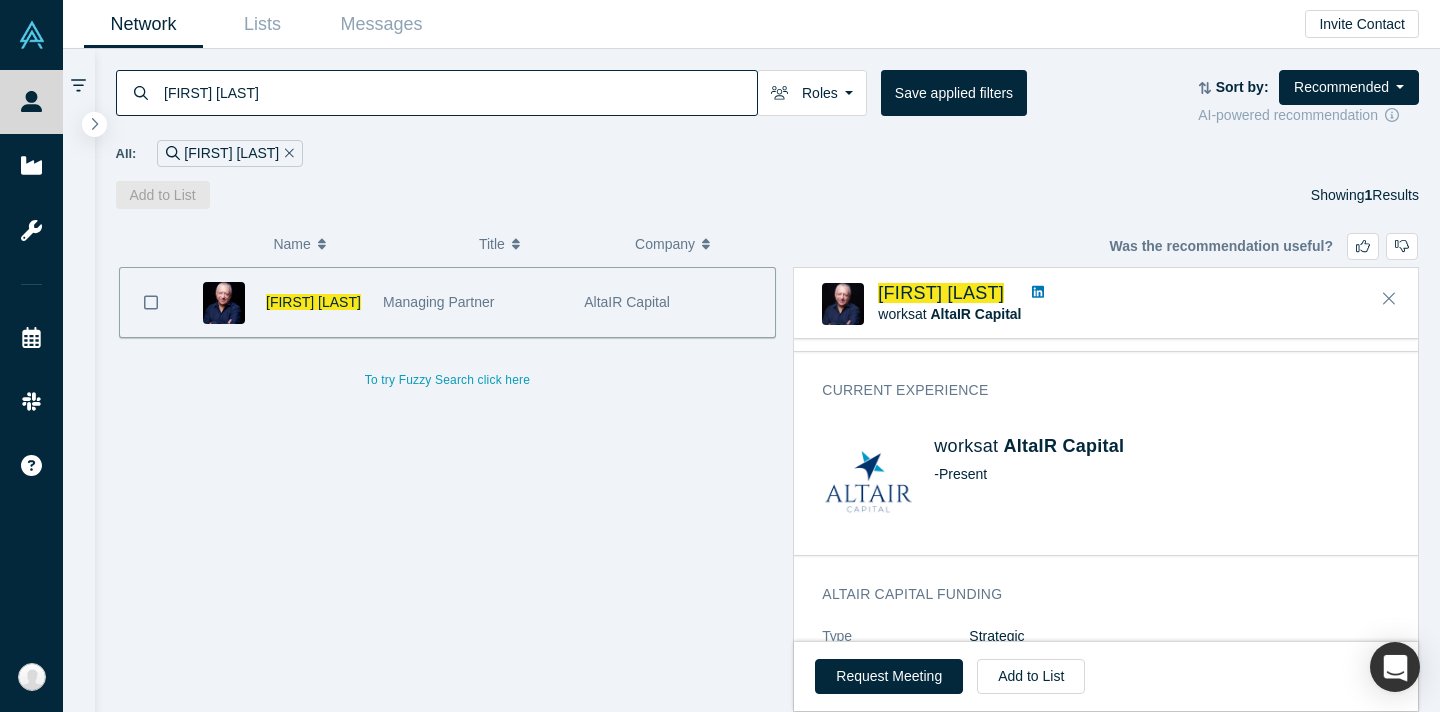 scroll, scrollTop: 169, scrollLeft: 0, axis: vertical 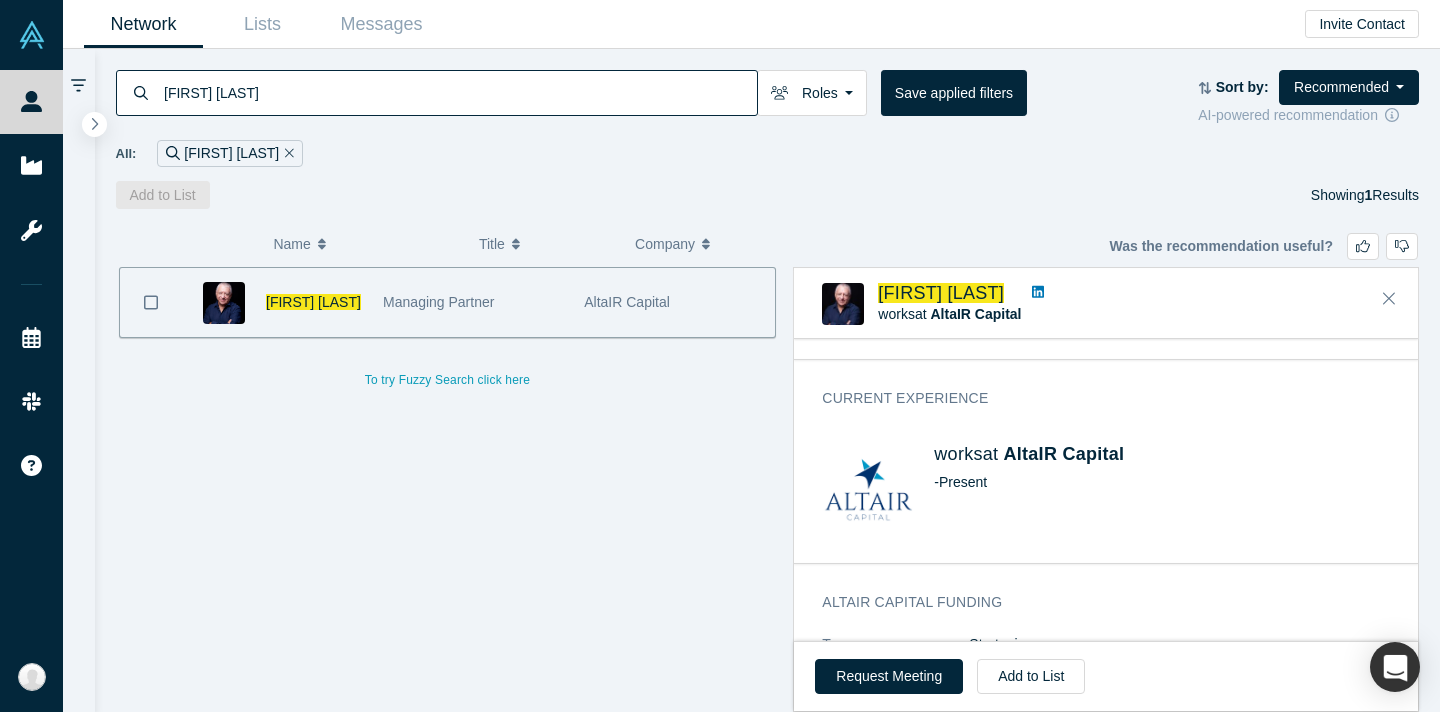 click on "All: [FIRST] [LAST]" at bounding box center (768, 153) 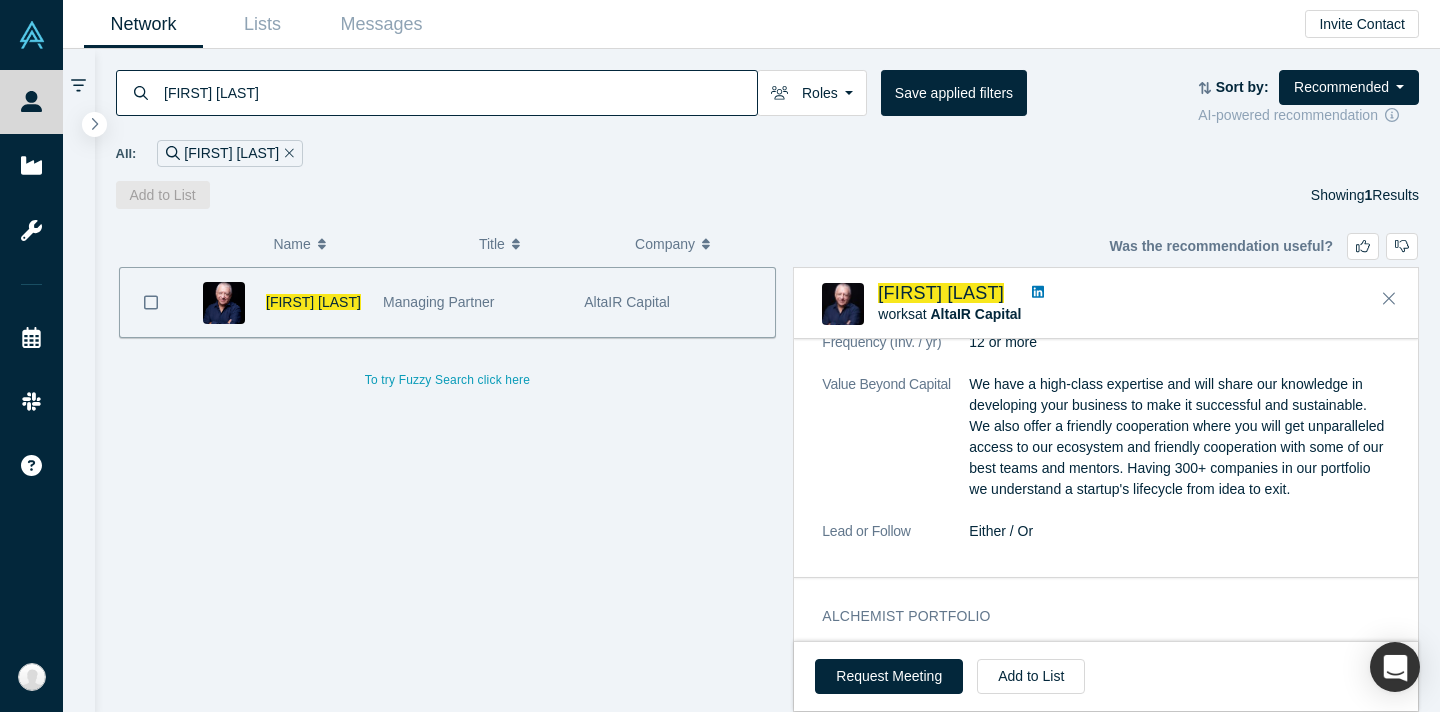 scroll, scrollTop: 758, scrollLeft: 0, axis: vertical 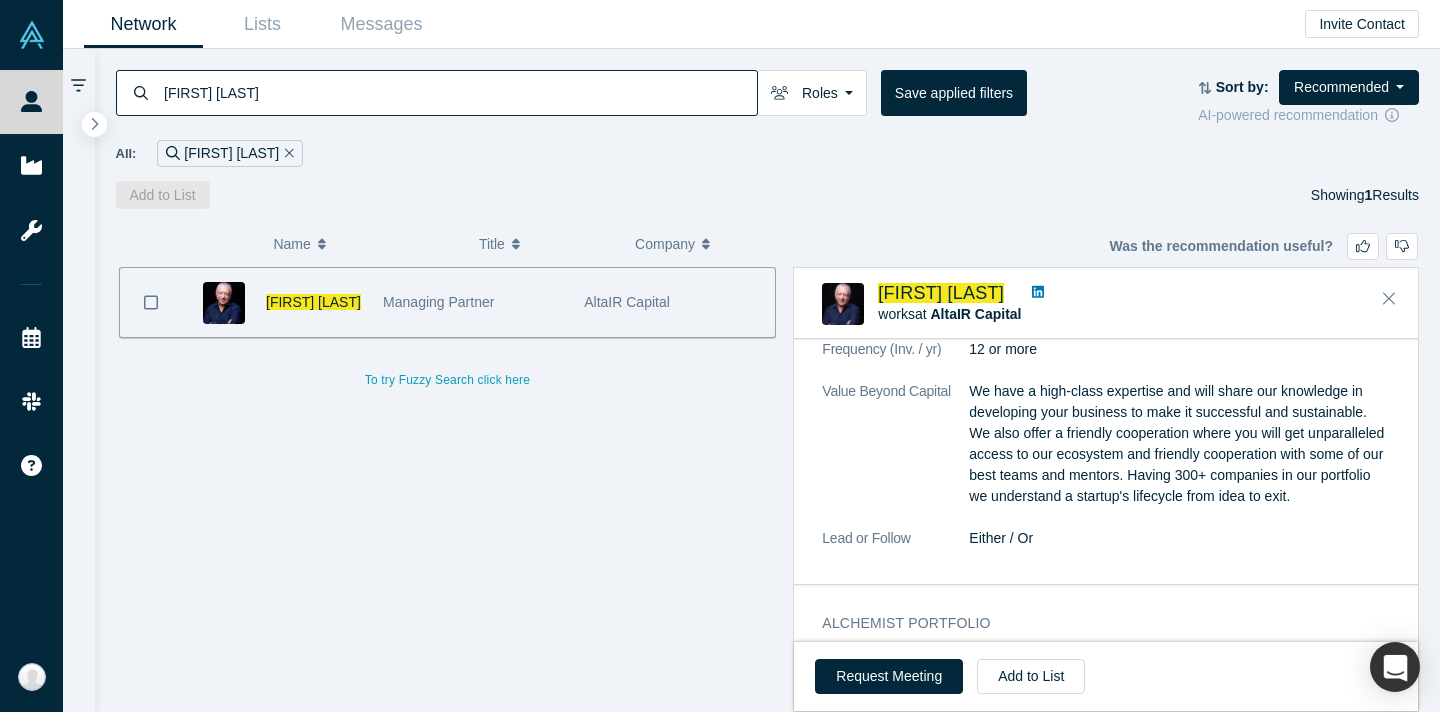 click on "We have a high-class expertise and will share our knowledge in developing your business to make it successful and sustainable. We also offer a friendly cooperation where you will get unparalleled access to our ecosystem and friendly cooperation with some of our best teams and mentors. Having 300+ companies in our portfolio we understand a startup's lifecycle from idea to exit." at bounding box center (1179, 444) 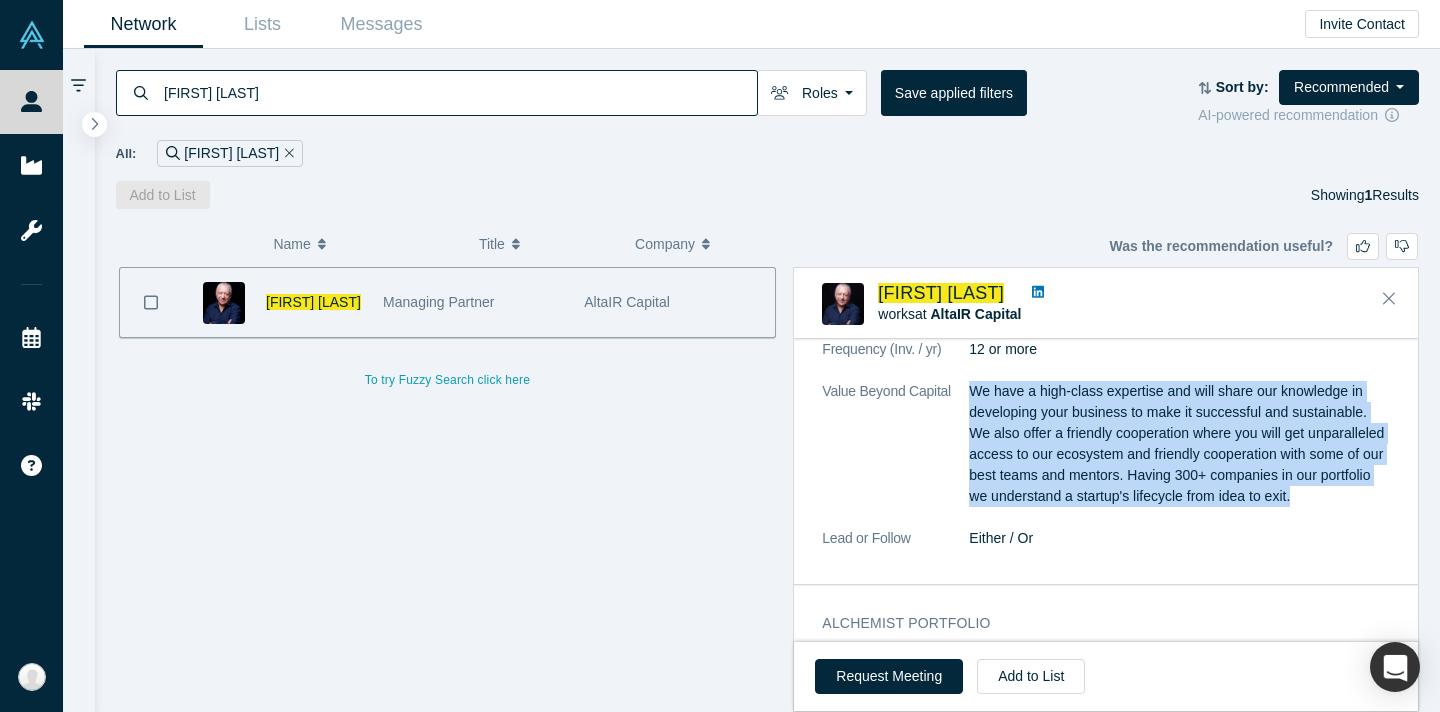 drag, startPoint x: 971, startPoint y: 384, endPoint x: 1366, endPoint y: 494, distance: 410.0305 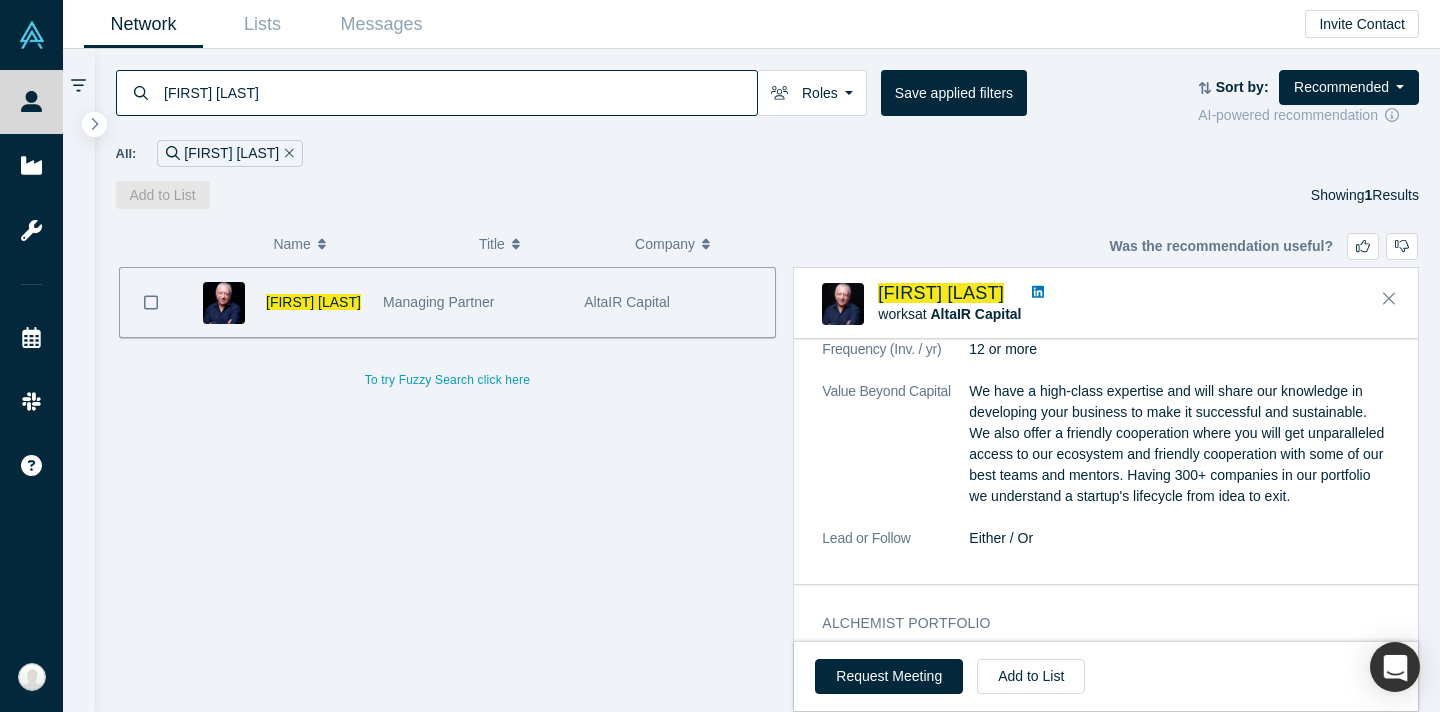 click on "We have a high-class expertise and will share our knowledge in developing your business to make it successful and sustainable. We also offer a friendly cooperation where you will get unparalleled access to our ecosystem and friendly cooperation with some of our best teams and mentors. Having 300+ companies in our portfolio we understand a startup's lifecycle from idea to exit." at bounding box center (1179, 444) 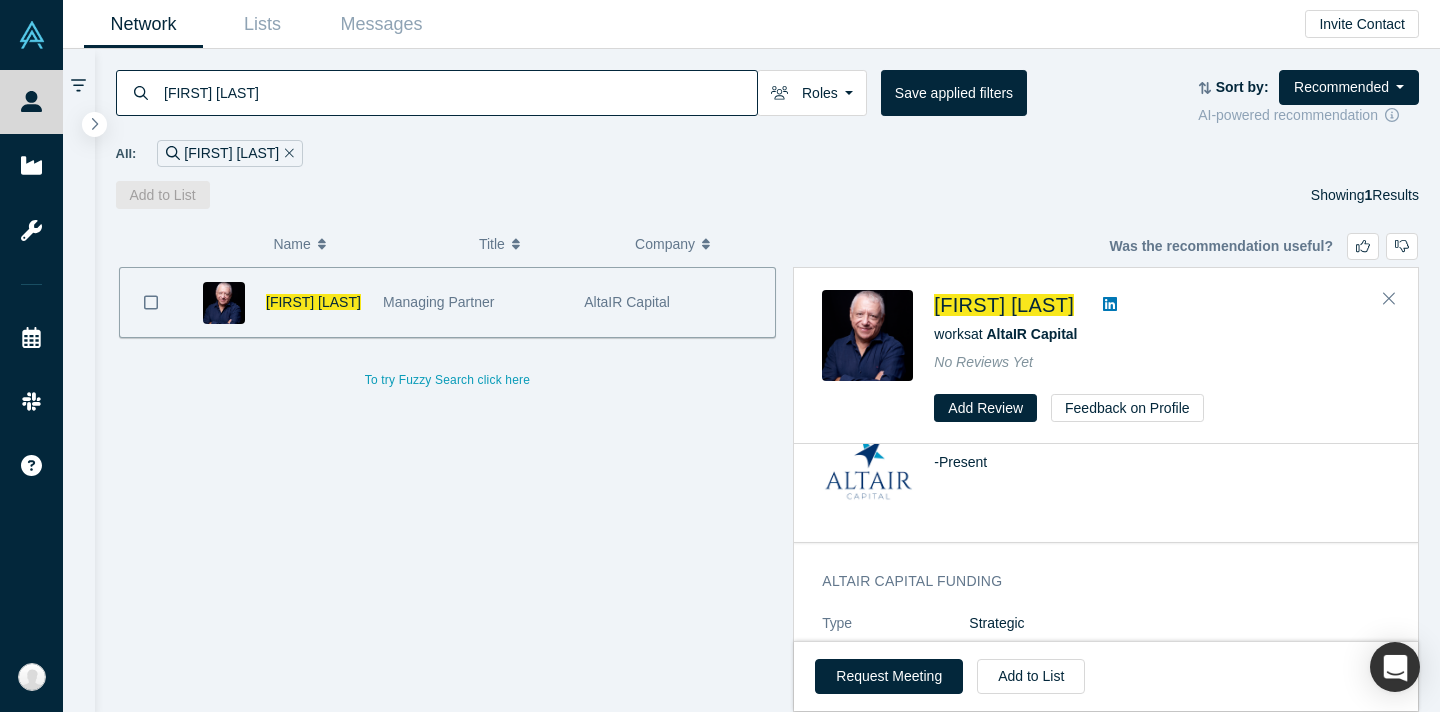scroll, scrollTop: 0, scrollLeft: 0, axis: both 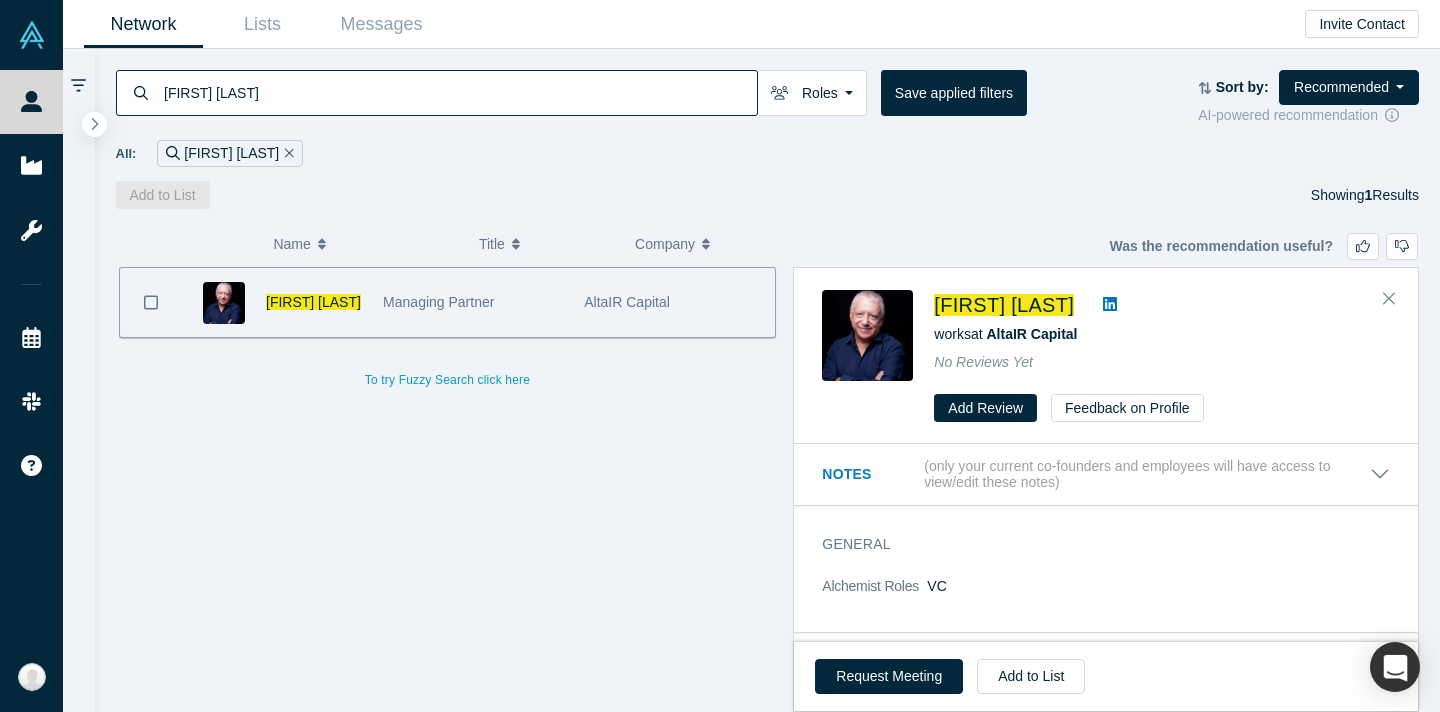 click on "[FIRST] [LAST]" at bounding box center (459, 92) 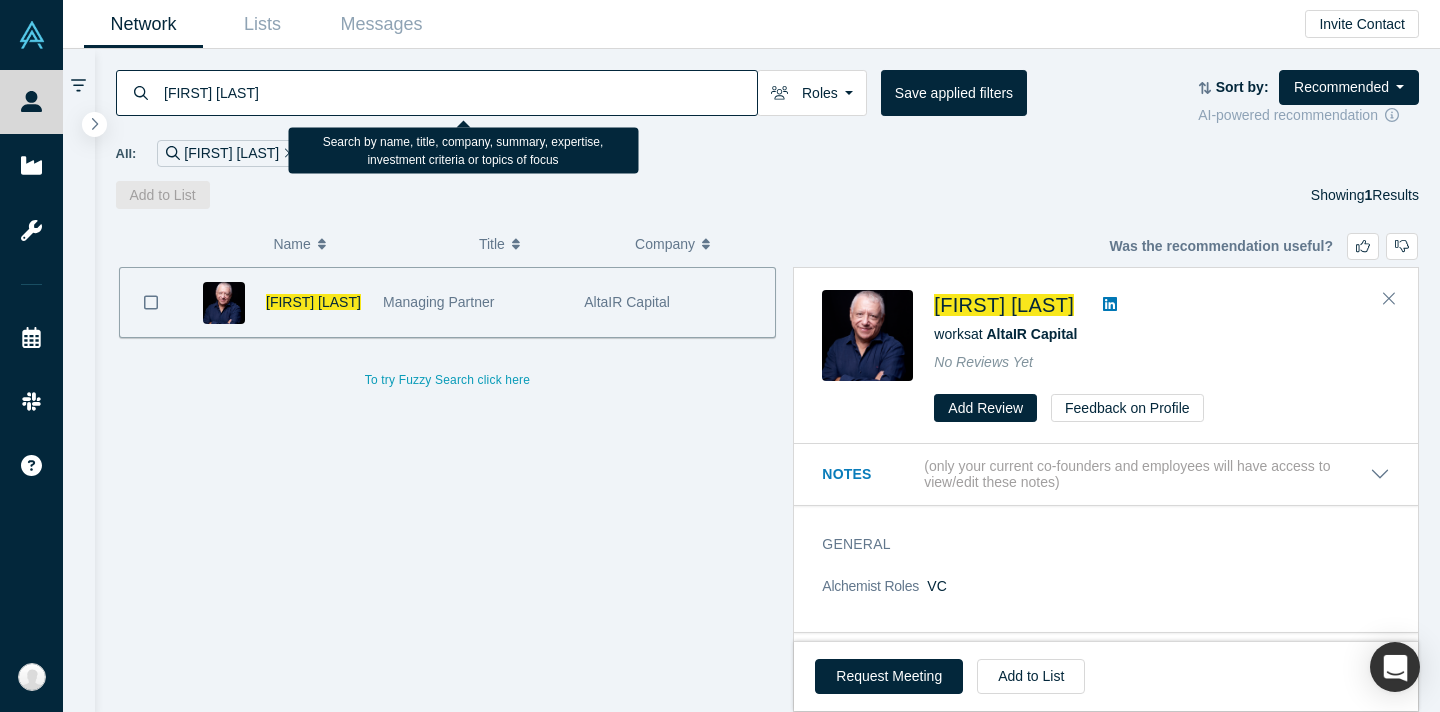 click on "[FIRST] [LAST]" at bounding box center (459, 92) 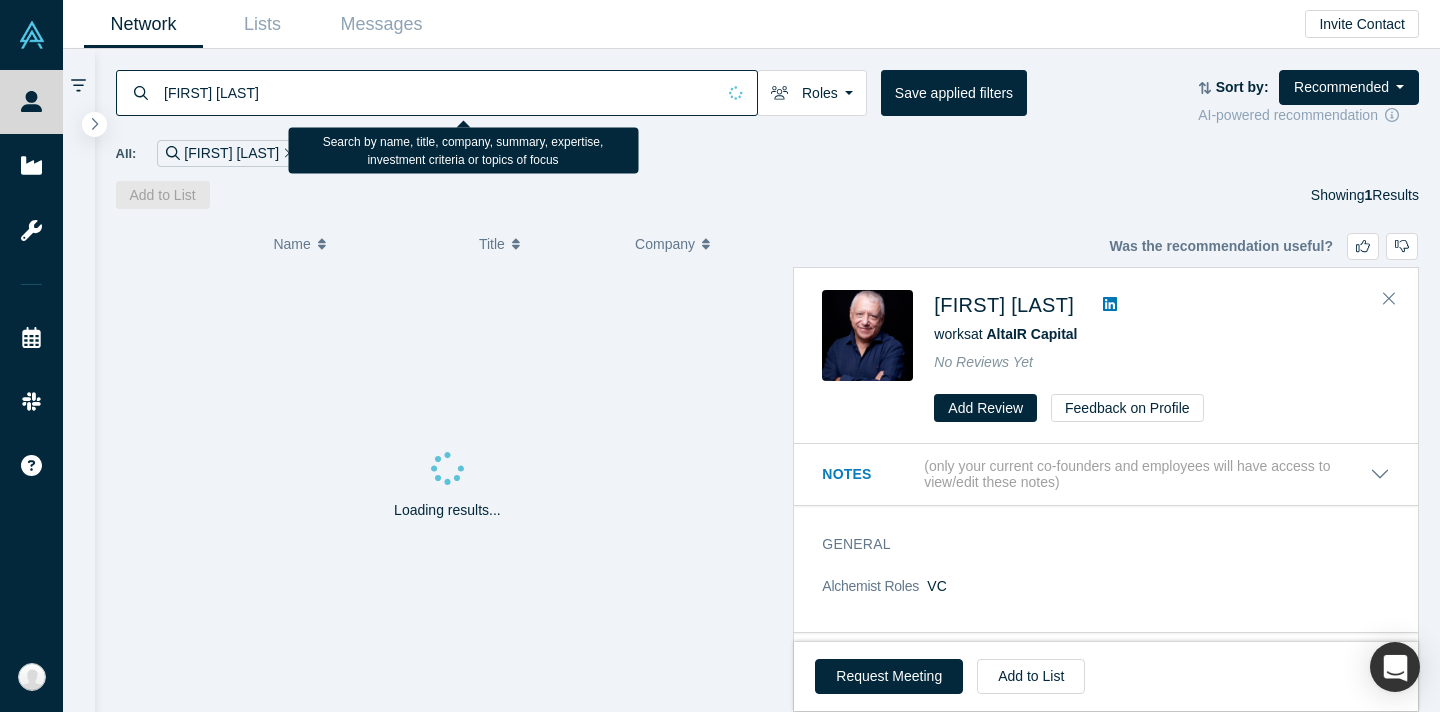 type on "[FIRST] [LAST]" 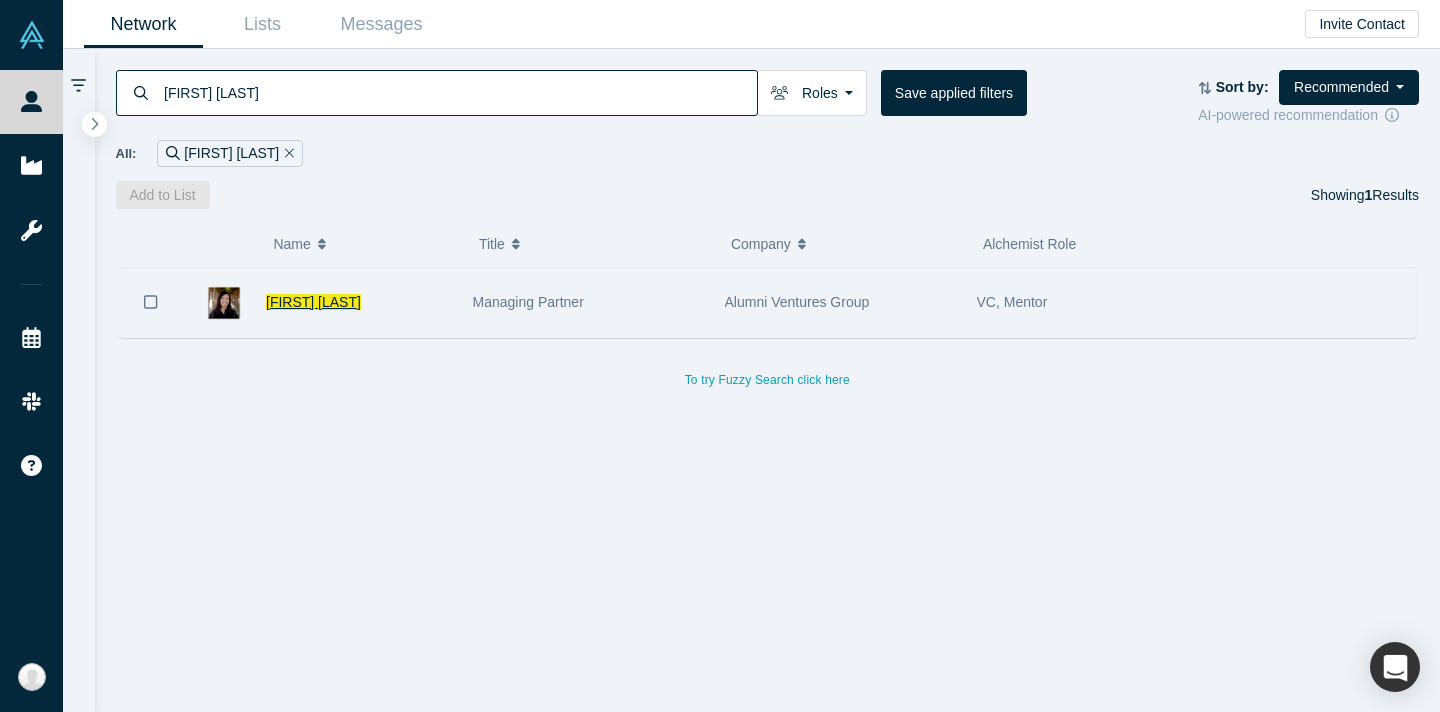 click on "[FIRST] [LAST]" at bounding box center [313, 302] 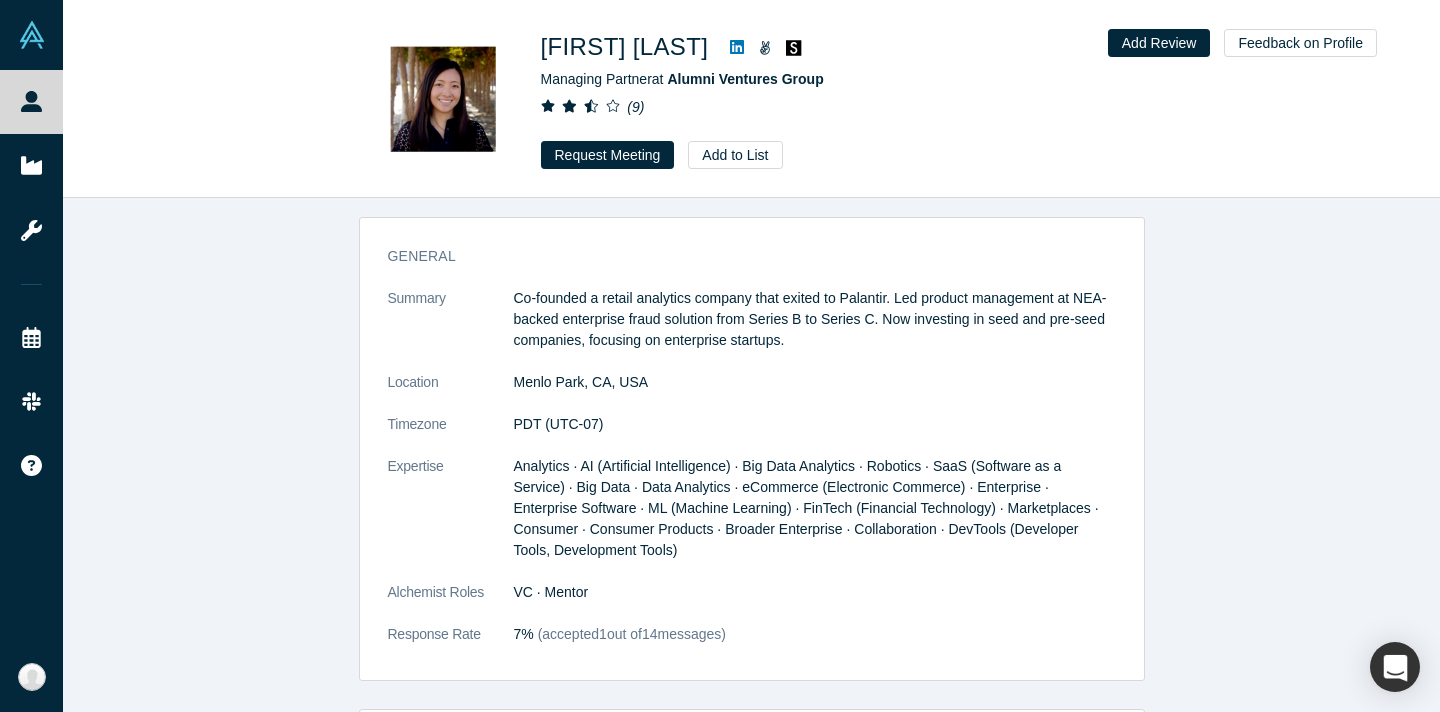 scroll, scrollTop: 930, scrollLeft: 0, axis: vertical 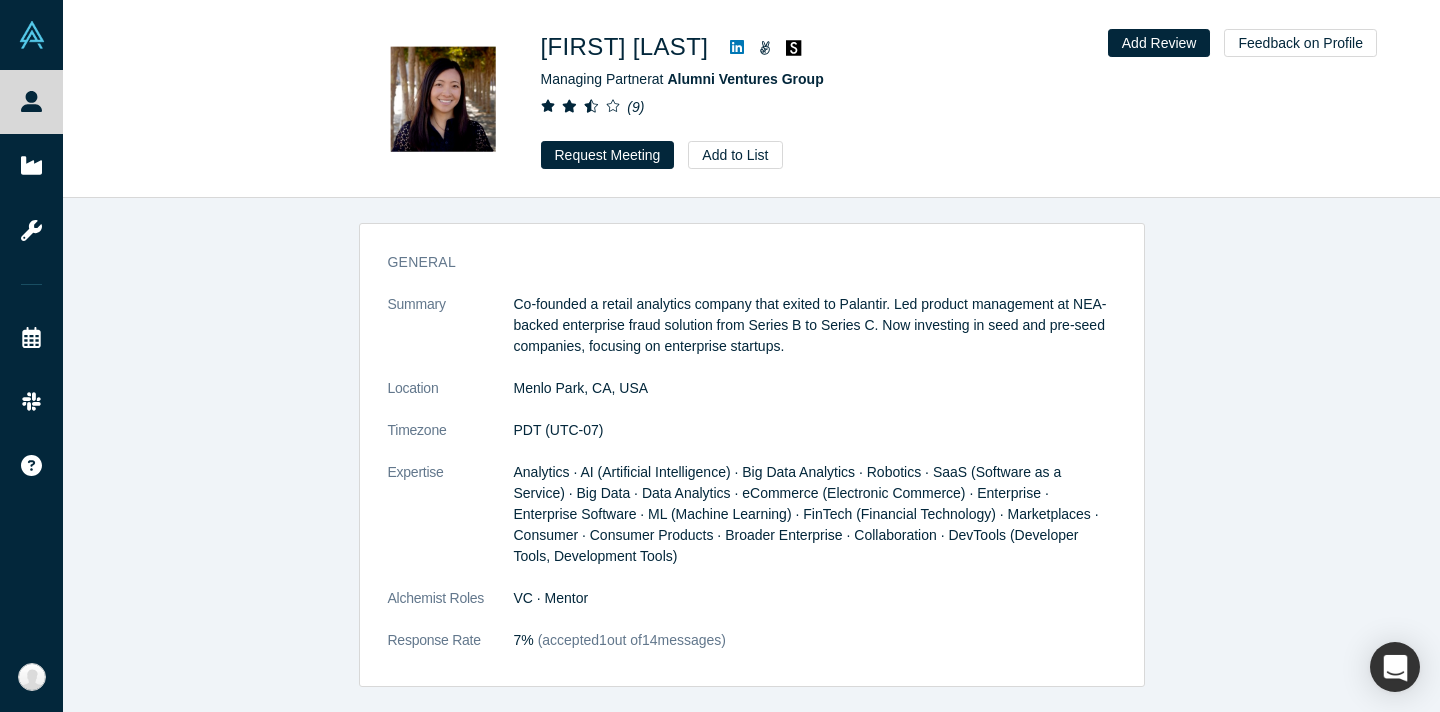 click on "Managing Partner at [COMPANY]" at bounding box center (821, 79) 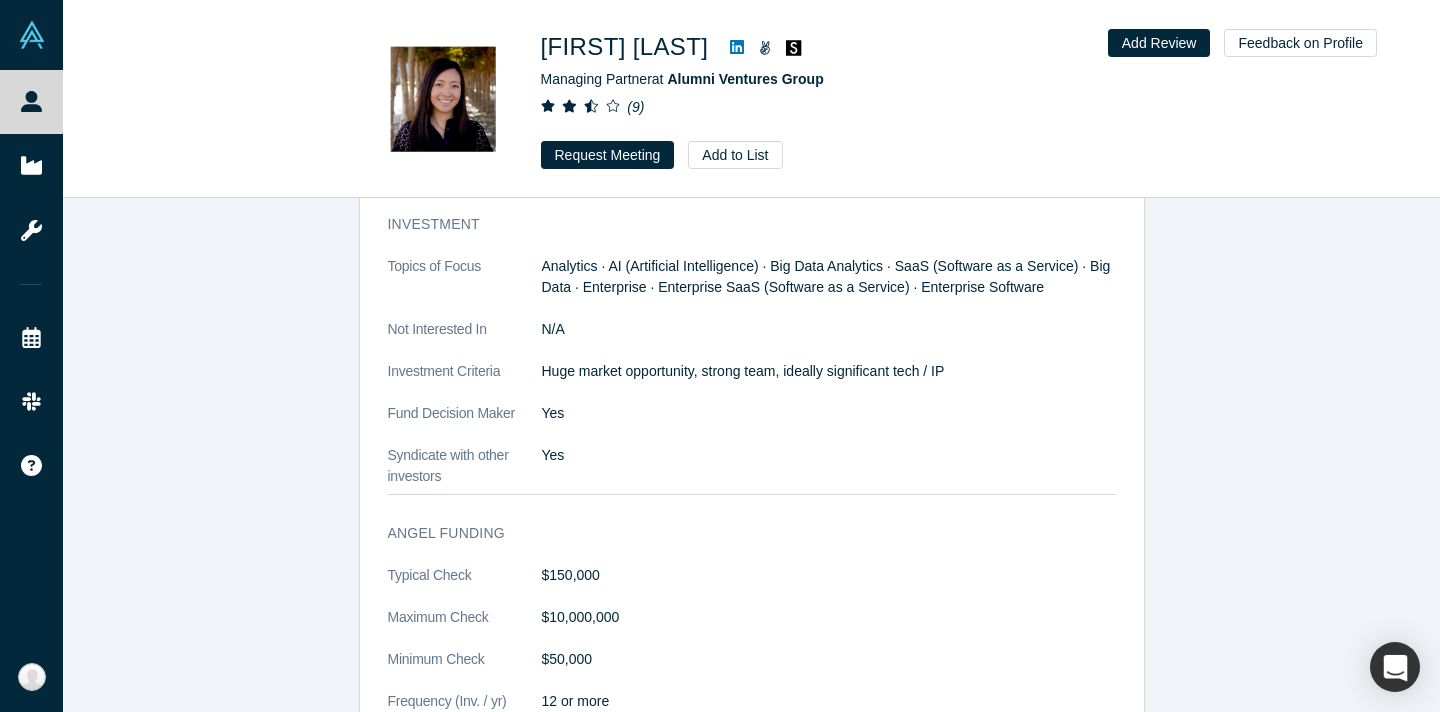 scroll, scrollTop: 2021, scrollLeft: 0, axis: vertical 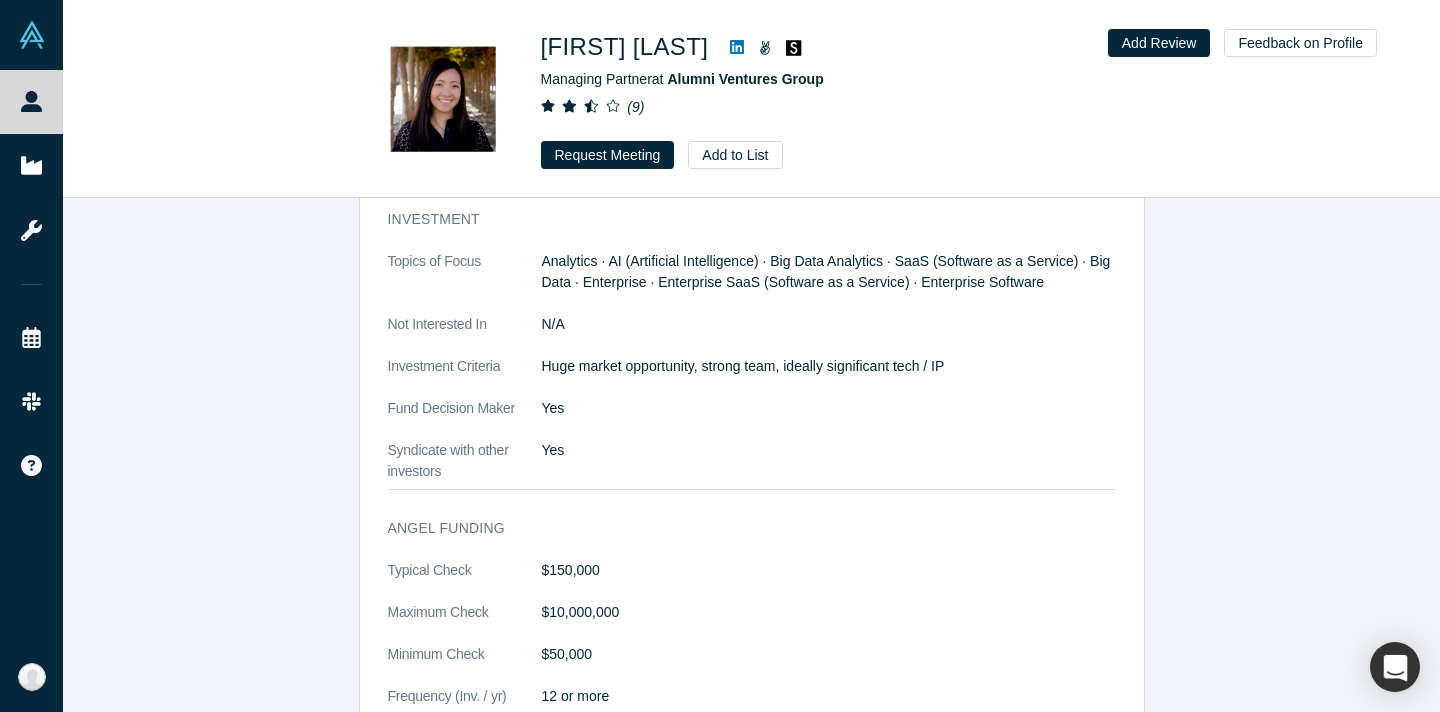 click on "General Summary Co-founded a retail analytics company that exited to [COMPANY]. Led product management at [COMPANY]-backed enterprise fraud solution from Series B to Series C. Now investing in seed and pre-seed companies, focusing on enterprise startups. Location Menlo Park, CA, USA Timezone PDT (UTC-07) Expertise Analytics · AI (Artificial Intelligence) · Big Data Analytics · Robotics · SaaS (Software as a Service) · Big Data · Data Analytics · eCommerce (Electronic Commerce) · Enterprise · Enterprise Software · ML (Machine Learning) · FinTech (Financial Technology) · Marketplaces · Consumer · Consumer Products · Broader Enterprise · Collaboration · DevTools (Developer Tools, Development Tools) Alchemist Roles VC · Mentor Response Rate 7% (accepted 1 out of 14 messages) Current Experience Managing Partner at [COMPANY] [MONTH] [YEAR] - Present Product Manager at [COMPANY] [MONTH] [YEAR] - Present Past Experience Product at [COMPANY] [MONTH] [YEAR] - [MONTH] [YEAR] N/A" at bounding box center [751, 295] 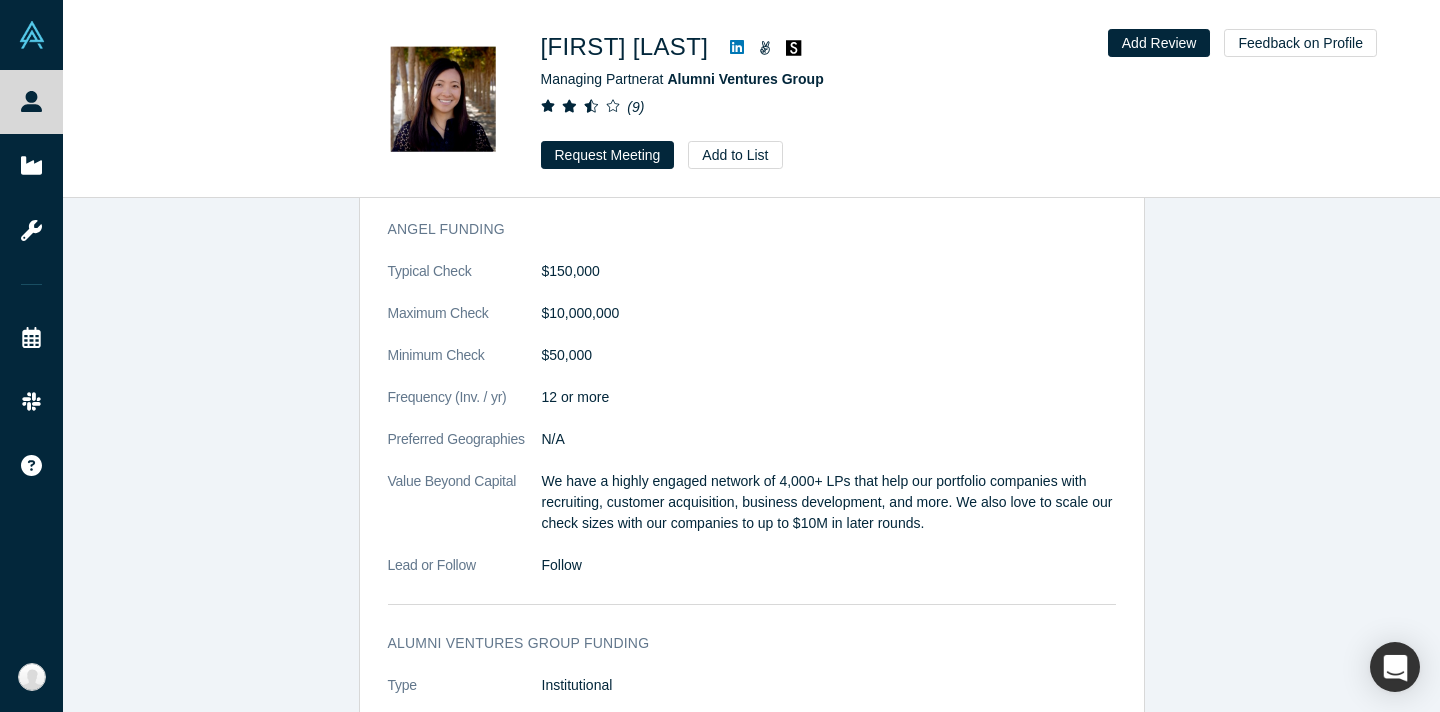 scroll, scrollTop: 2322, scrollLeft: 0, axis: vertical 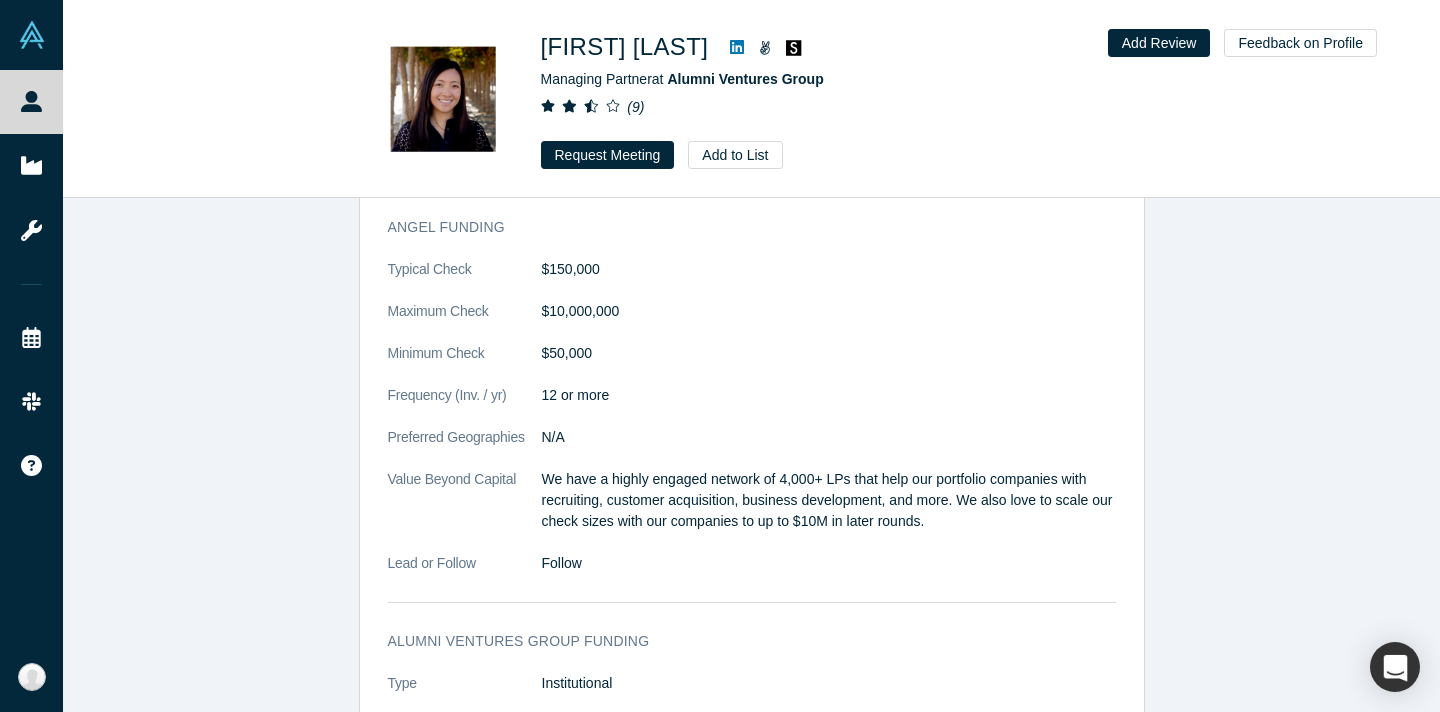 click on "We have a highly engaged network of 4,000+ LPs that help our portfolio companies with recruiting, customer acquisition, business development, and more. We also love to scale our check sizes with our companies to up to $10M in later rounds." at bounding box center (829, 500) 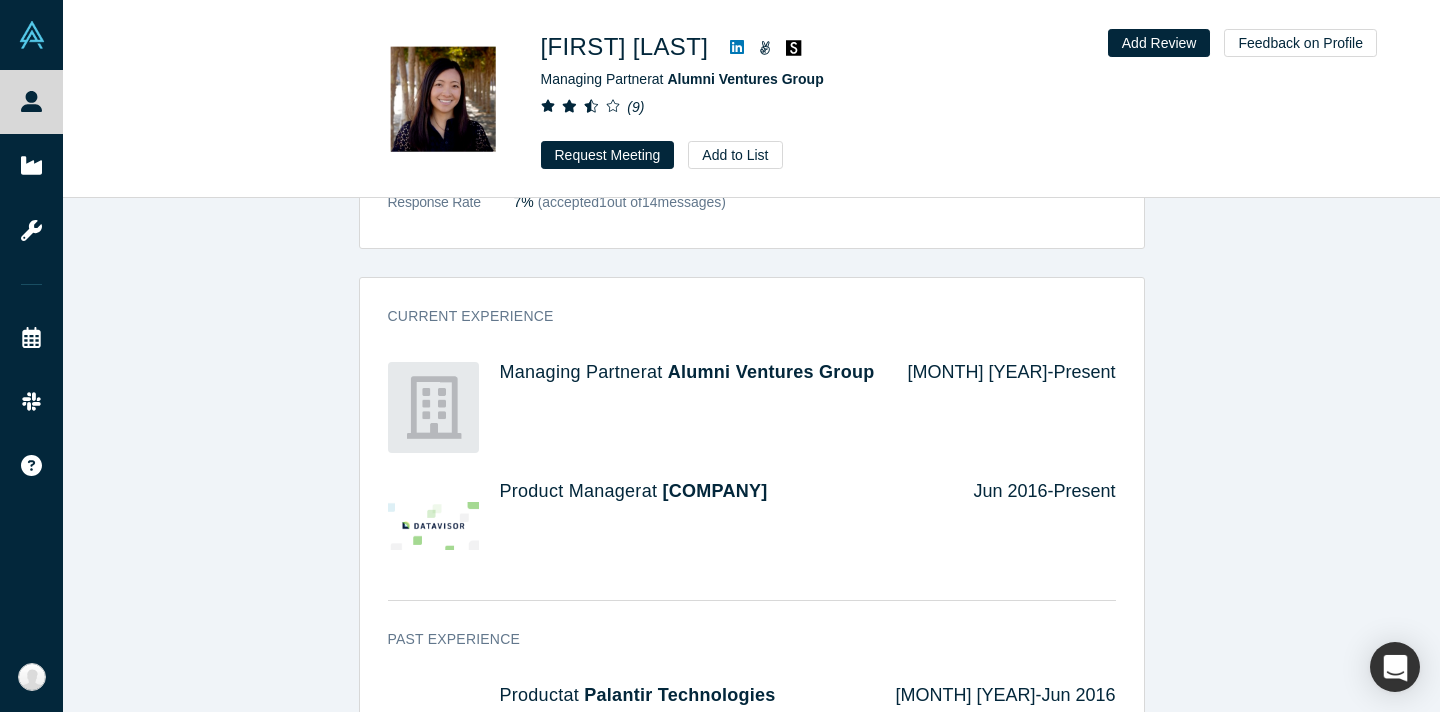 scroll, scrollTop: 0, scrollLeft: 0, axis: both 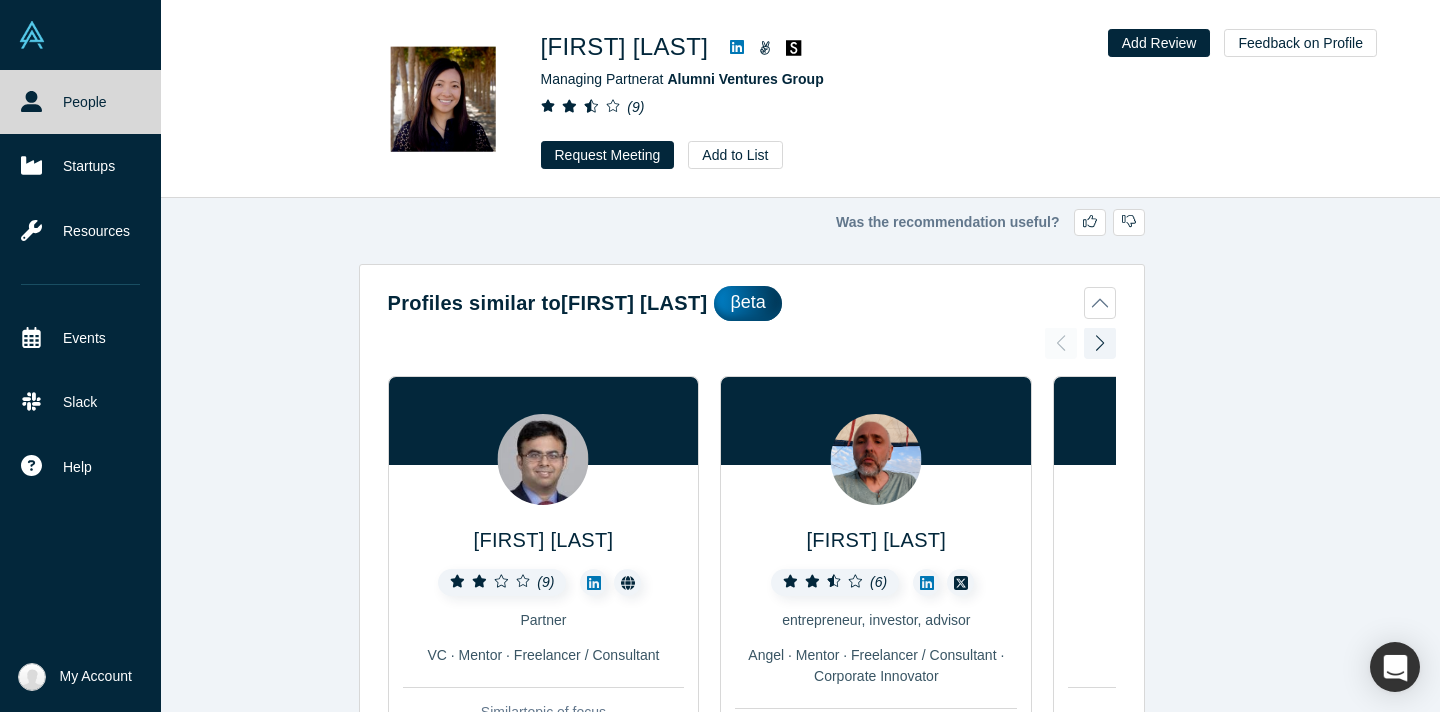 click on "People" at bounding box center [80, 102] 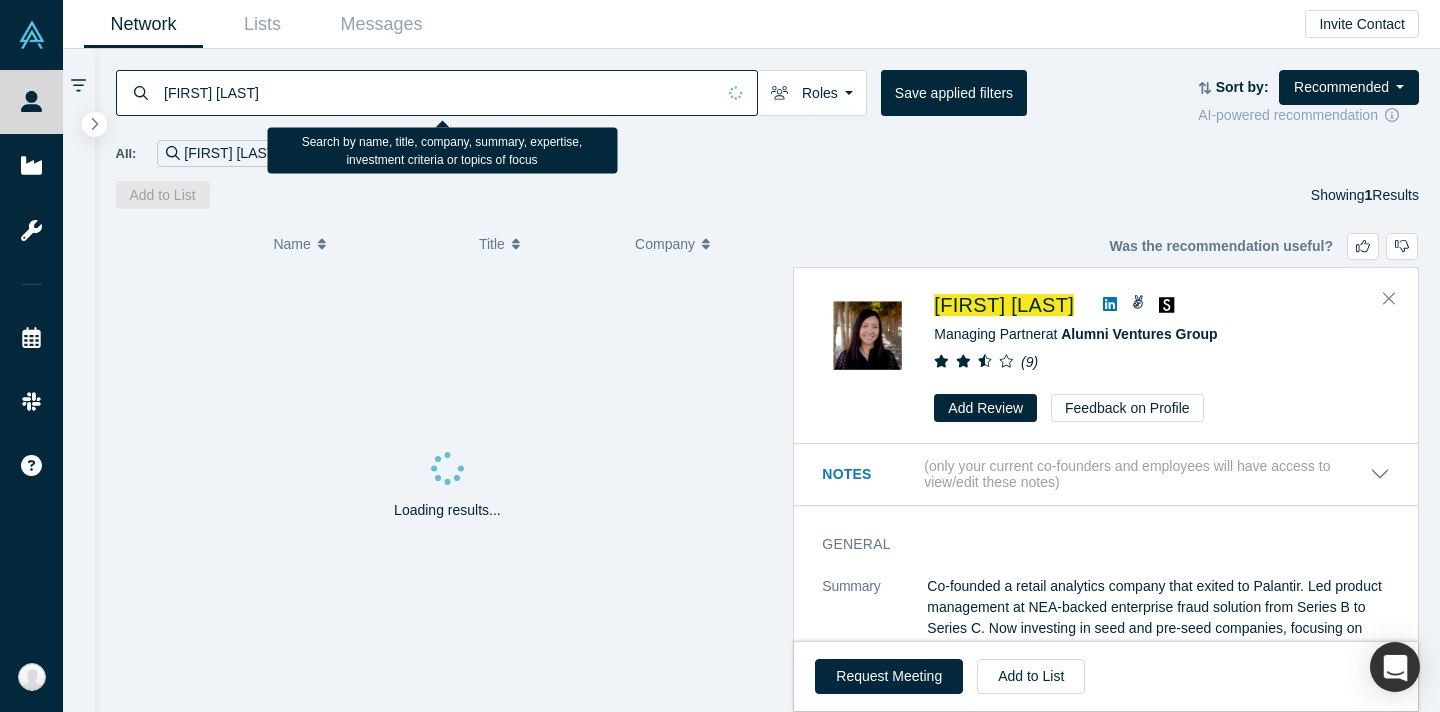 click on "[FIRST] [LAST]" at bounding box center [438, 92] 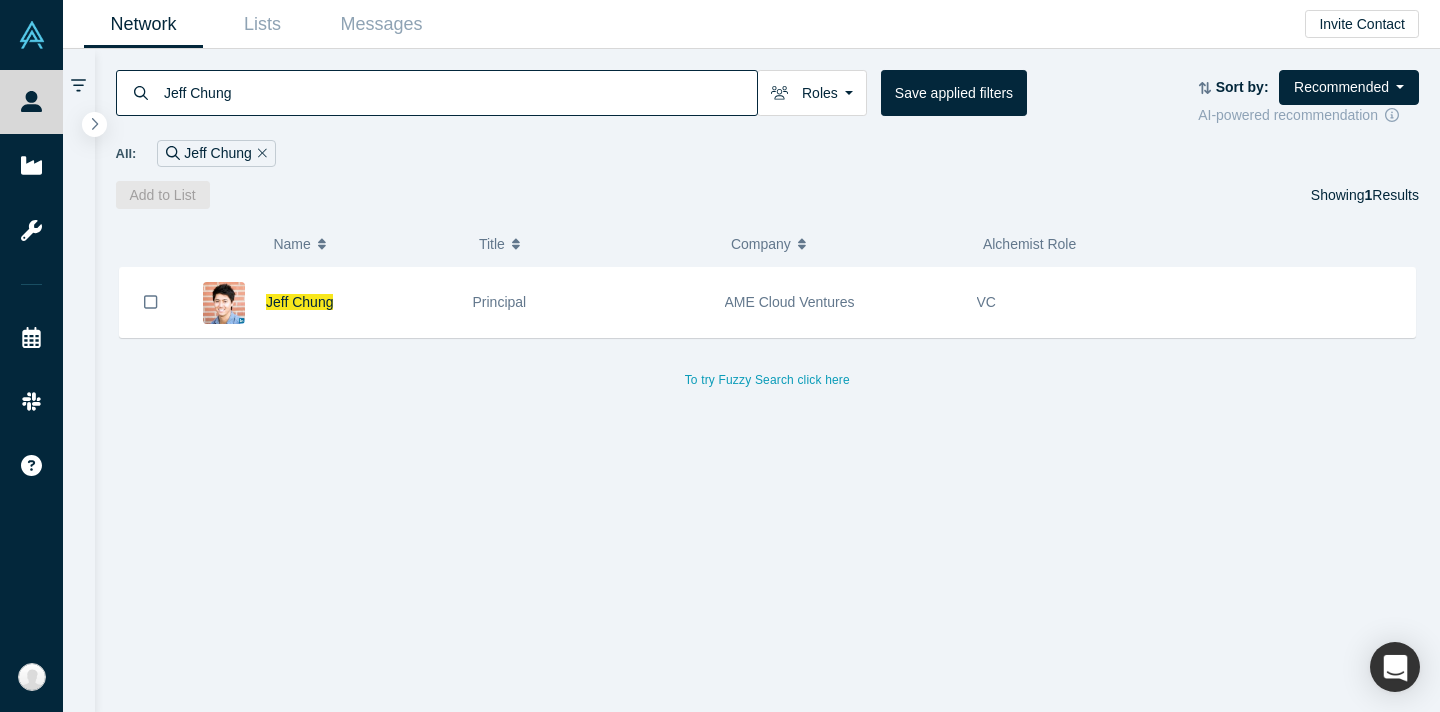 click on "Add to List Showing 1 Results" at bounding box center (768, 195) 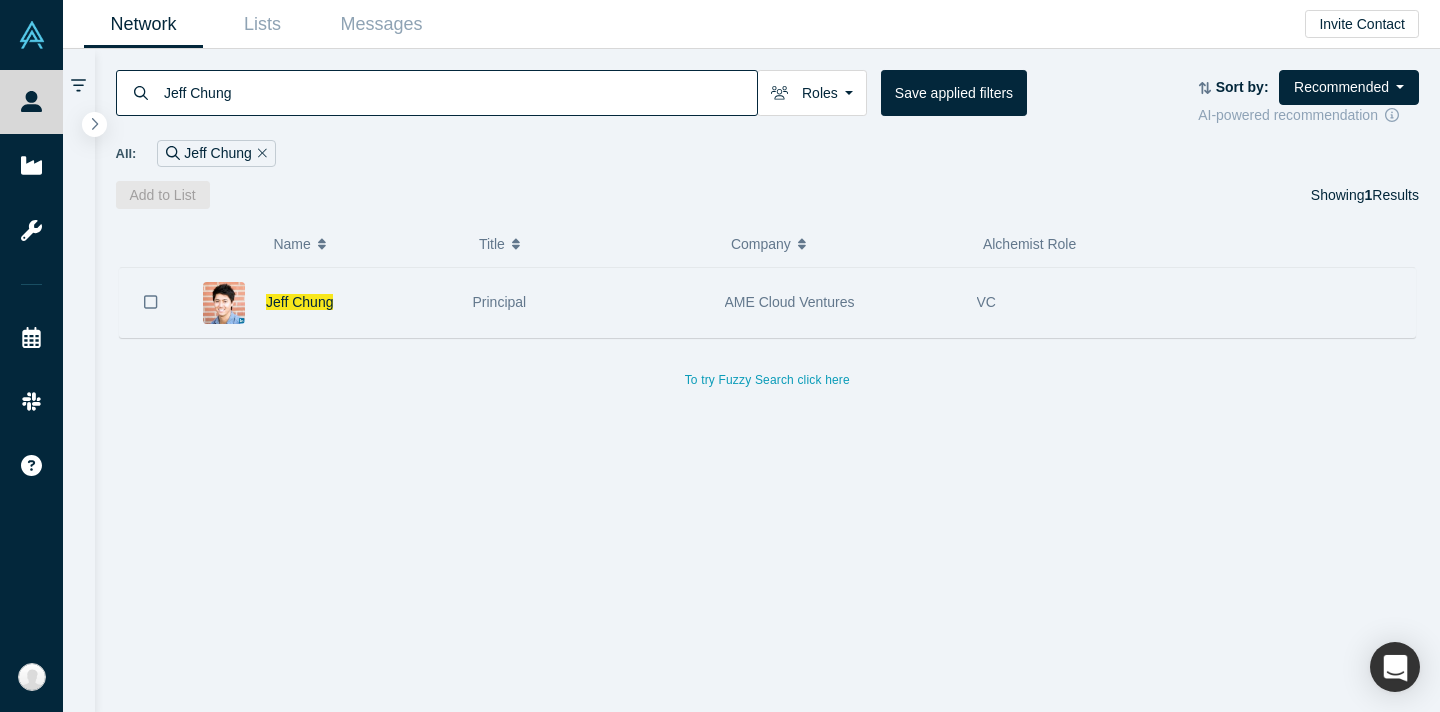 click on "Jeff Chung" at bounding box center [359, 302] 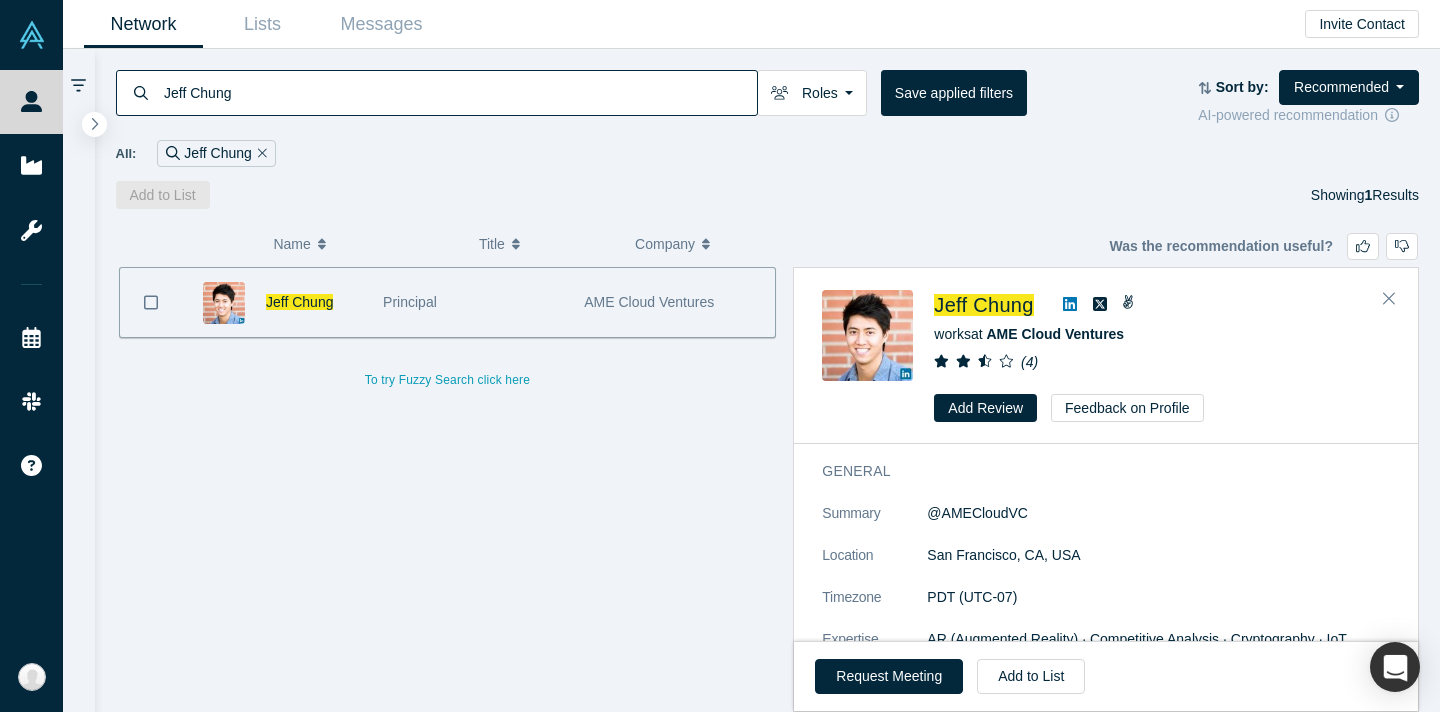 scroll, scrollTop: 0, scrollLeft: 0, axis: both 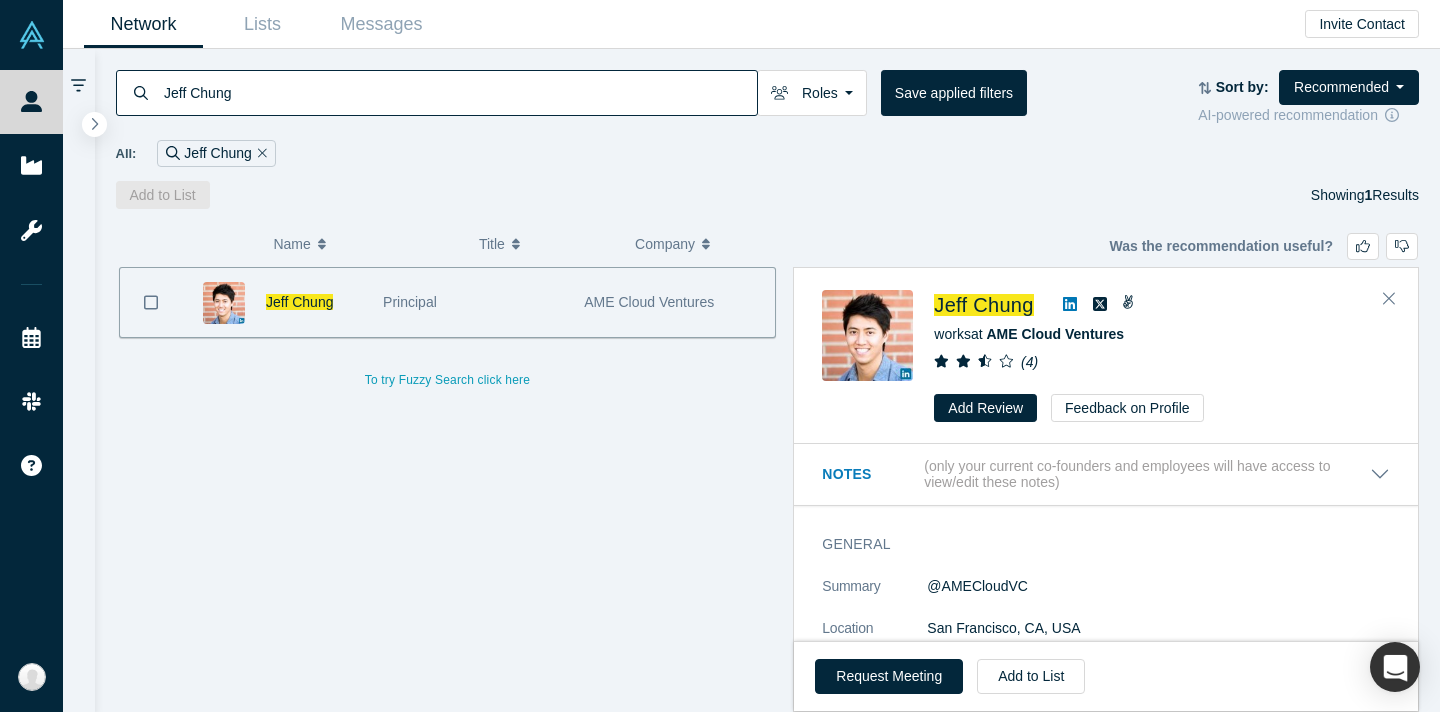 click on "Jeff Chung" at bounding box center (459, 92) 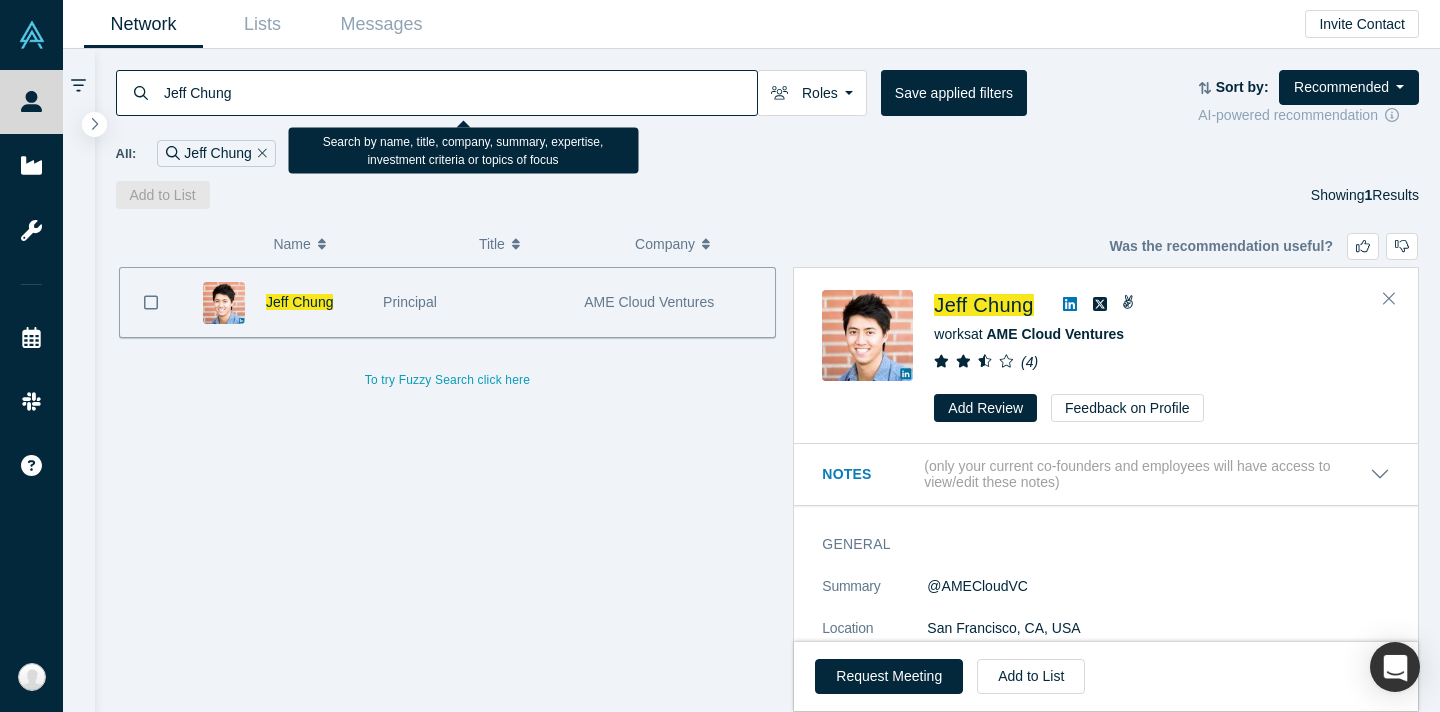 paste on "[FIRST] [LAST]" 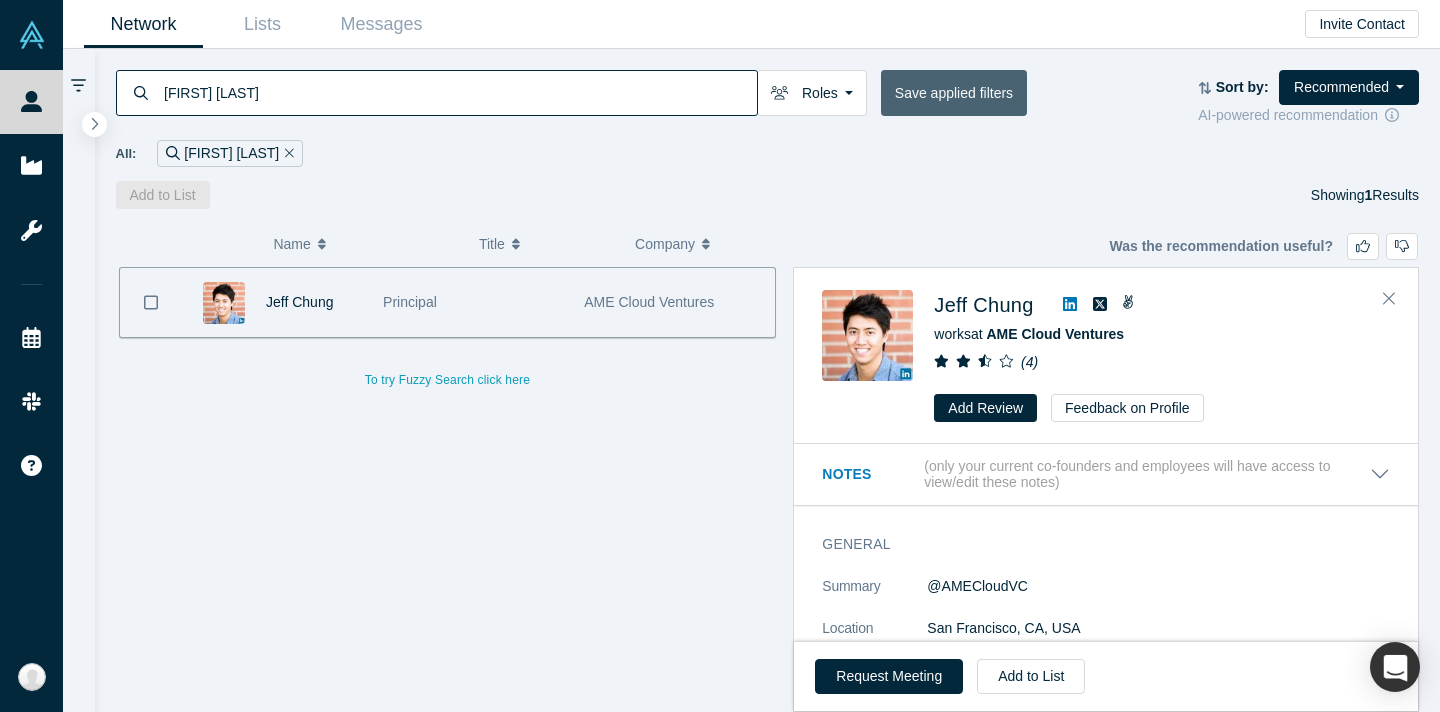 type on "[FIRST] [LAST]" 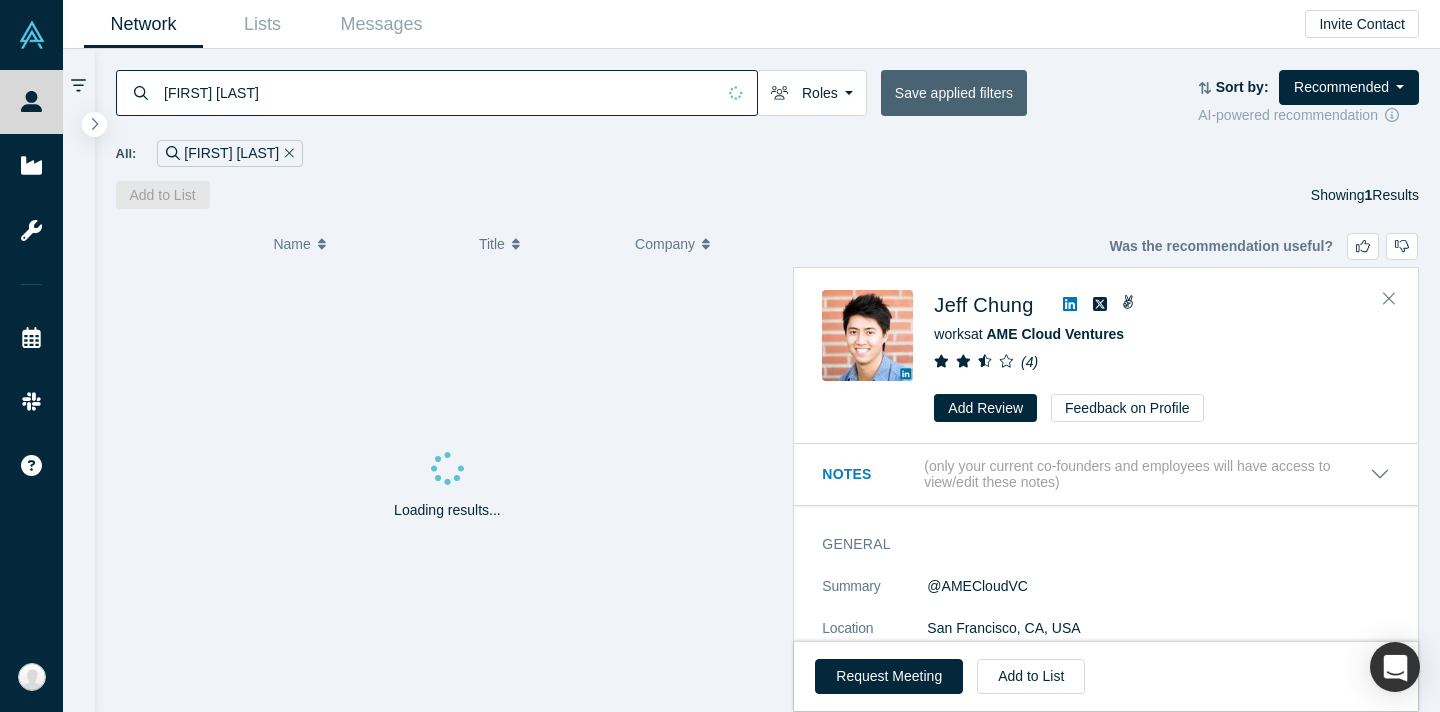 click on "Save applied filters" at bounding box center [954, 93] 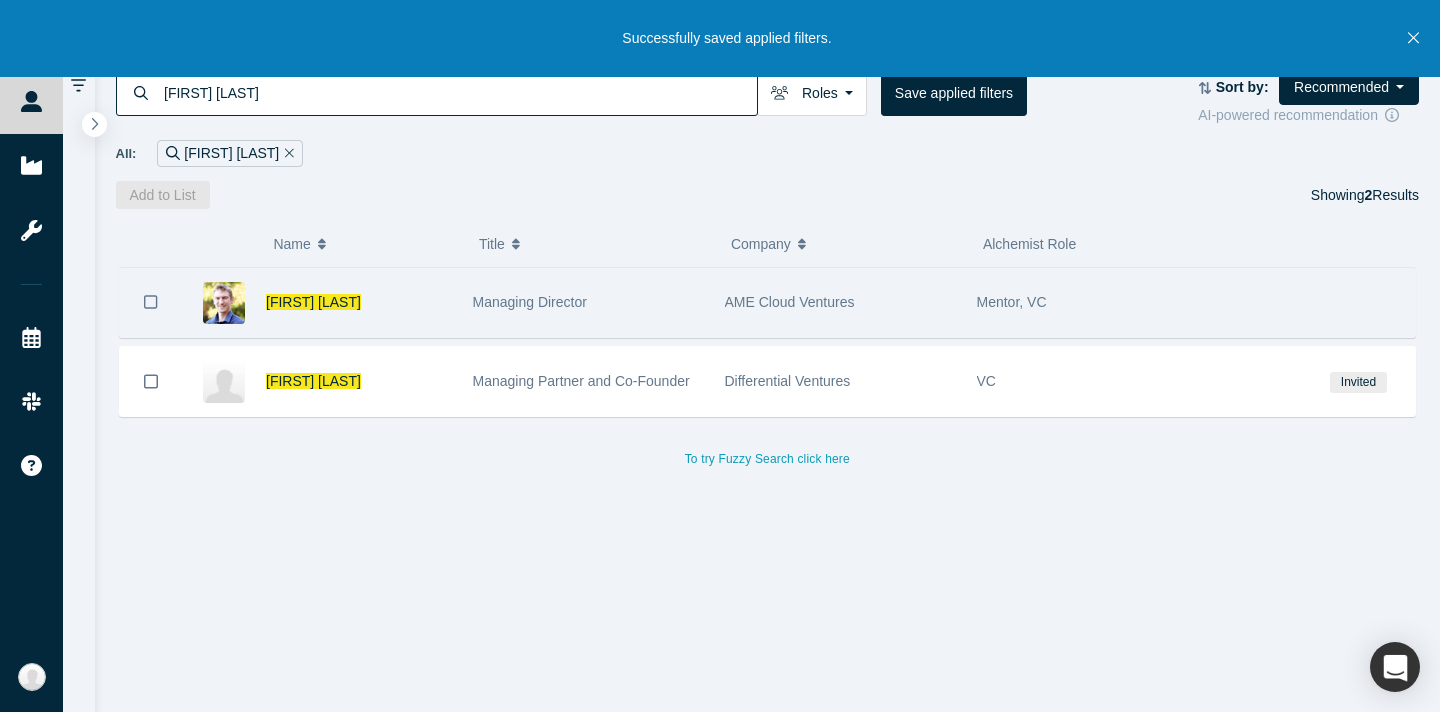 click at bounding box center [1359, 302] 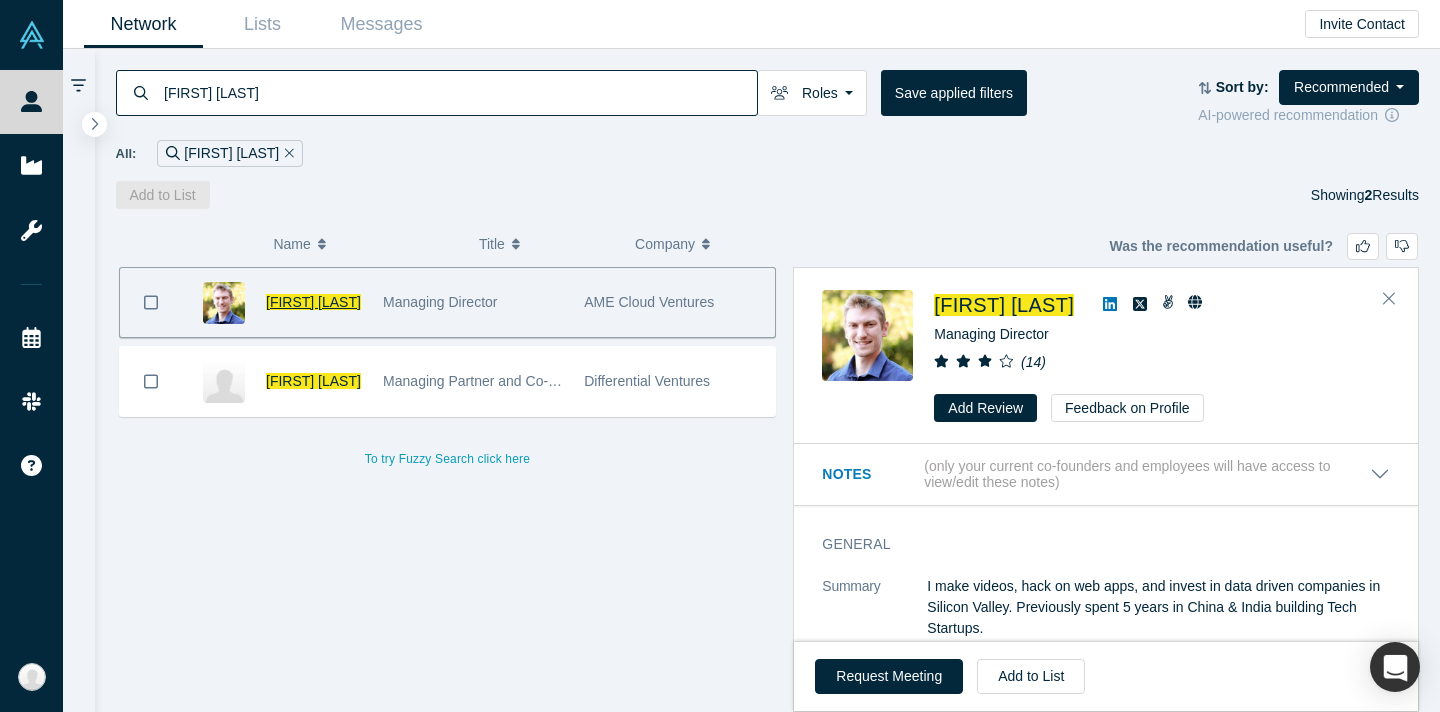 click on "[FIRST] [LAST]" at bounding box center (313, 302) 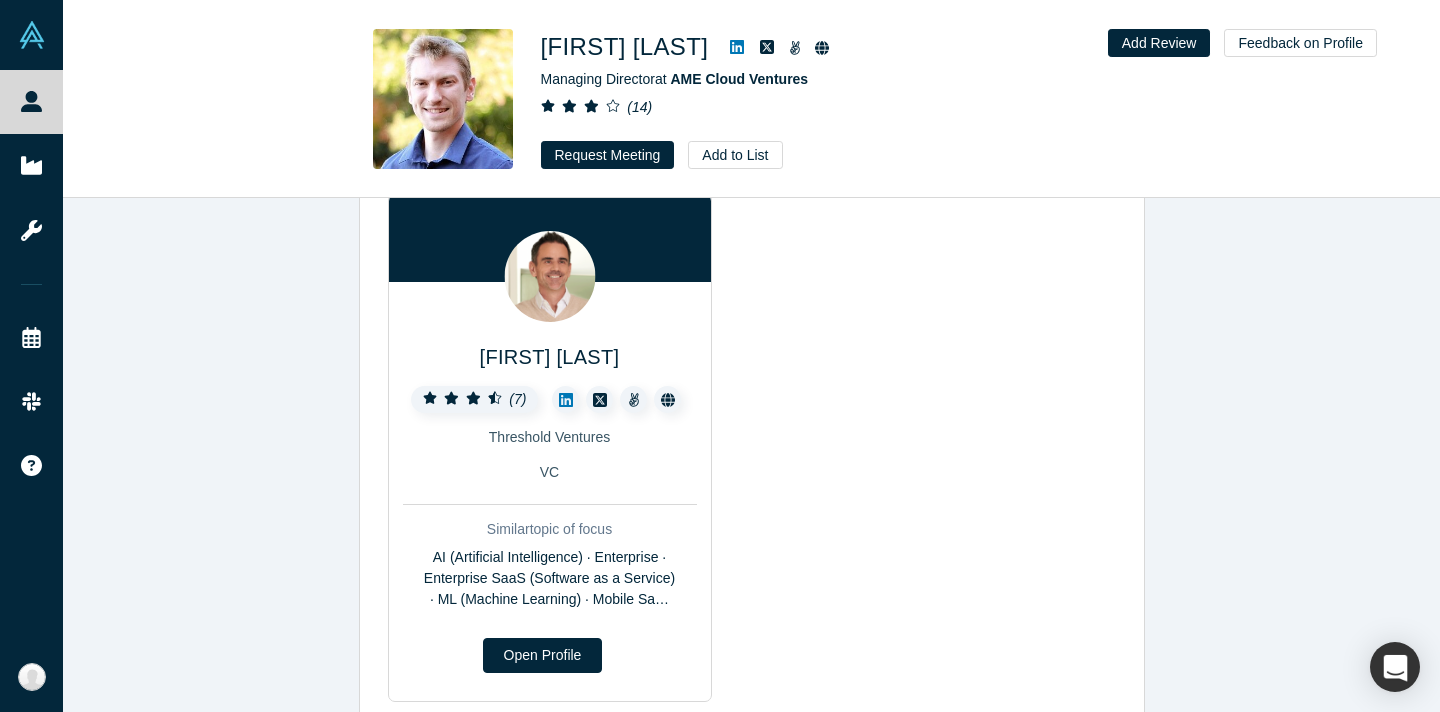 scroll, scrollTop: 889, scrollLeft: 0, axis: vertical 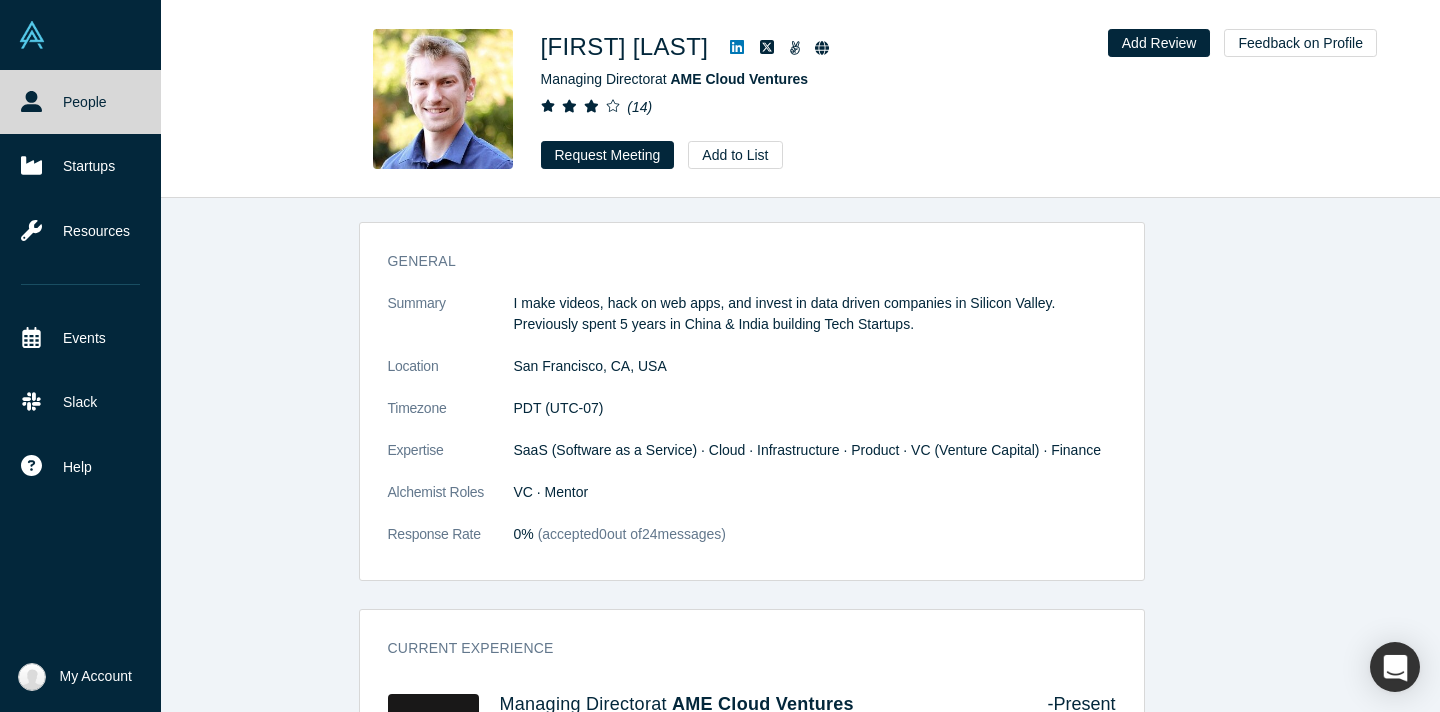 click on "People" at bounding box center [80, 102] 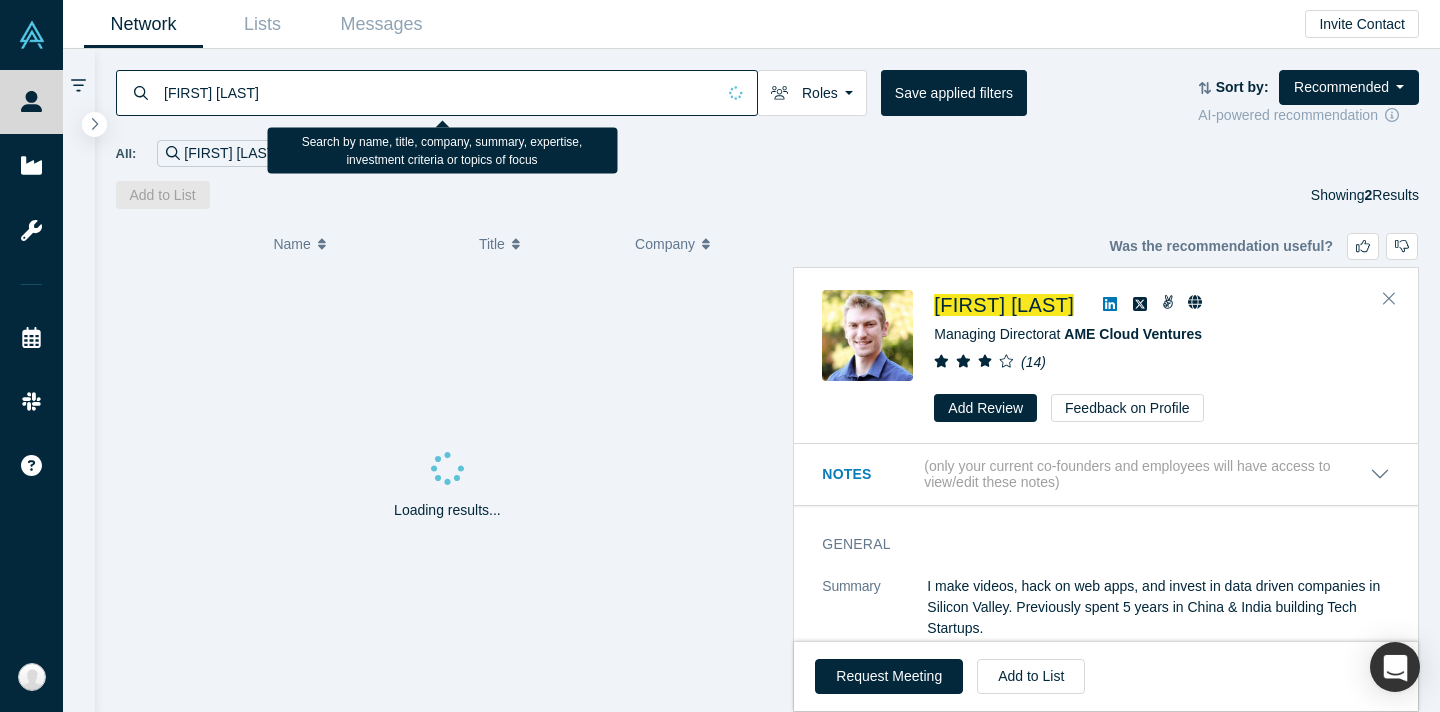 click on "[FIRST] [LAST]" at bounding box center [438, 92] 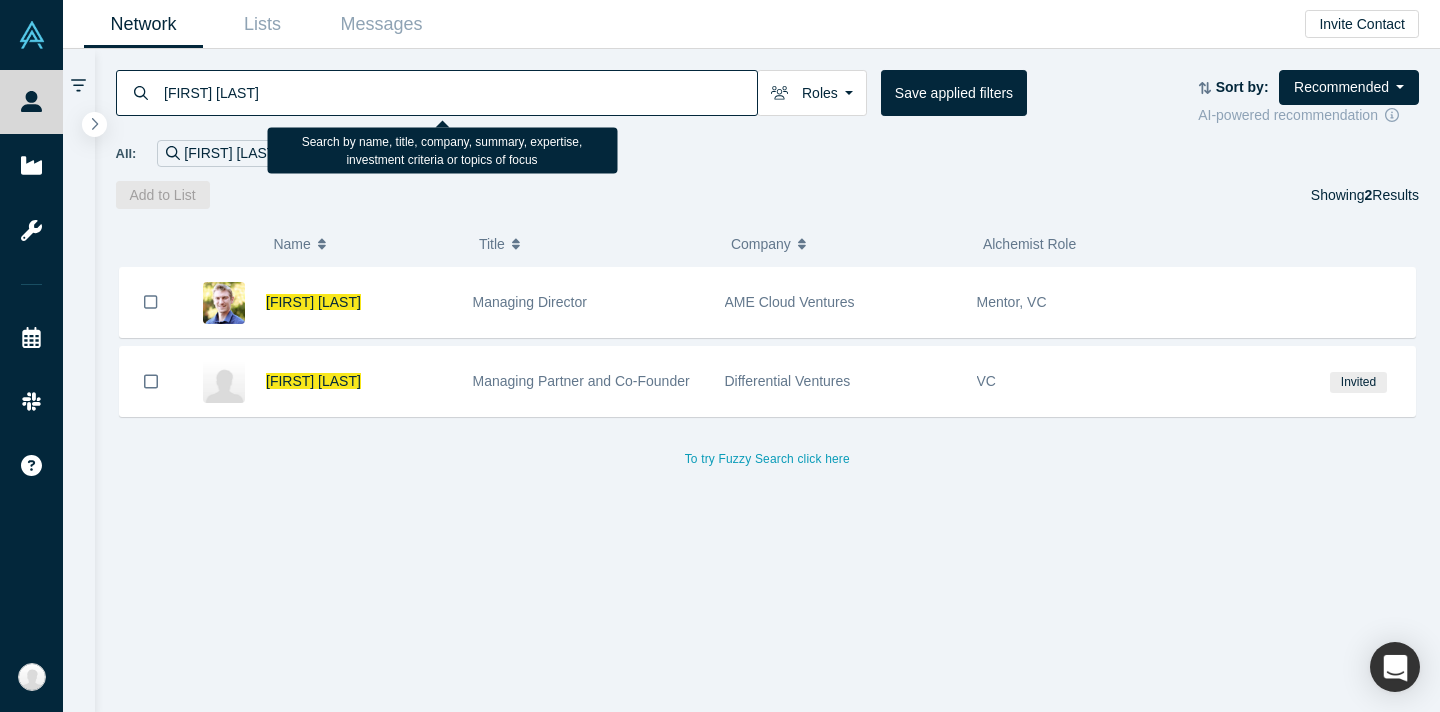 click on "[FIRST] [LAST]" at bounding box center (459, 92) 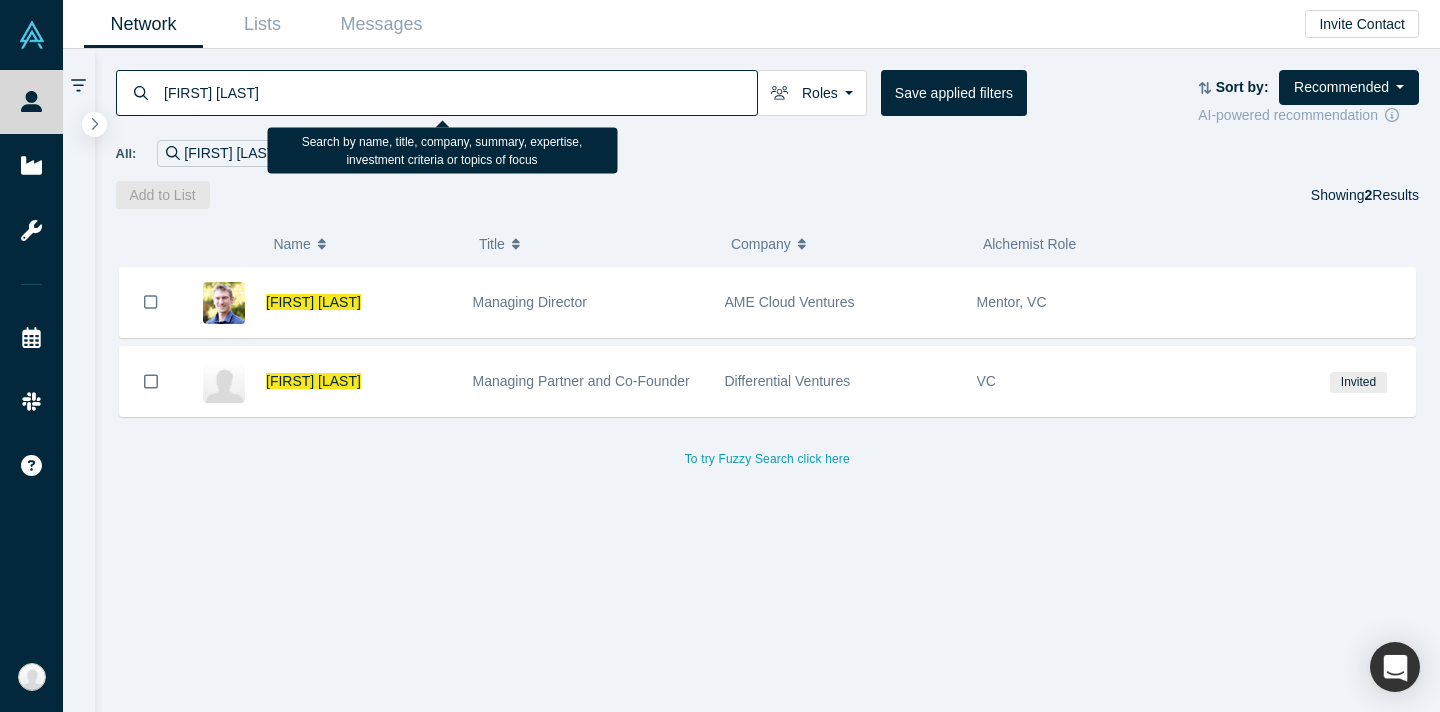 click on "[FIRST] [LAST]" at bounding box center [459, 92] 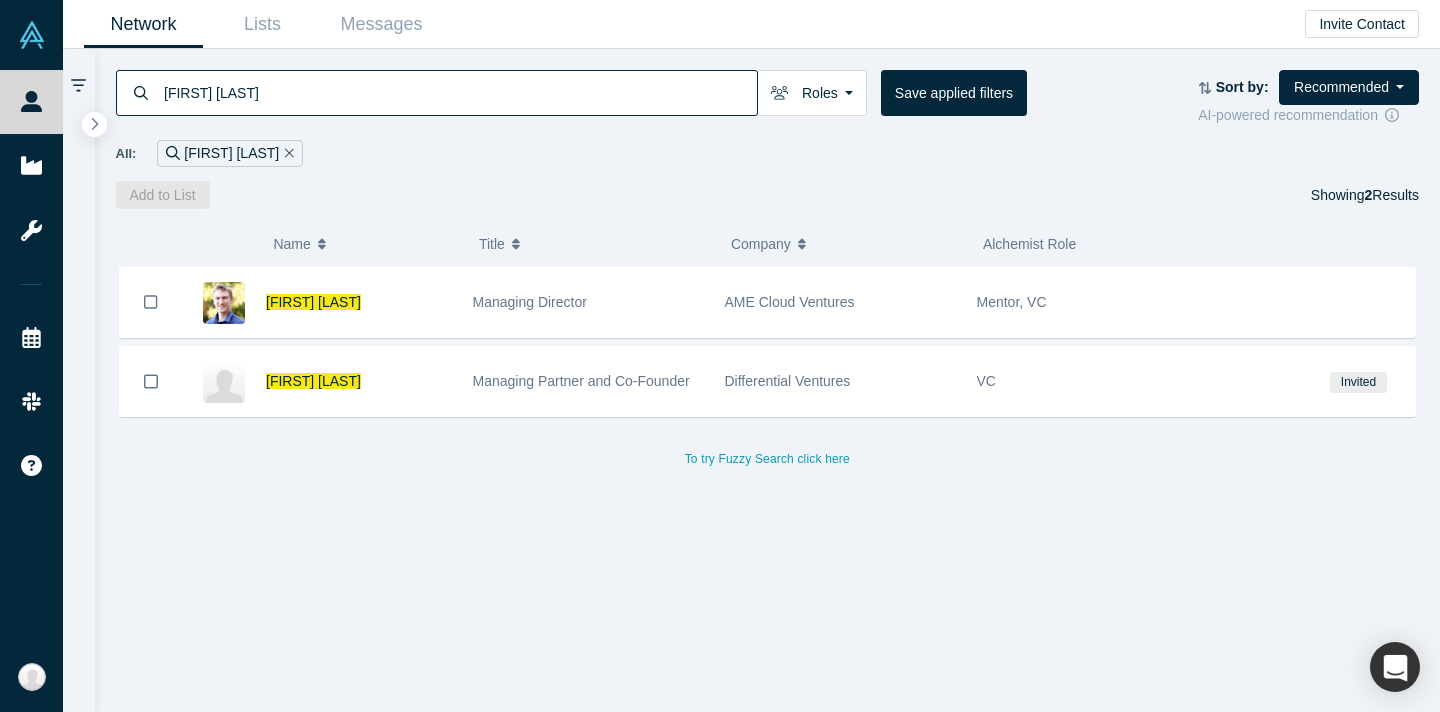 drag, startPoint x: 264, startPoint y: 93, endPoint x: 106, endPoint y: 89, distance: 158.05063 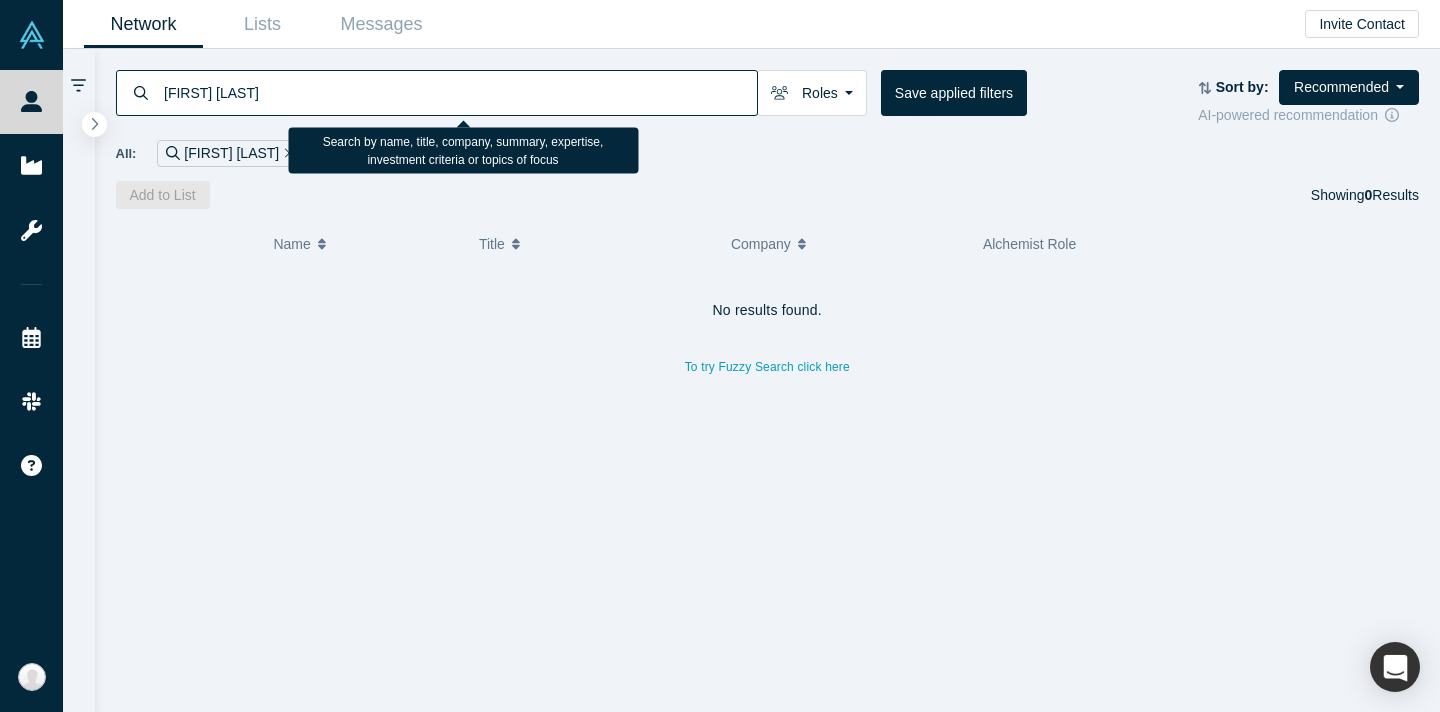 drag, startPoint x: 217, startPoint y: 95, endPoint x: 140, endPoint y: 98, distance: 77.05842 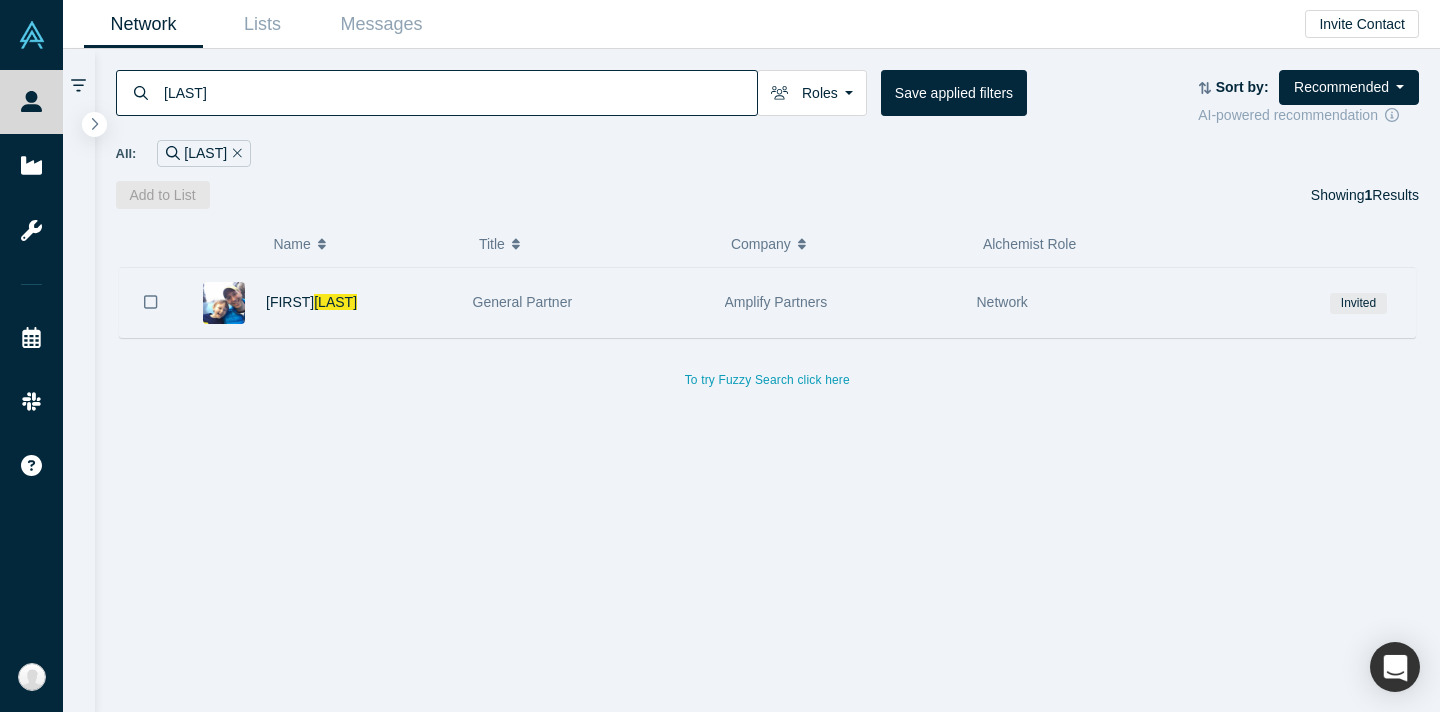 click on "[FIRST] [LAST]" at bounding box center (359, 302) 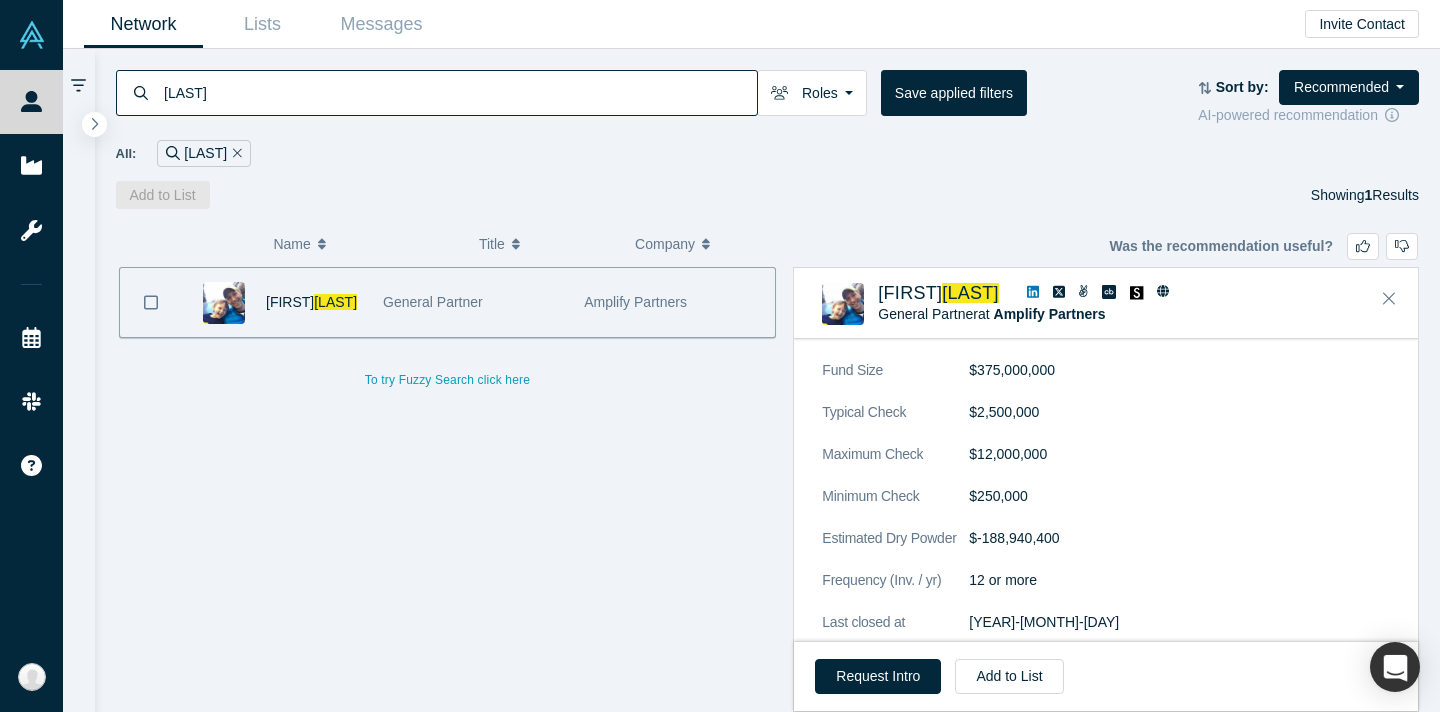 scroll, scrollTop: 1641, scrollLeft: 0, axis: vertical 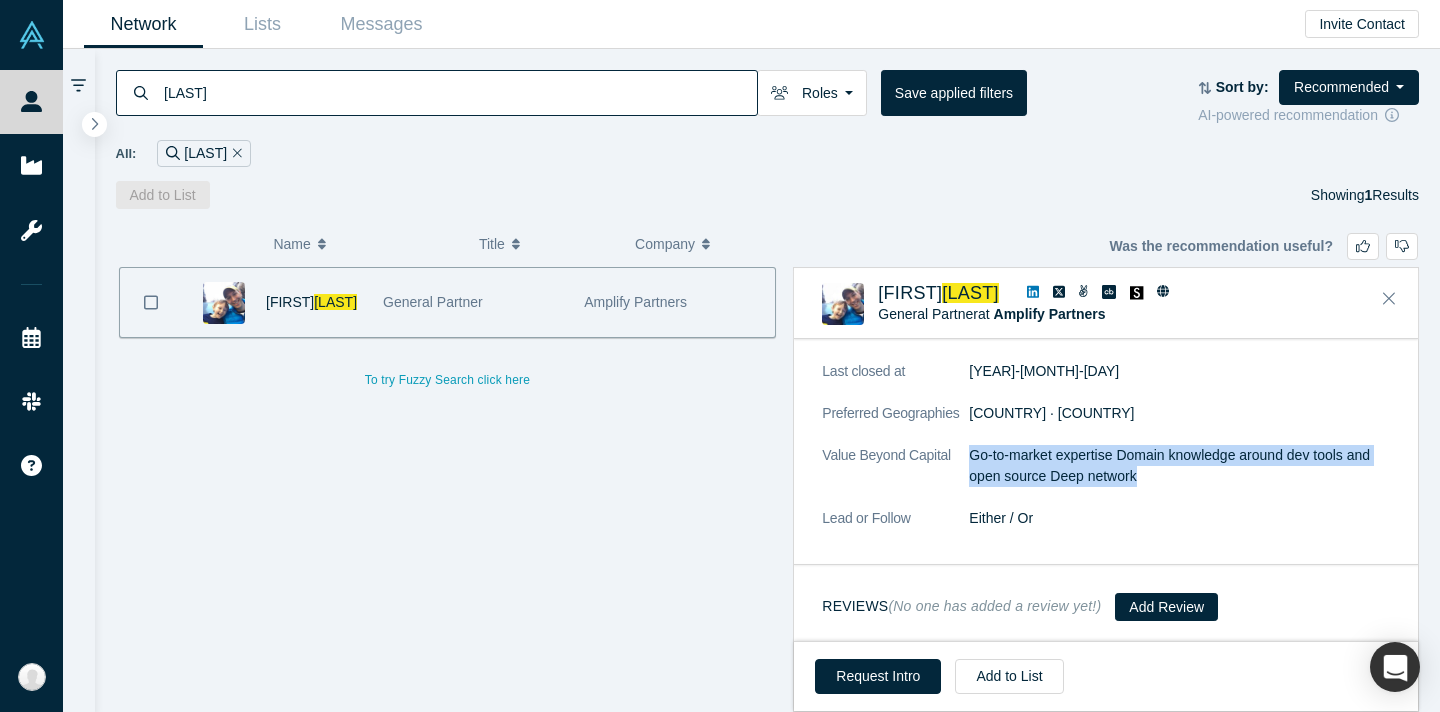 drag, startPoint x: 973, startPoint y: 452, endPoint x: 1171, endPoint y: 474, distance: 199.21848 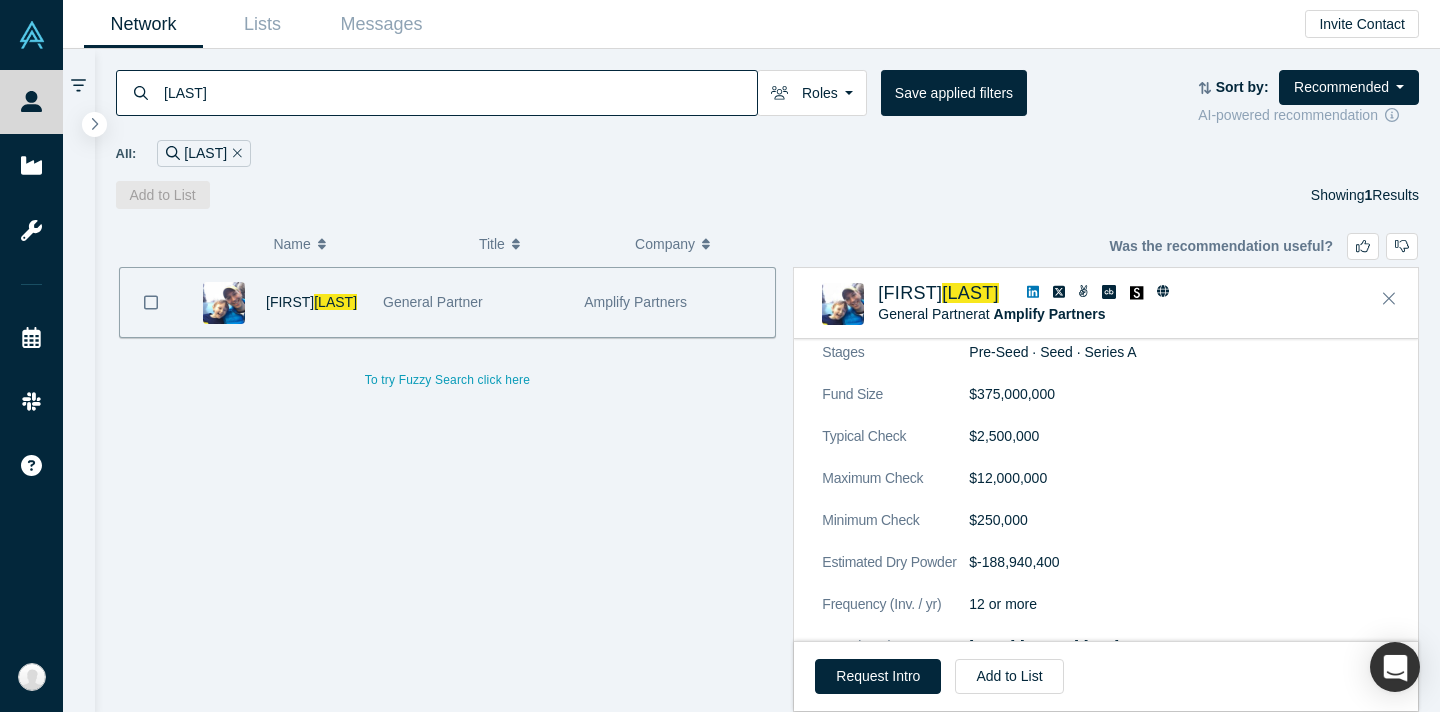scroll, scrollTop: 1641, scrollLeft: 0, axis: vertical 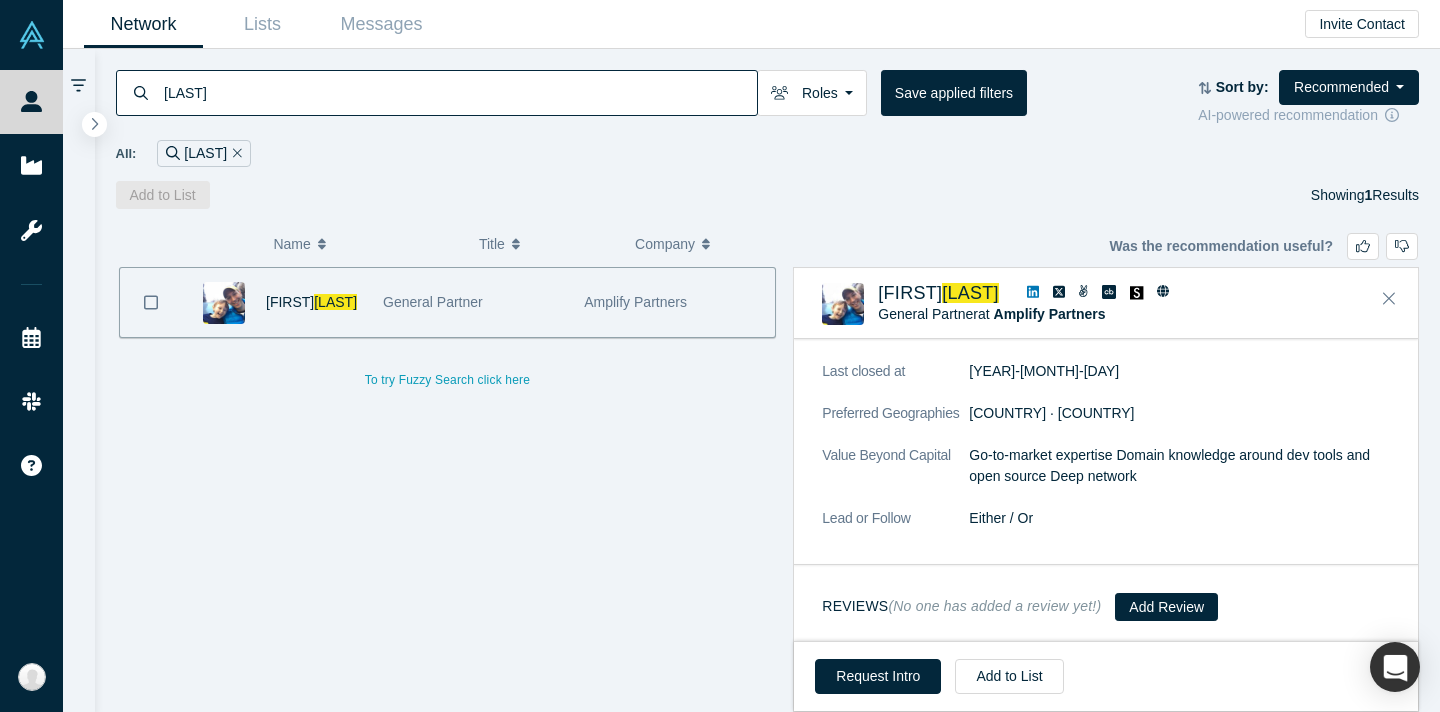 click on "[LAST]" at bounding box center [459, 92] 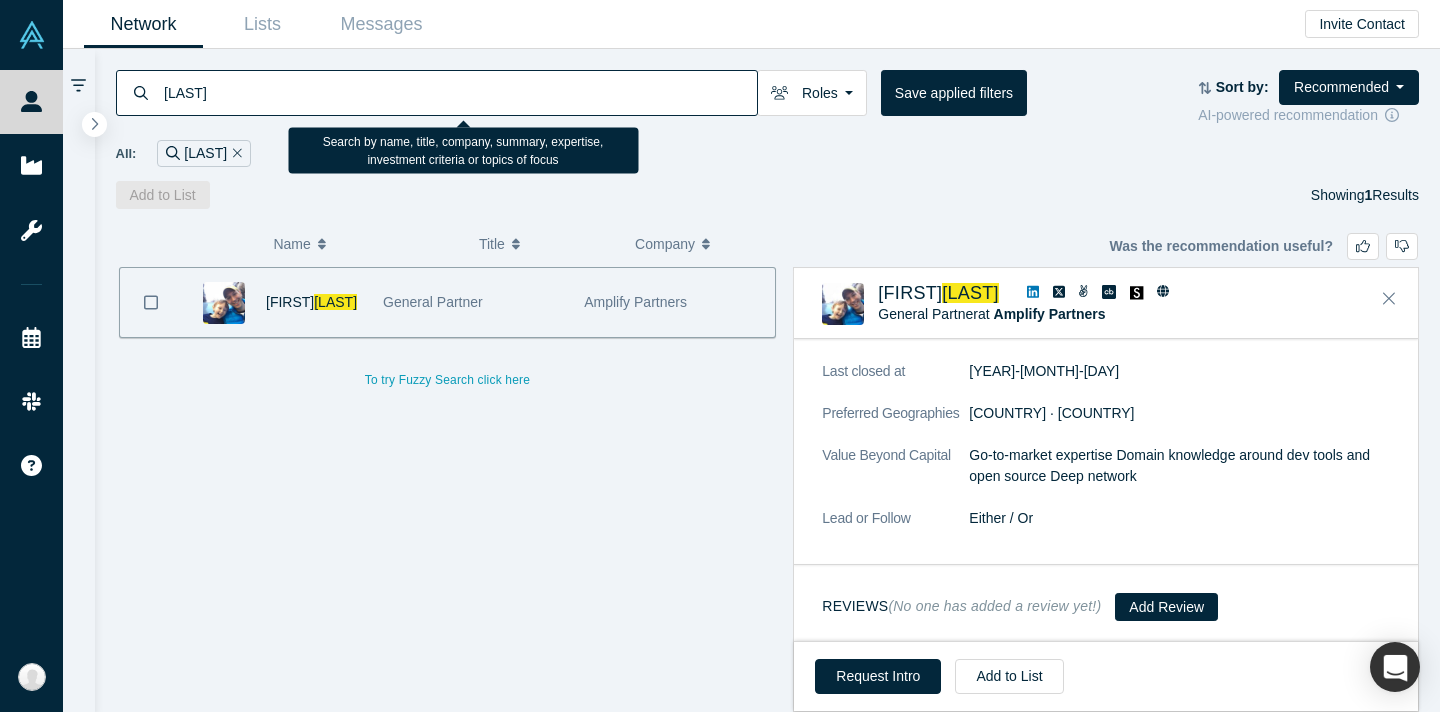 click on "[LAST]" at bounding box center [459, 92] 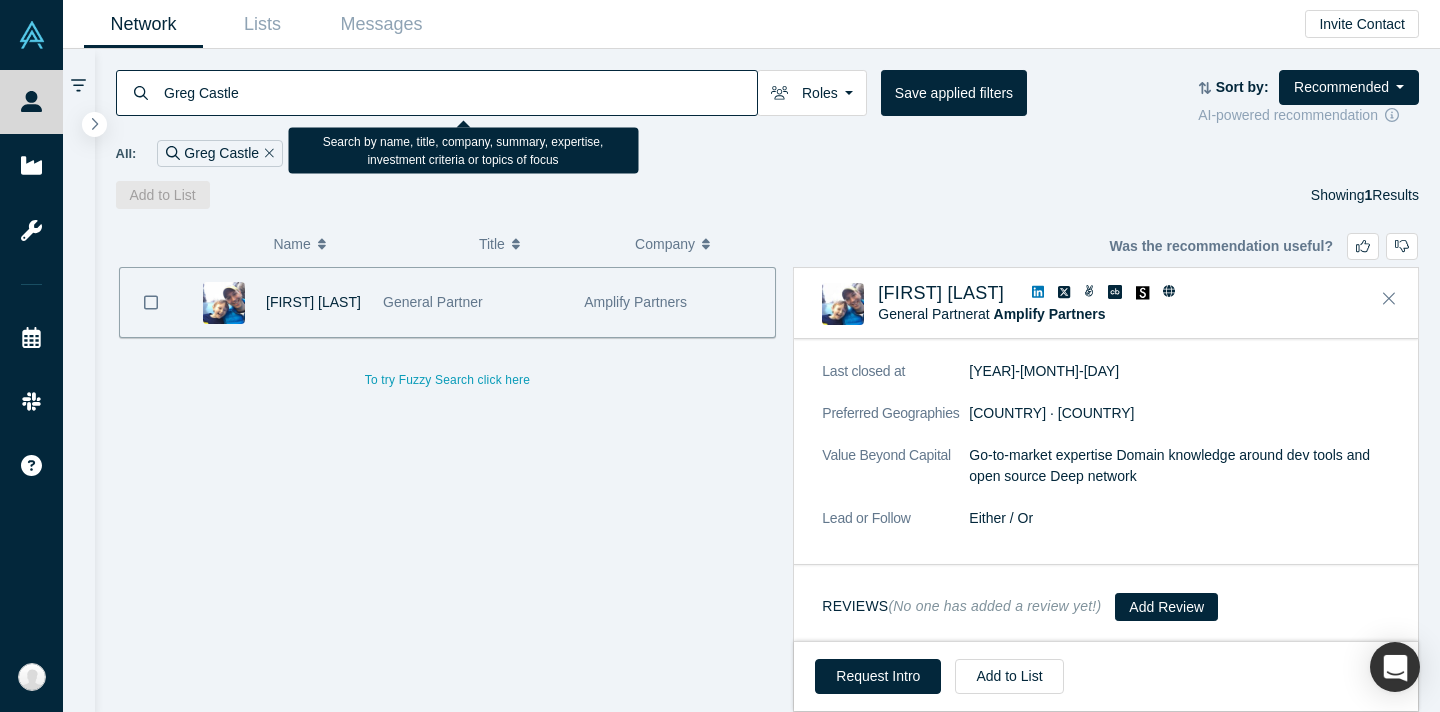 type on "Greg Castle" 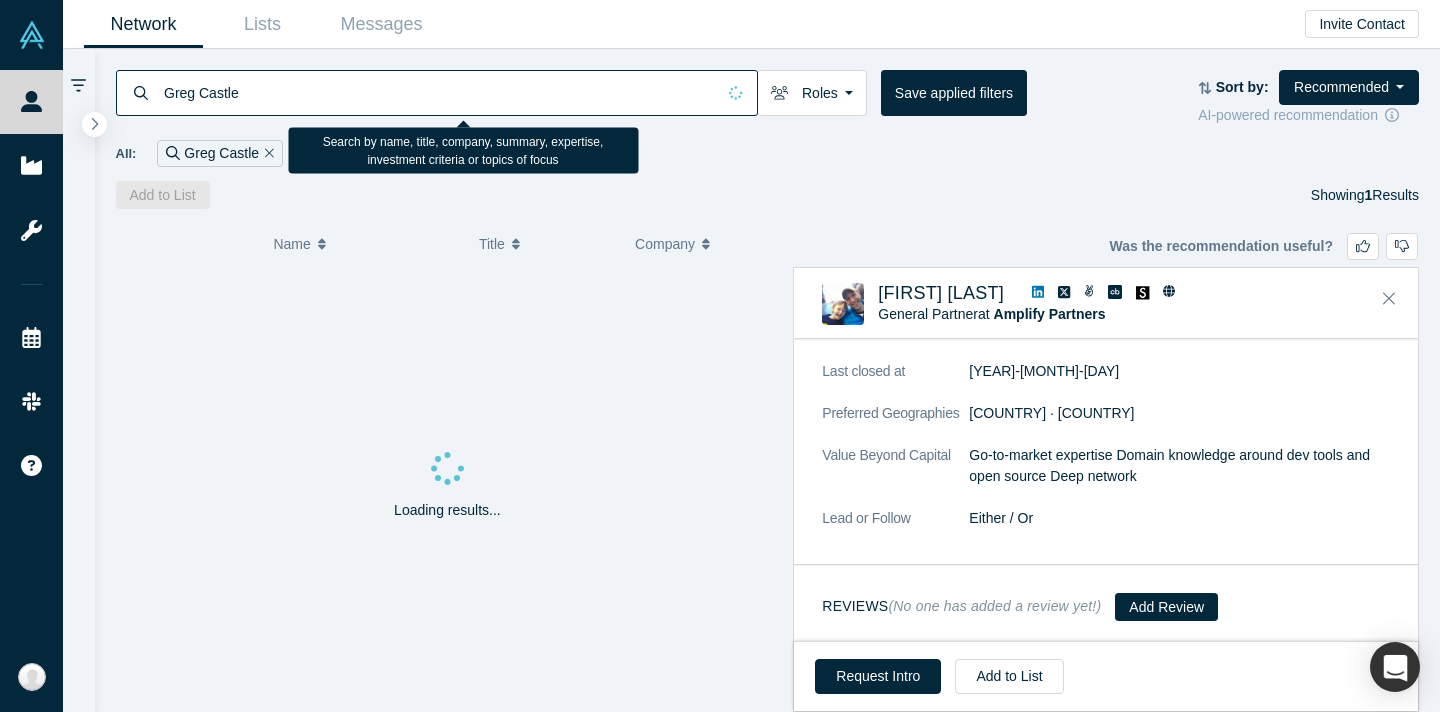 click on "All: Greg Castle" at bounding box center (768, 153) 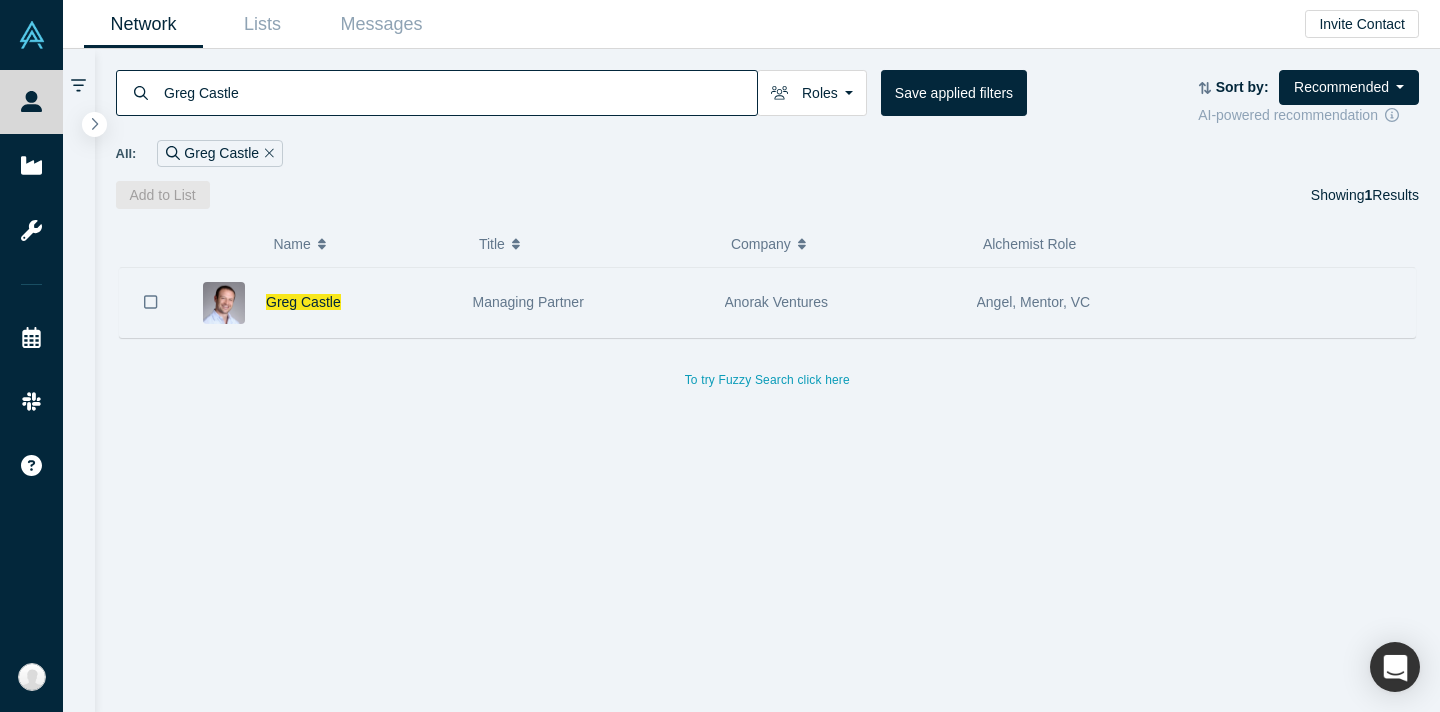 click on "Greg Castle" at bounding box center [359, 302] 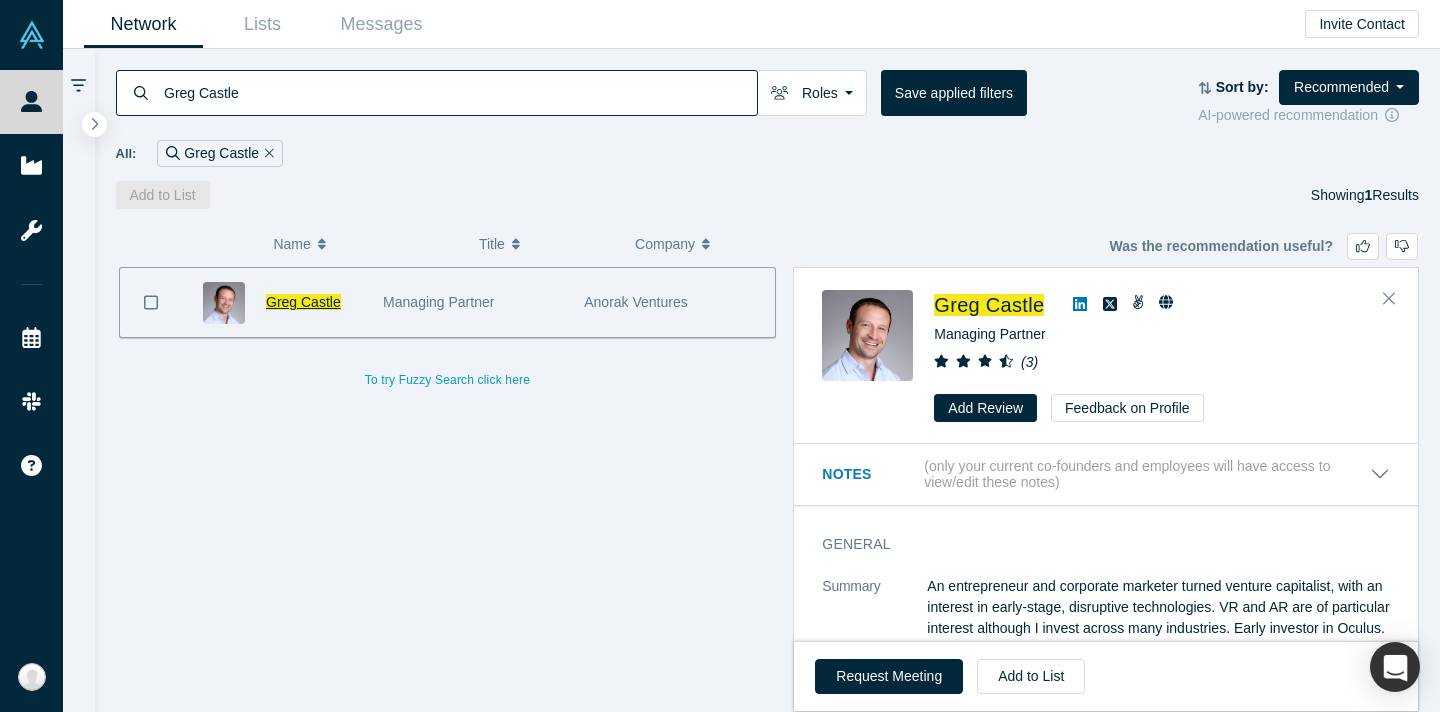 click on "Greg Castle" at bounding box center [303, 302] 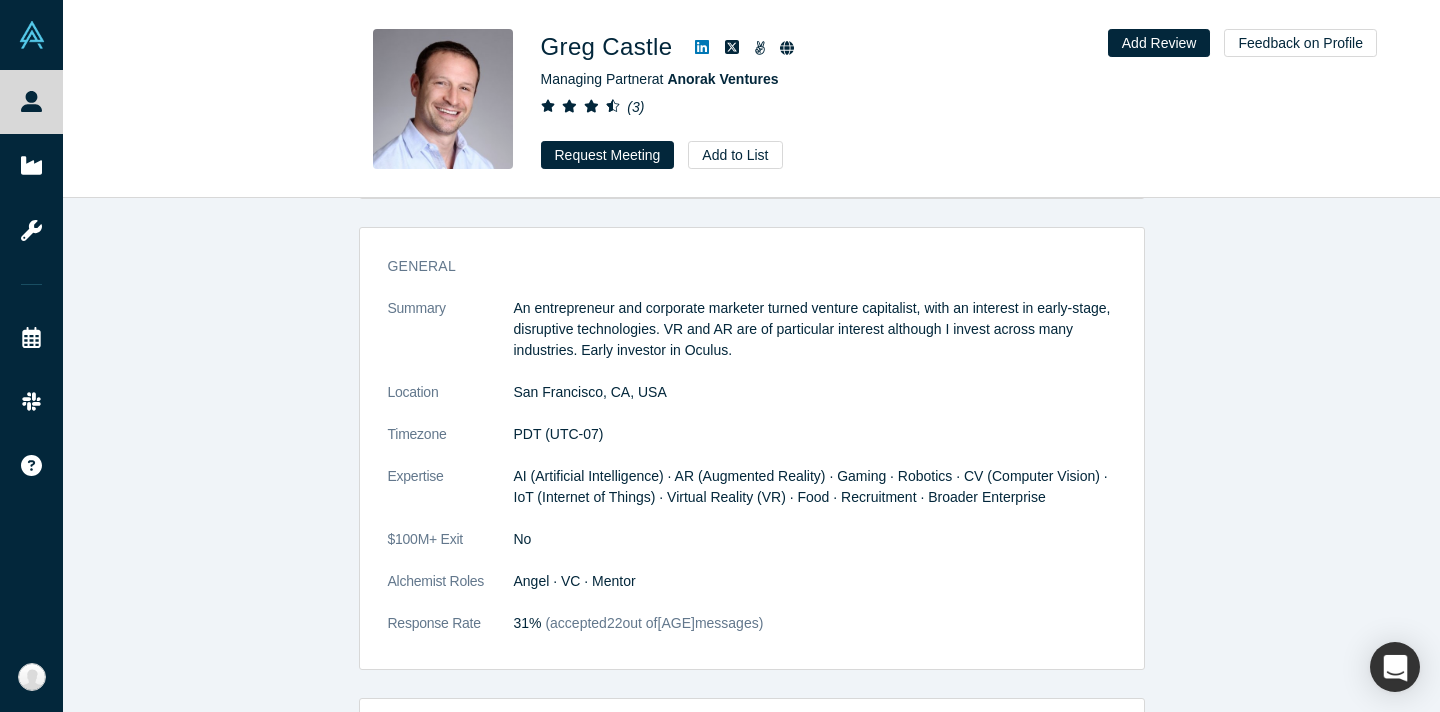 scroll, scrollTop: 969, scrollLeft: 0, axis: vertical 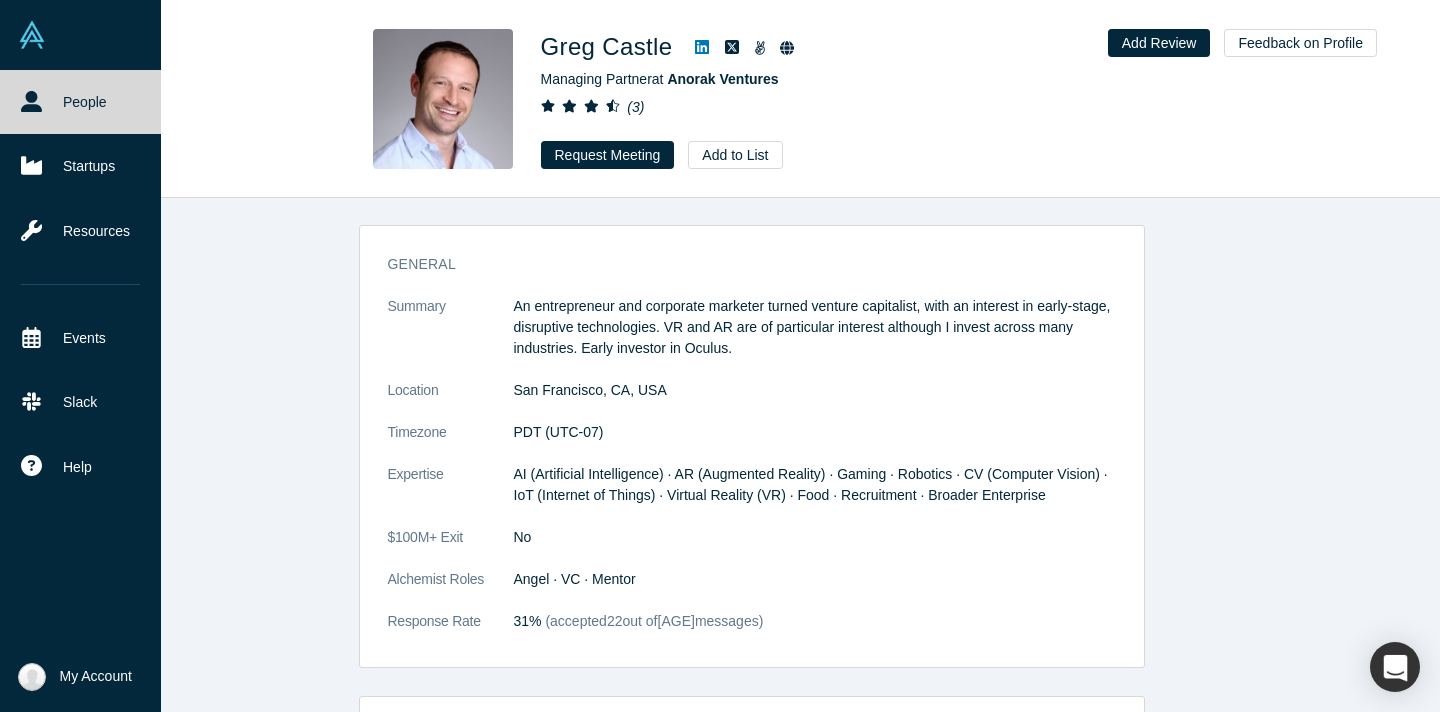 click 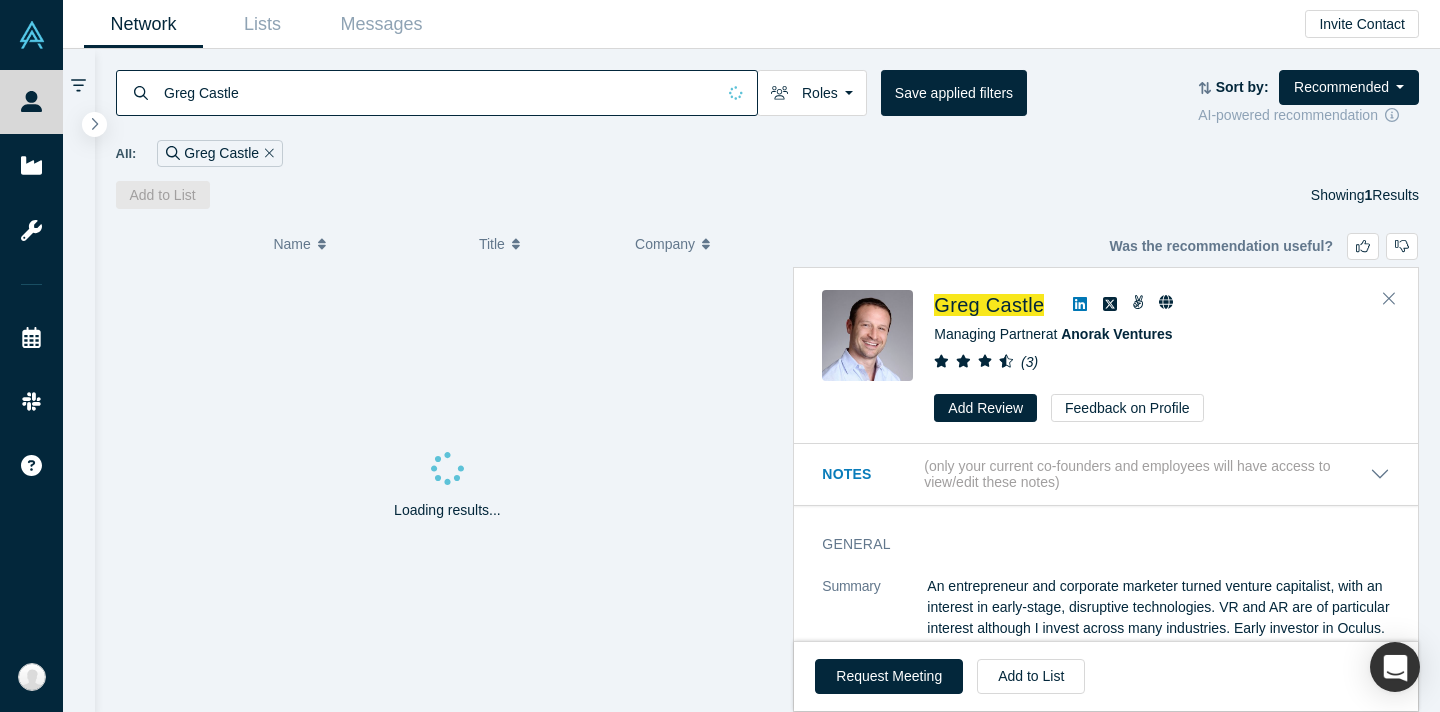 click on "Greg Castle" at bounding box center (438, 92) 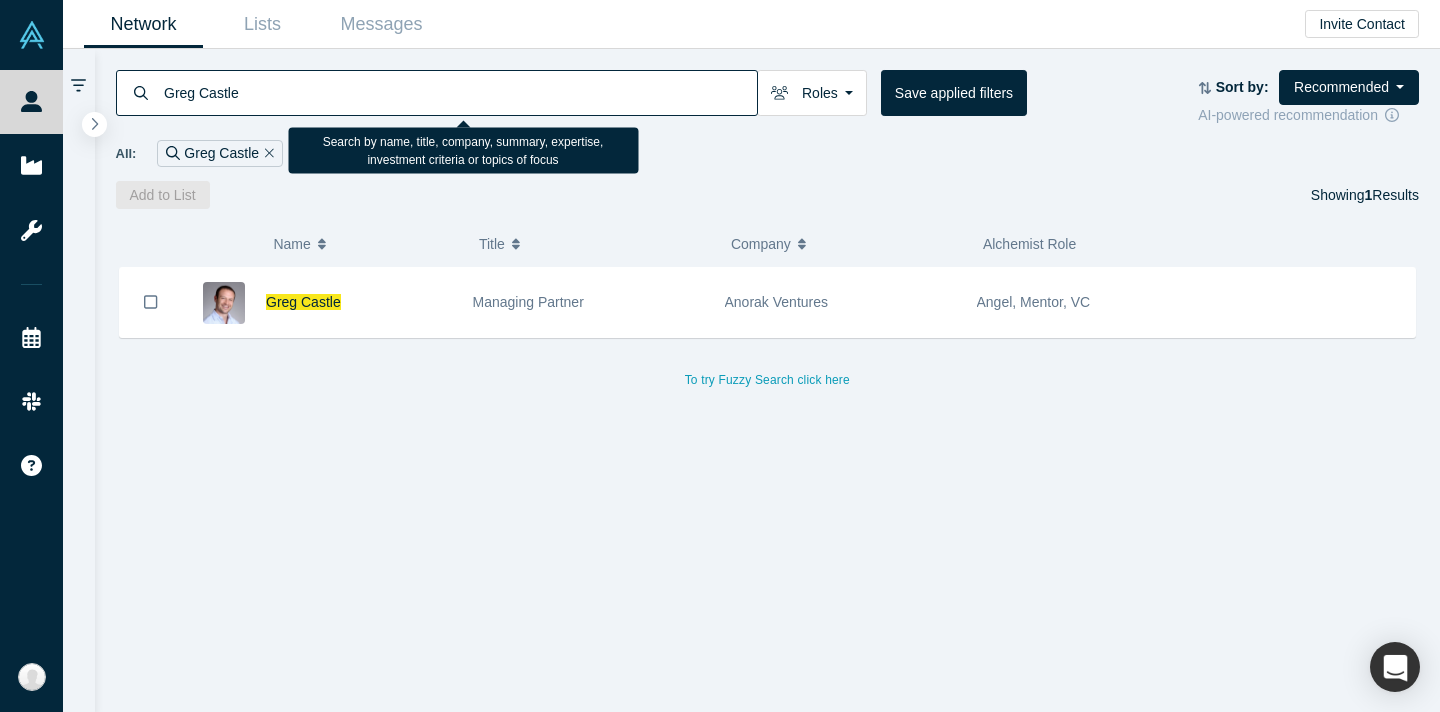 paste on "[FIRST] [LAST]" 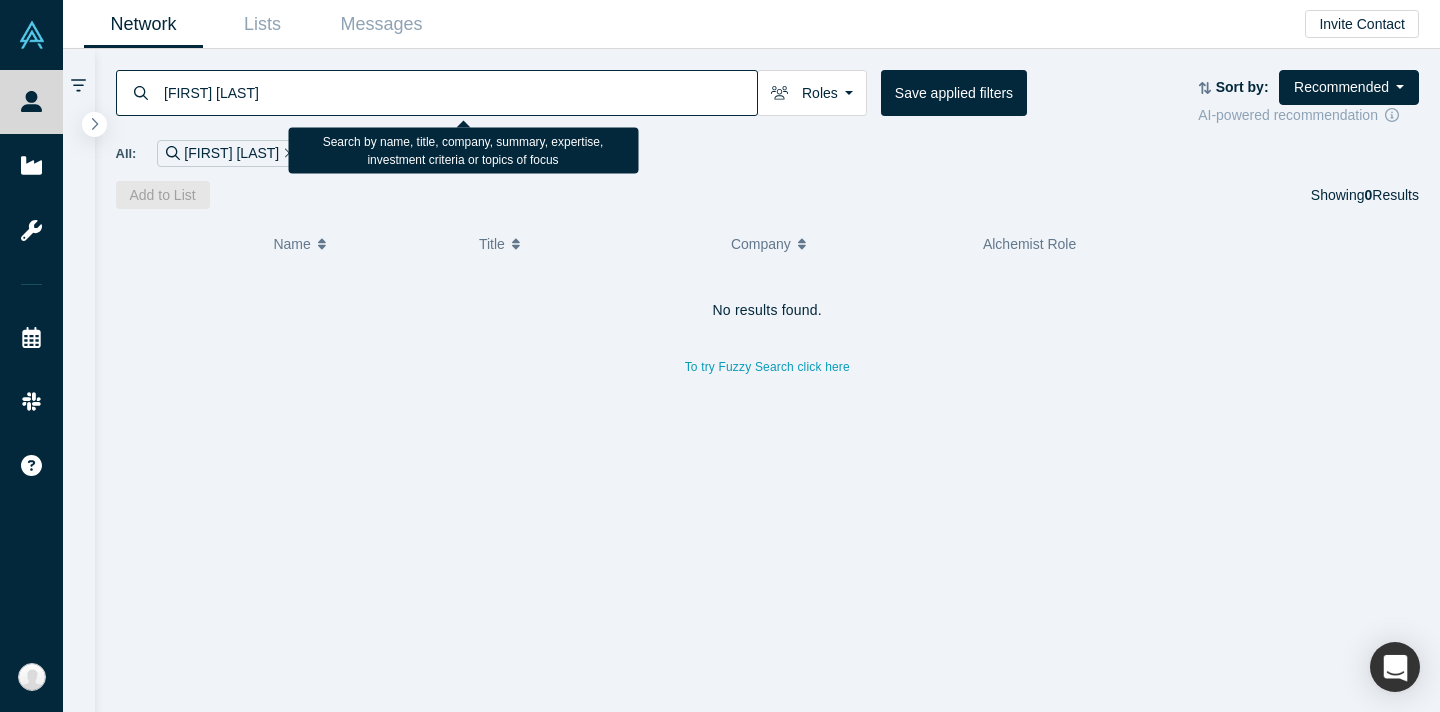 drag, startPoint x: 269, startPoint y: 93, endPoint x: 208, endPoint y: 88, distance: 61.204575 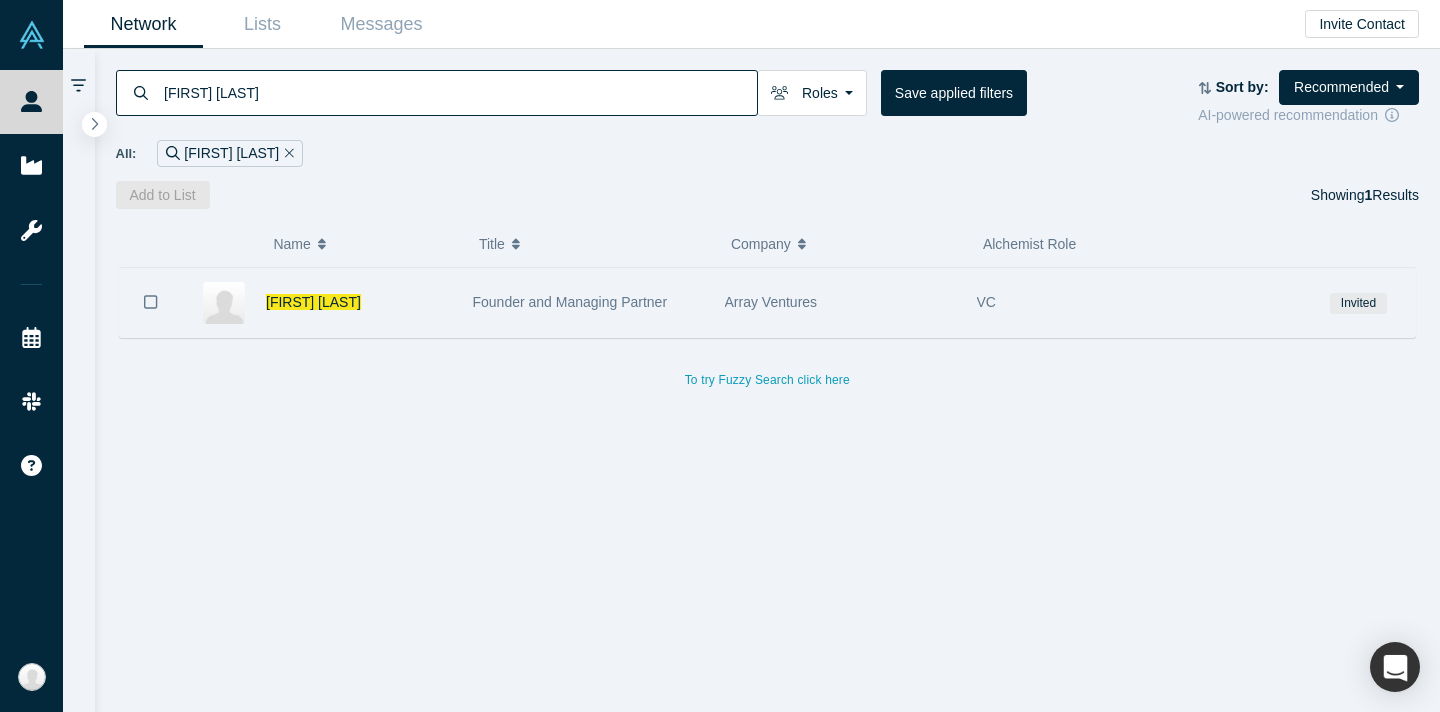 type on "[FIRST] [LAST]" 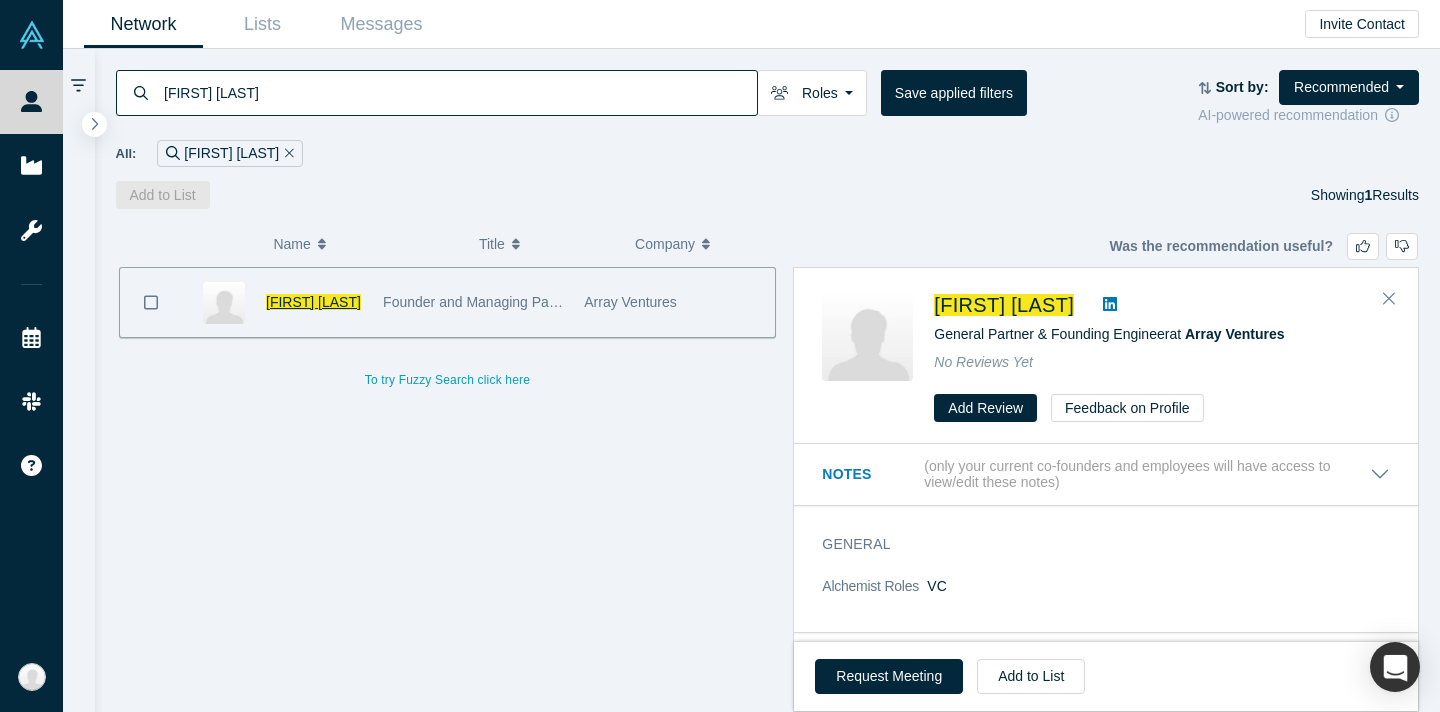 click on "[FIRST] [LAST]" at bounding box center [313, 302] 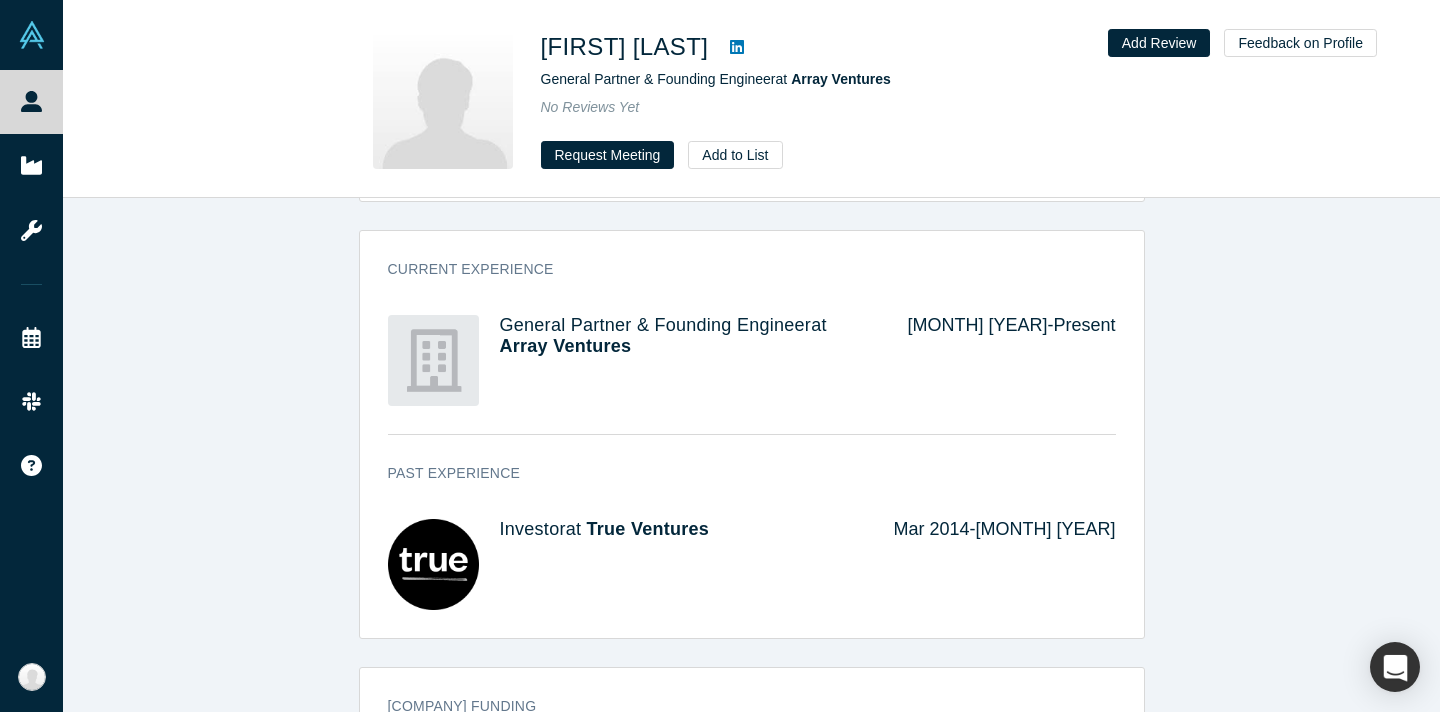 scroll, scrollTop: 0, scrollLeft: 0, axis: both 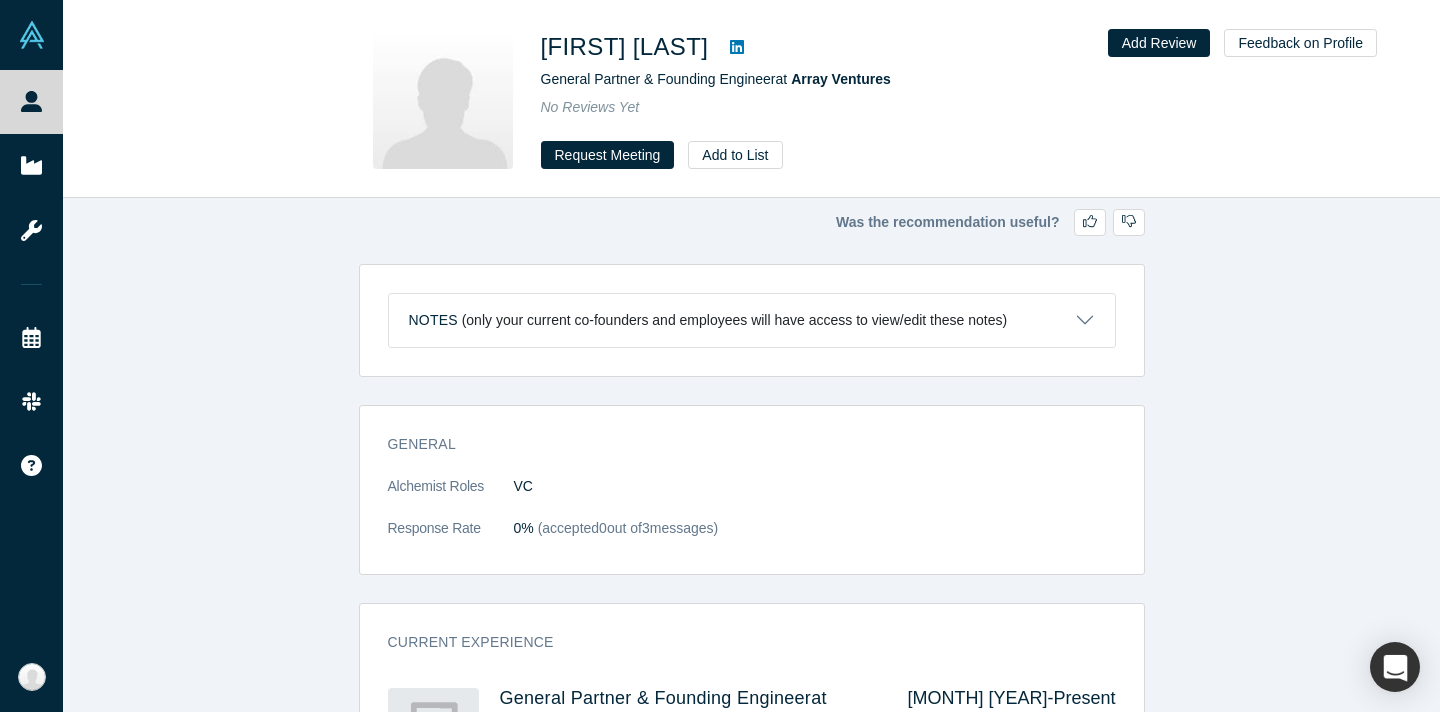 click at bounding box center (737, 47) 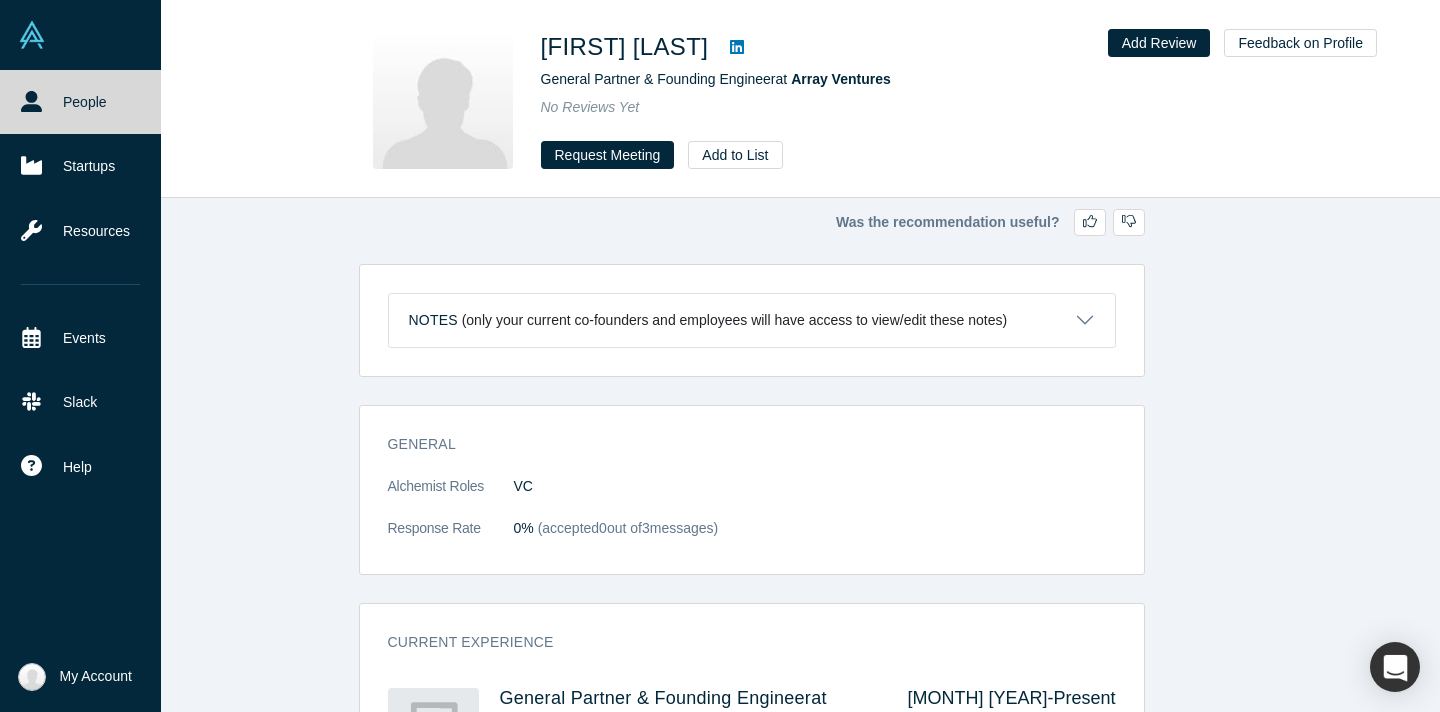 click on "People" at bounding box center [80, 102] 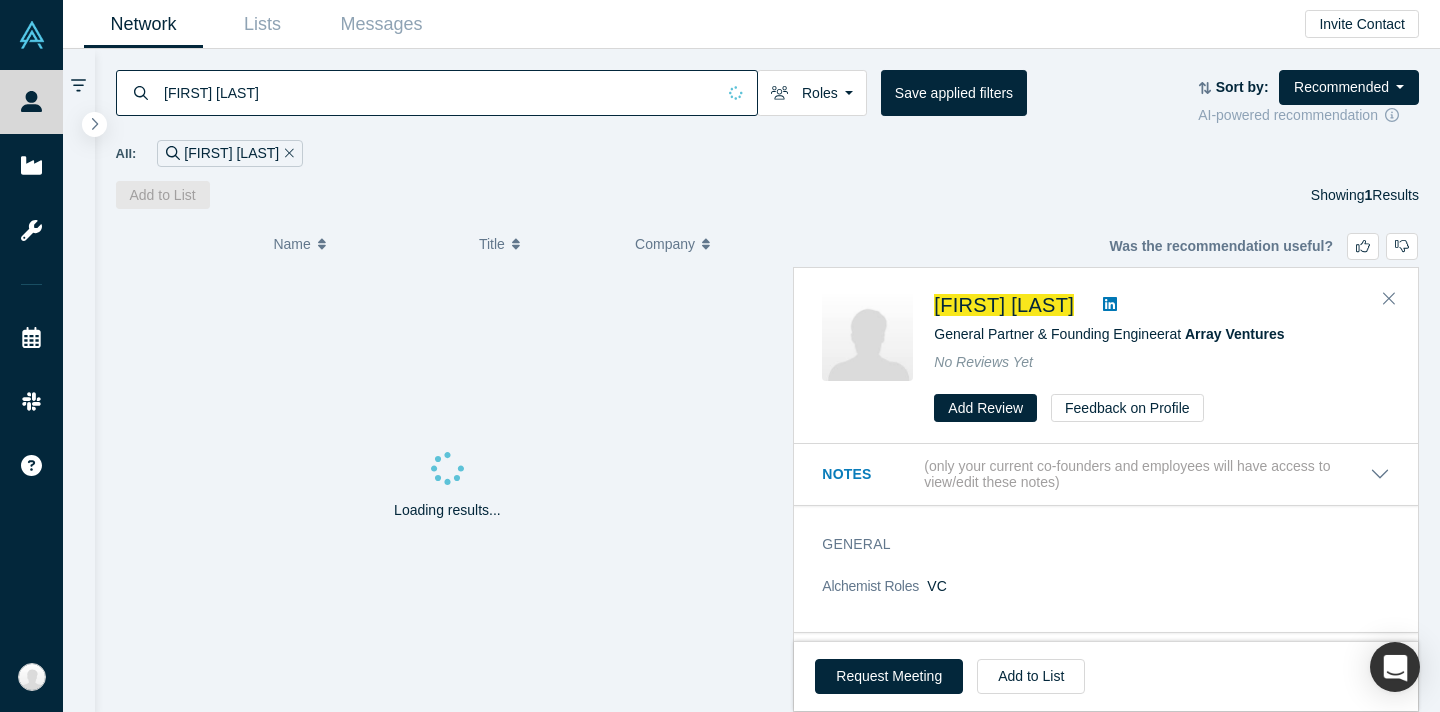click on "[FIRST] [LAST]" at bounding box center (438, 92) 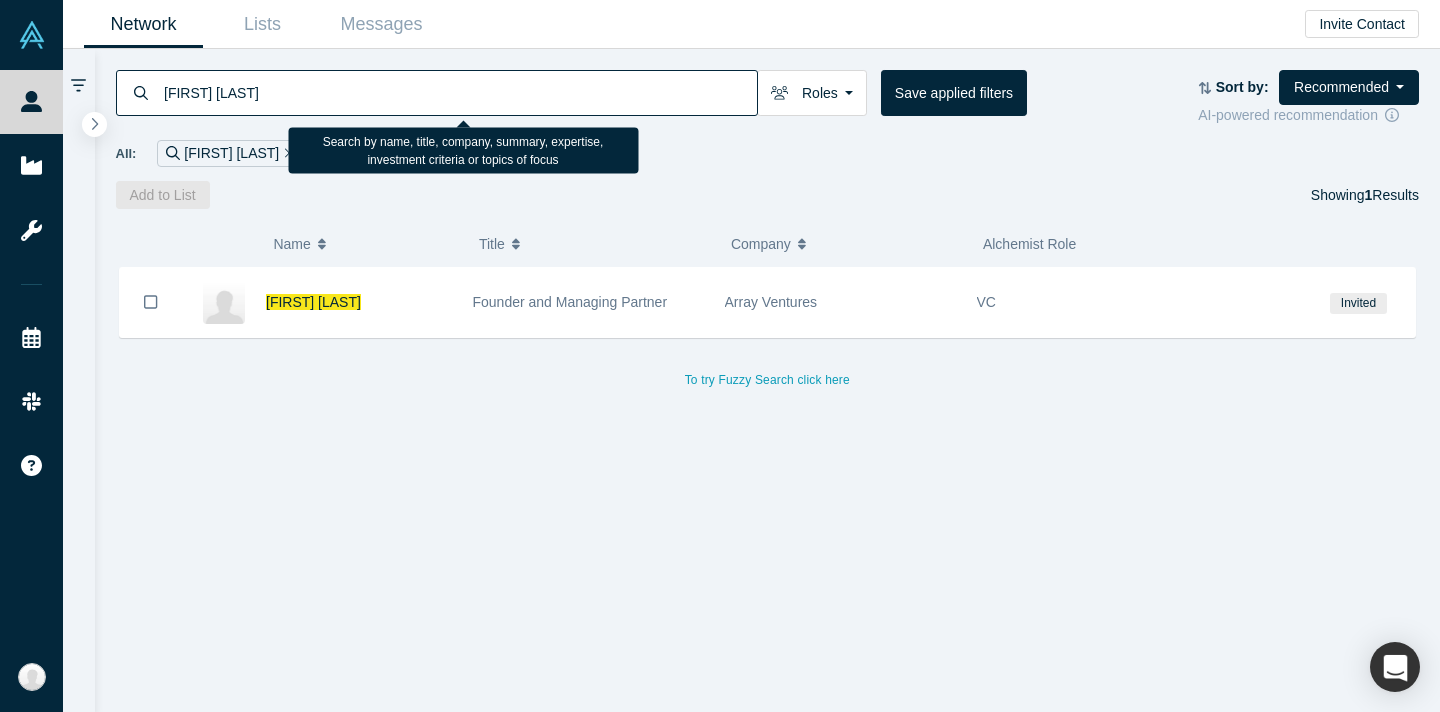 paste on "[FIRST] [LAST]" 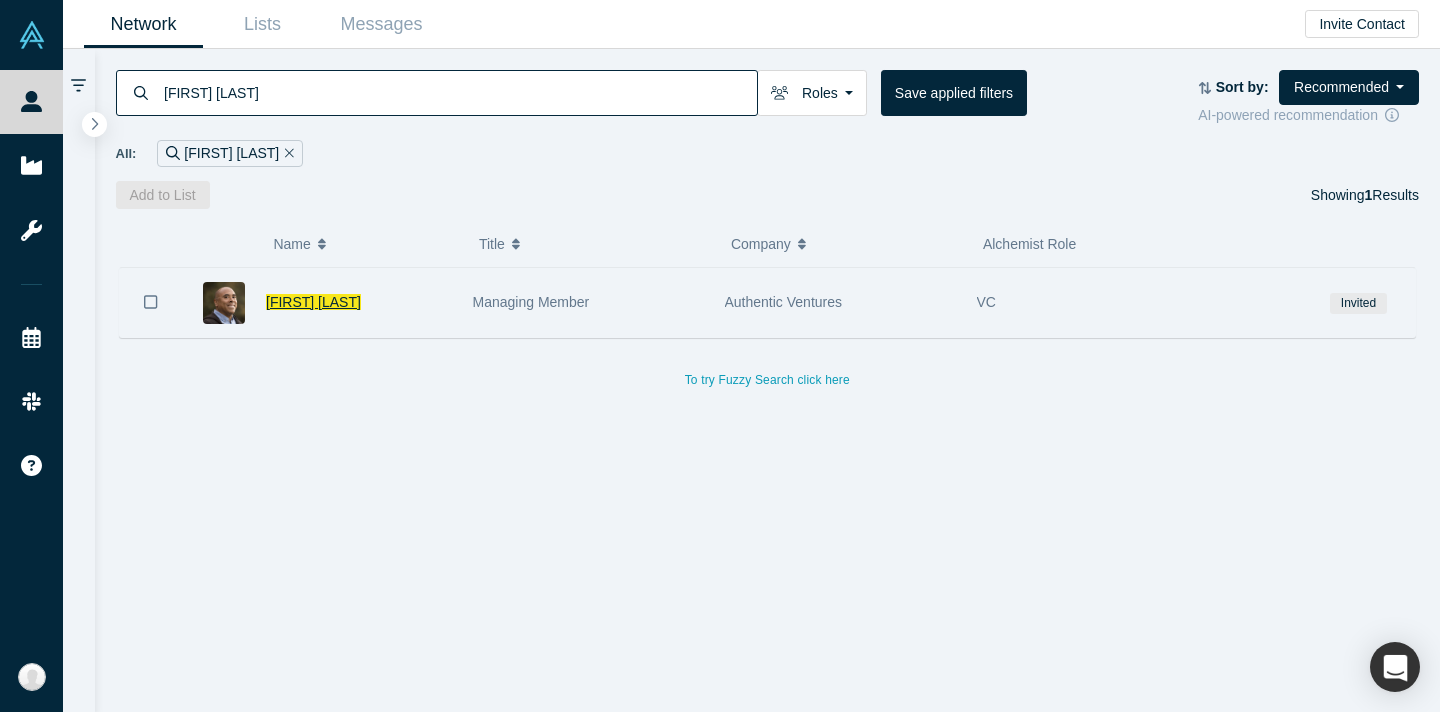 type on "[FIRST] [LAST]" 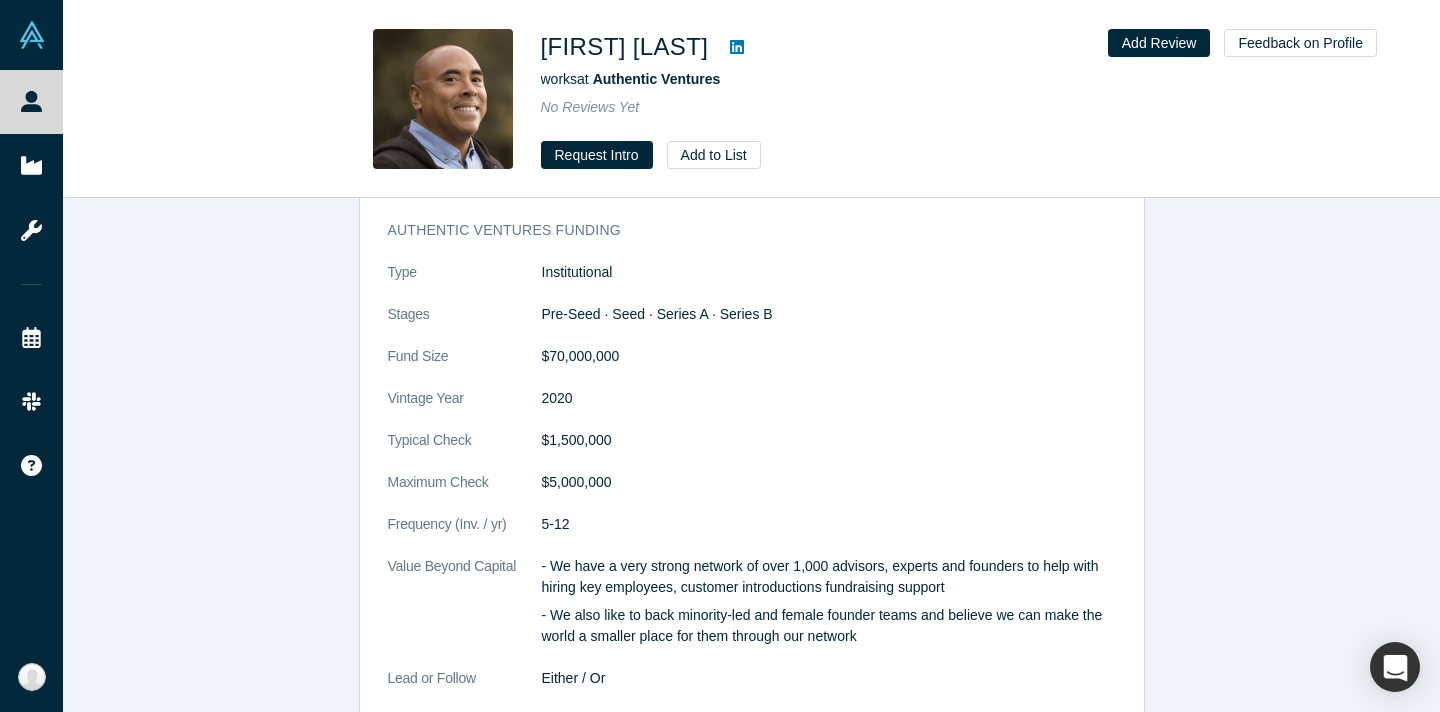 scroll, scrollTop: 646, scrollLeft: 0, axis: vertical 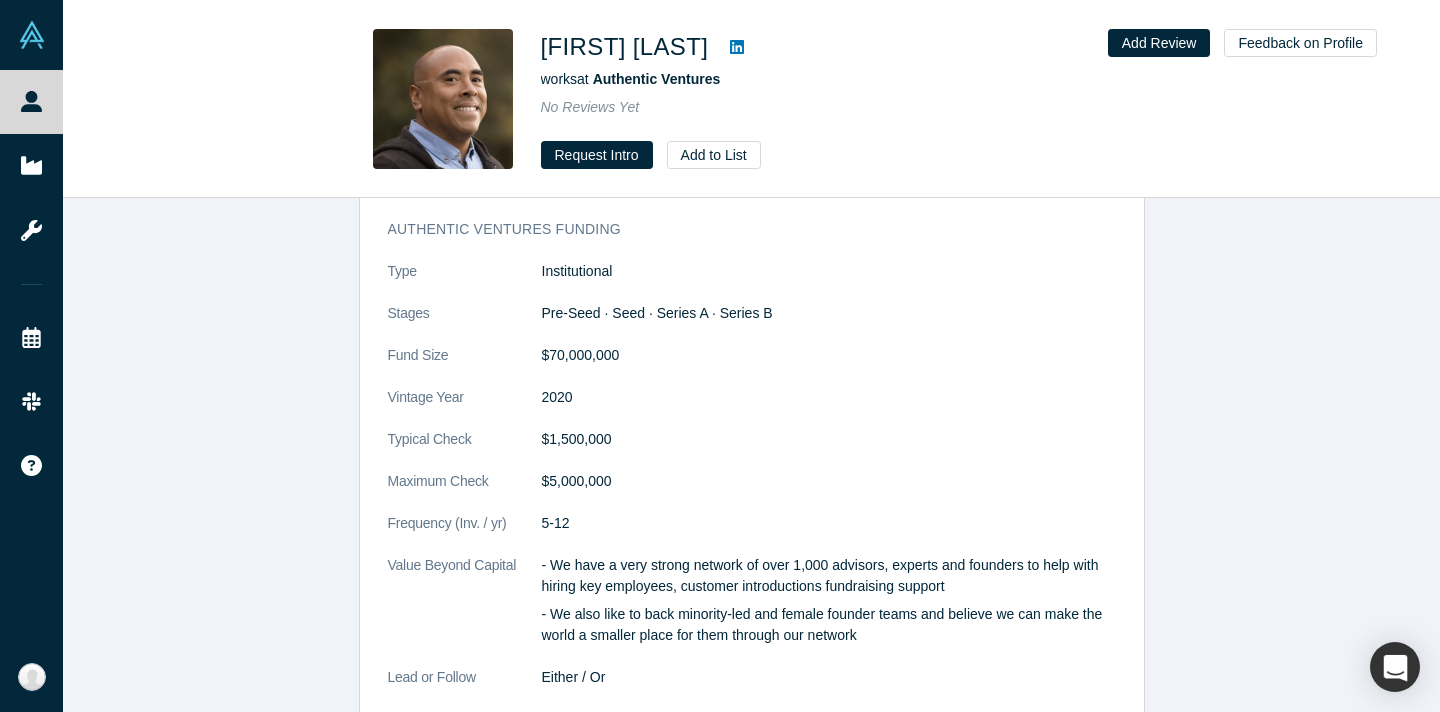 click 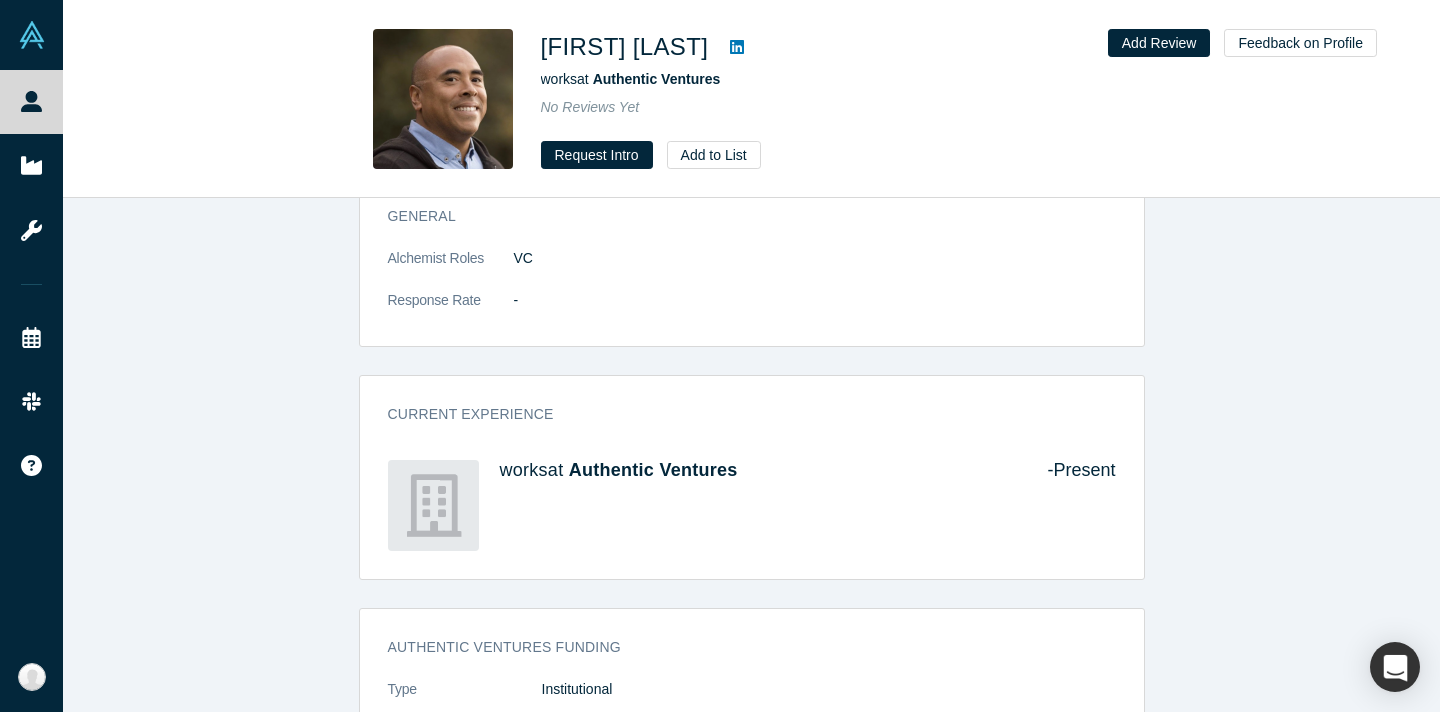 scroll, scrollTop: 37, scrollLeft: 0, axis: vertical 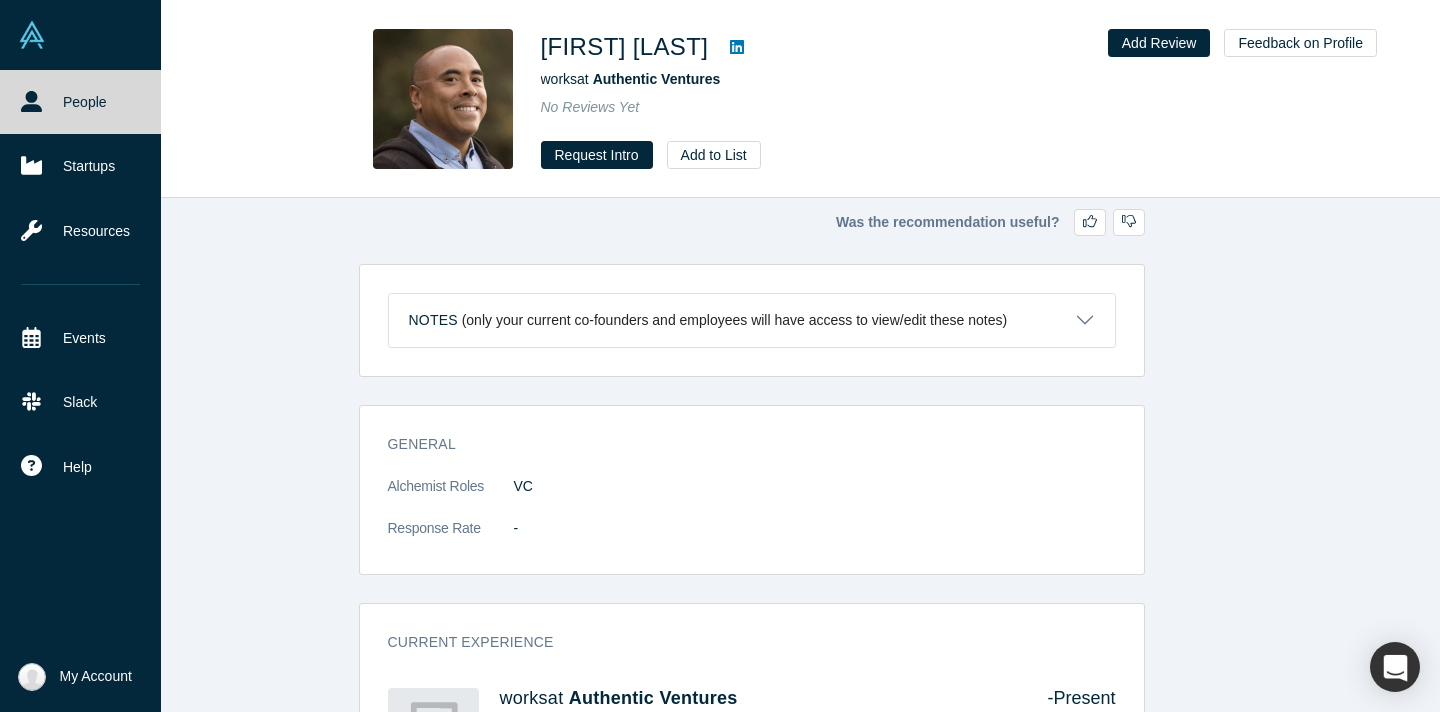 click on "People" at bounding box center [80, 102] 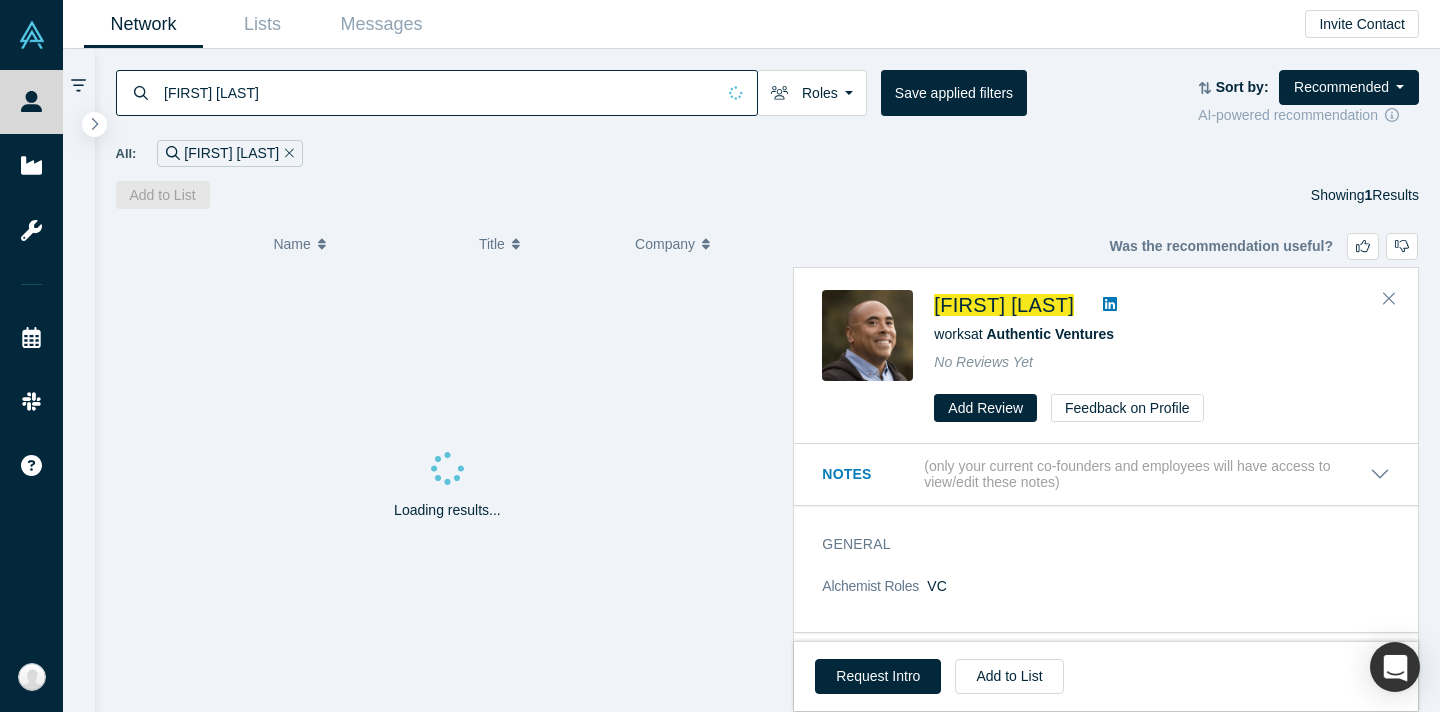 click on "[FIRST] [LAST]" at bounding box center [438, 92] 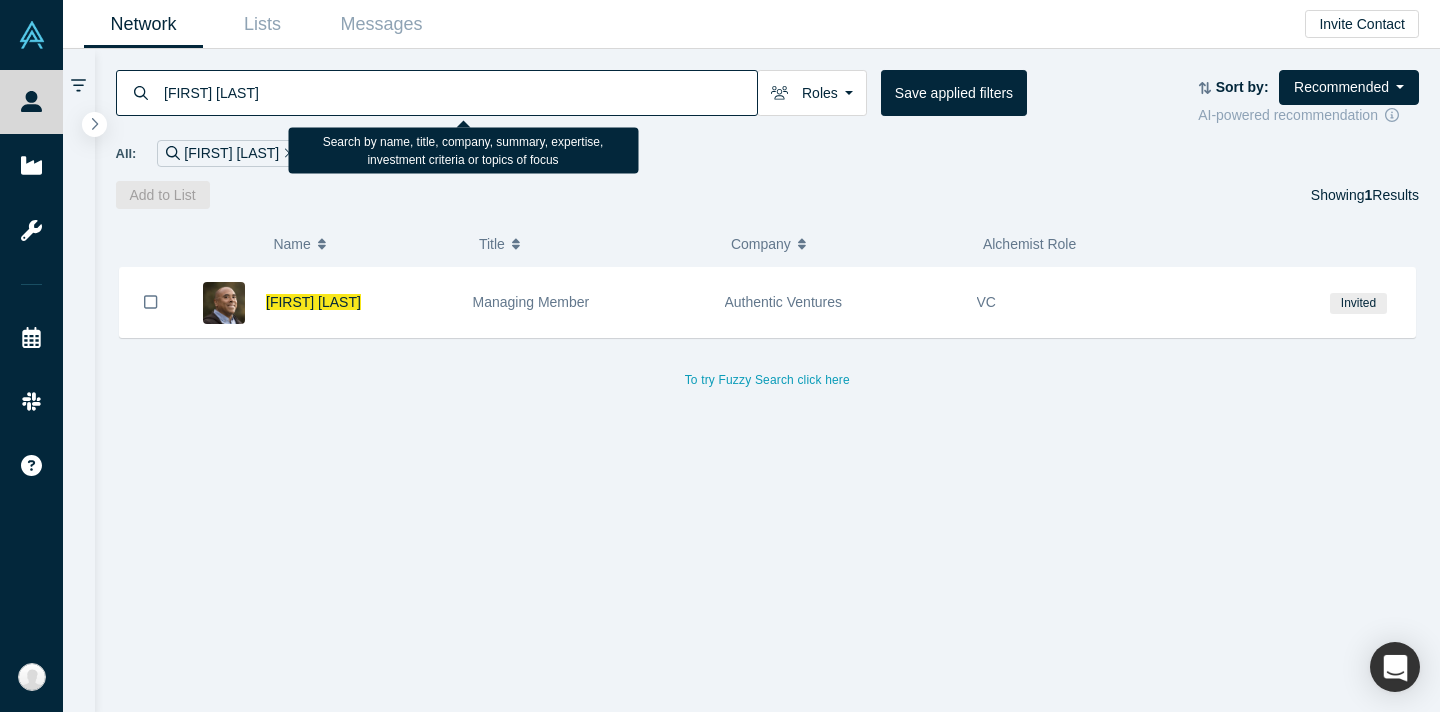 paste on "[FIRST] [LAST]" 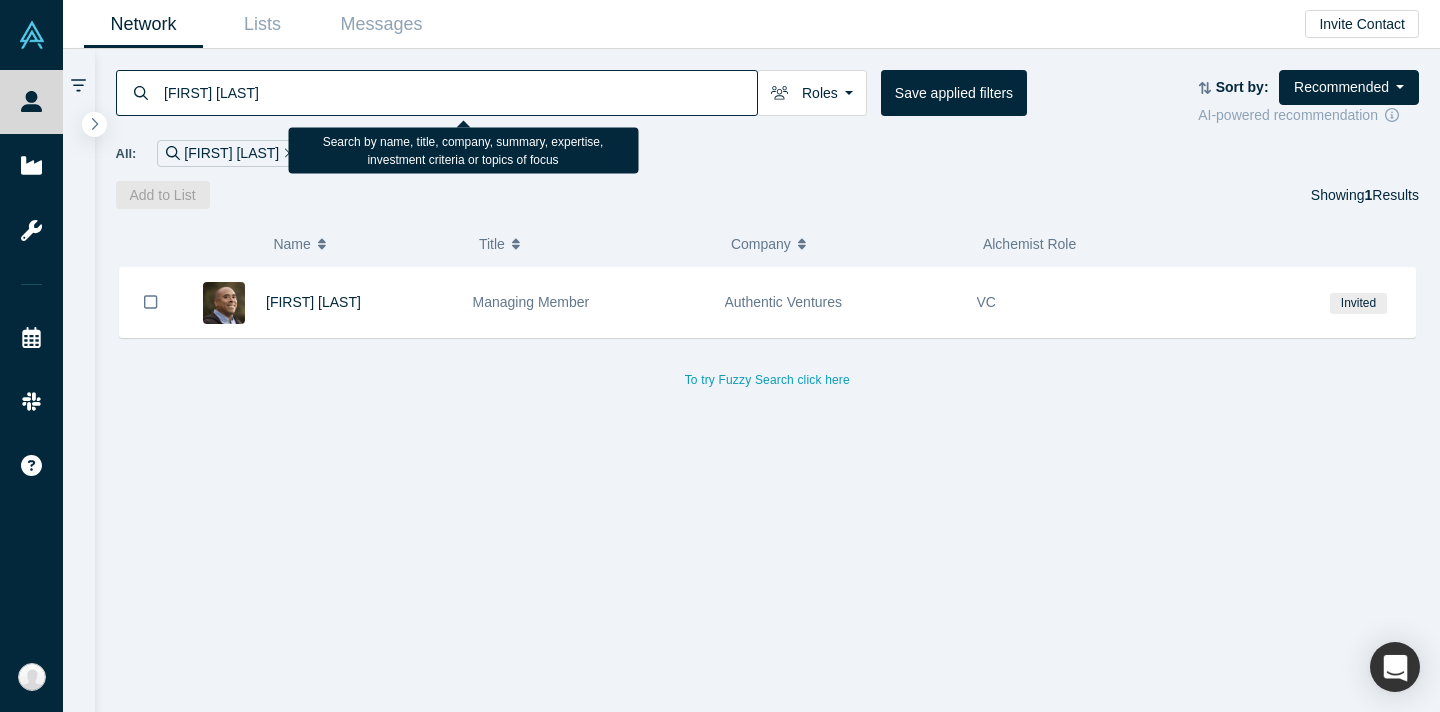 type on "[FIRST] [LAST]" 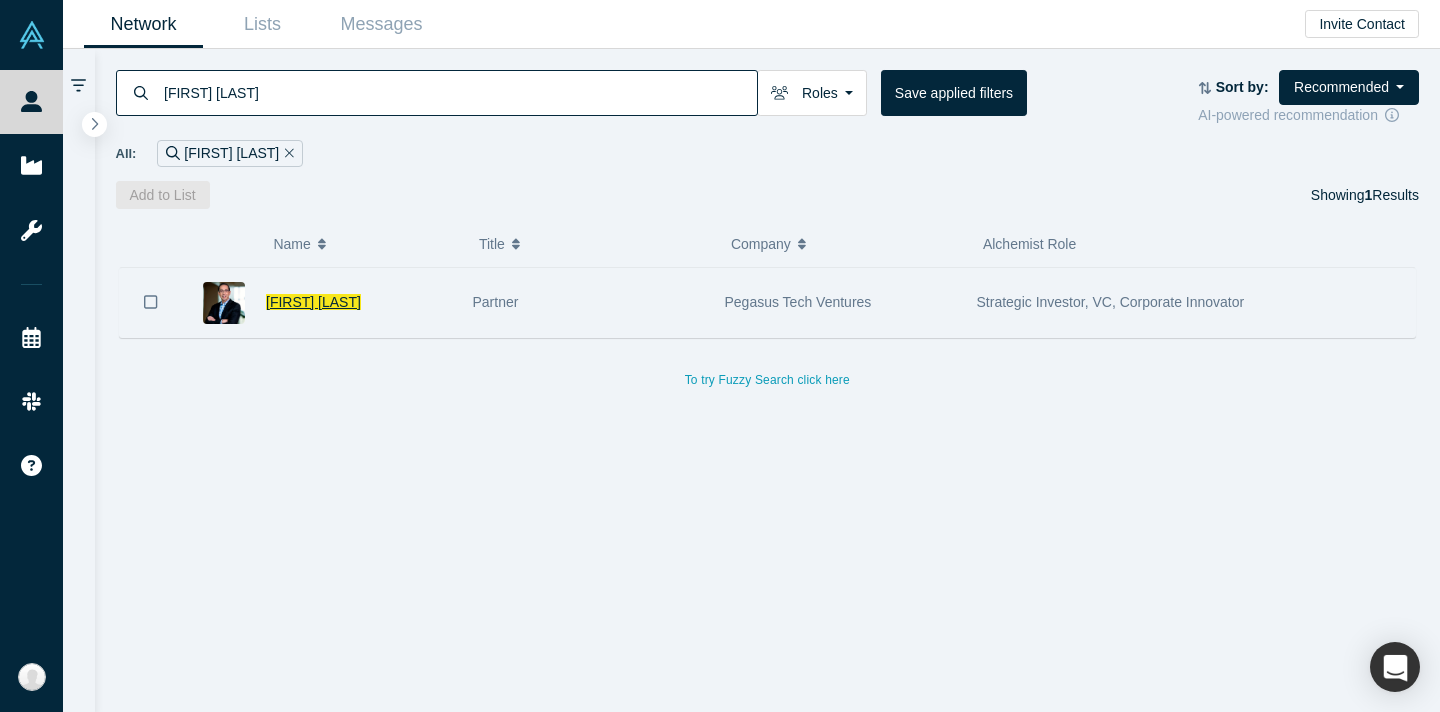 click on "[FIRST] [LAST]" at bounding box center (313, 302) 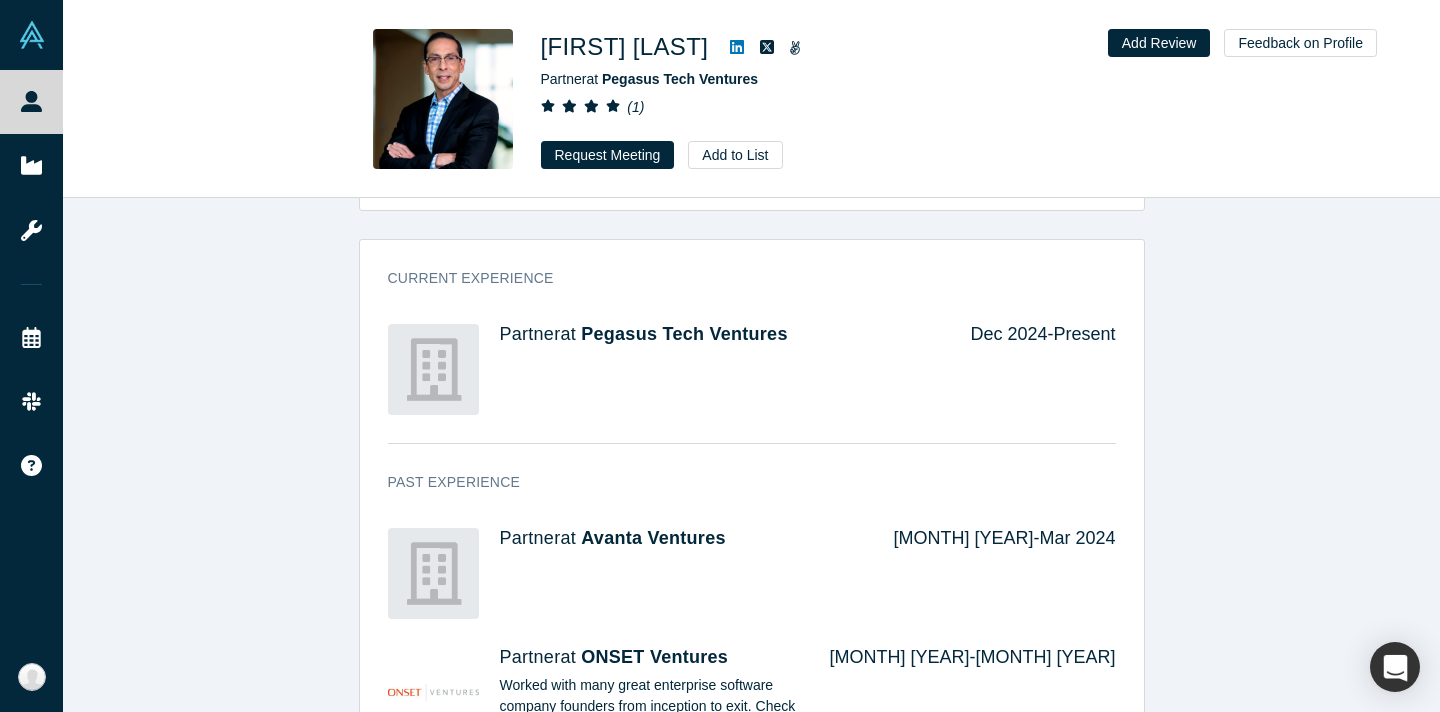 scroll, scrollTop: 647, scrollLeft: 0, axis: vertical 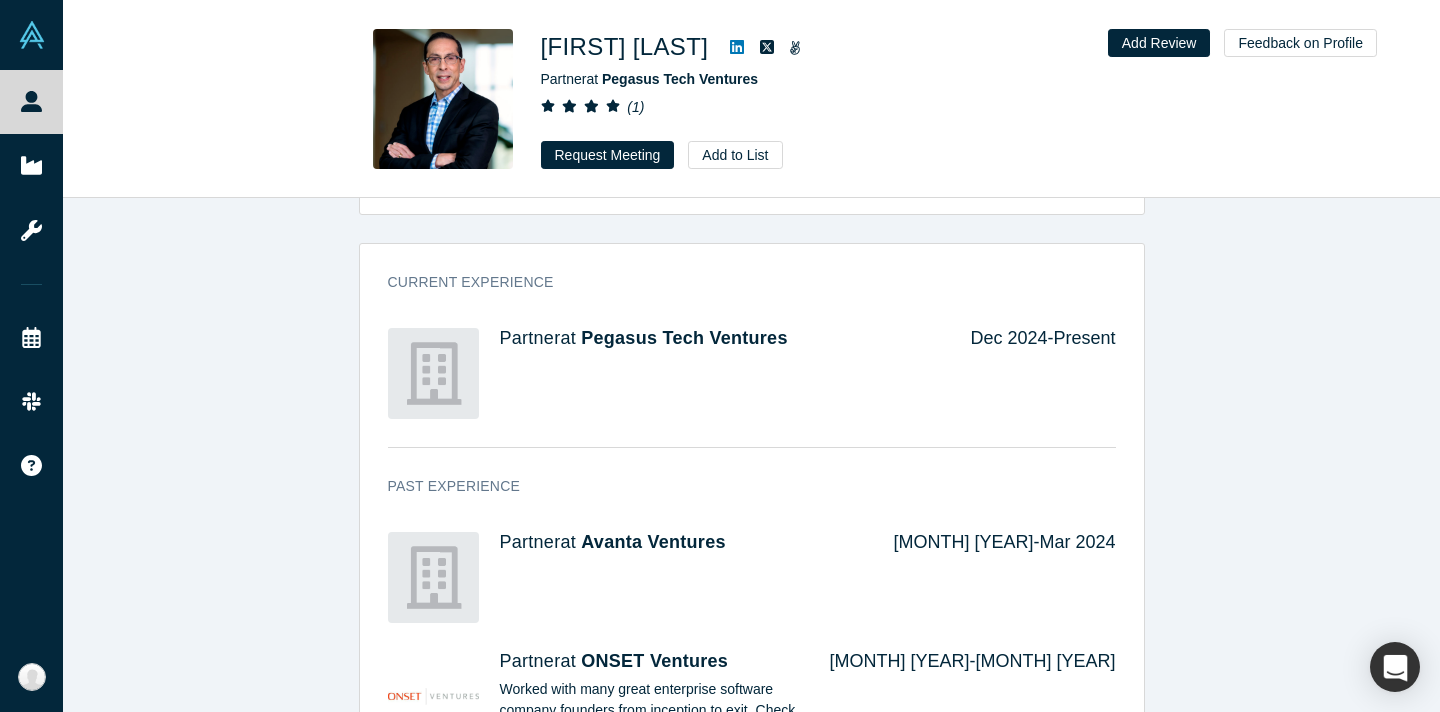click 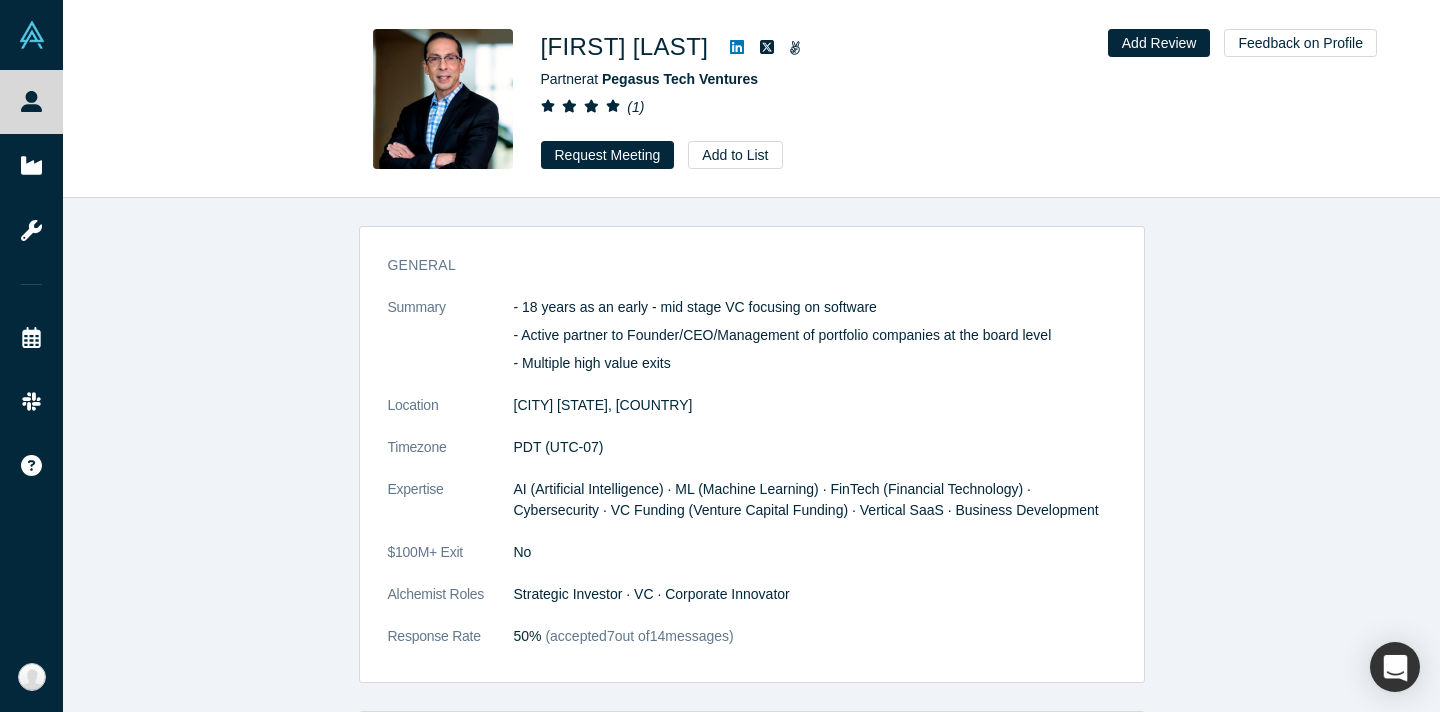 scroll, scrollTop: 175, scrollLeft: 0, axis: vertical 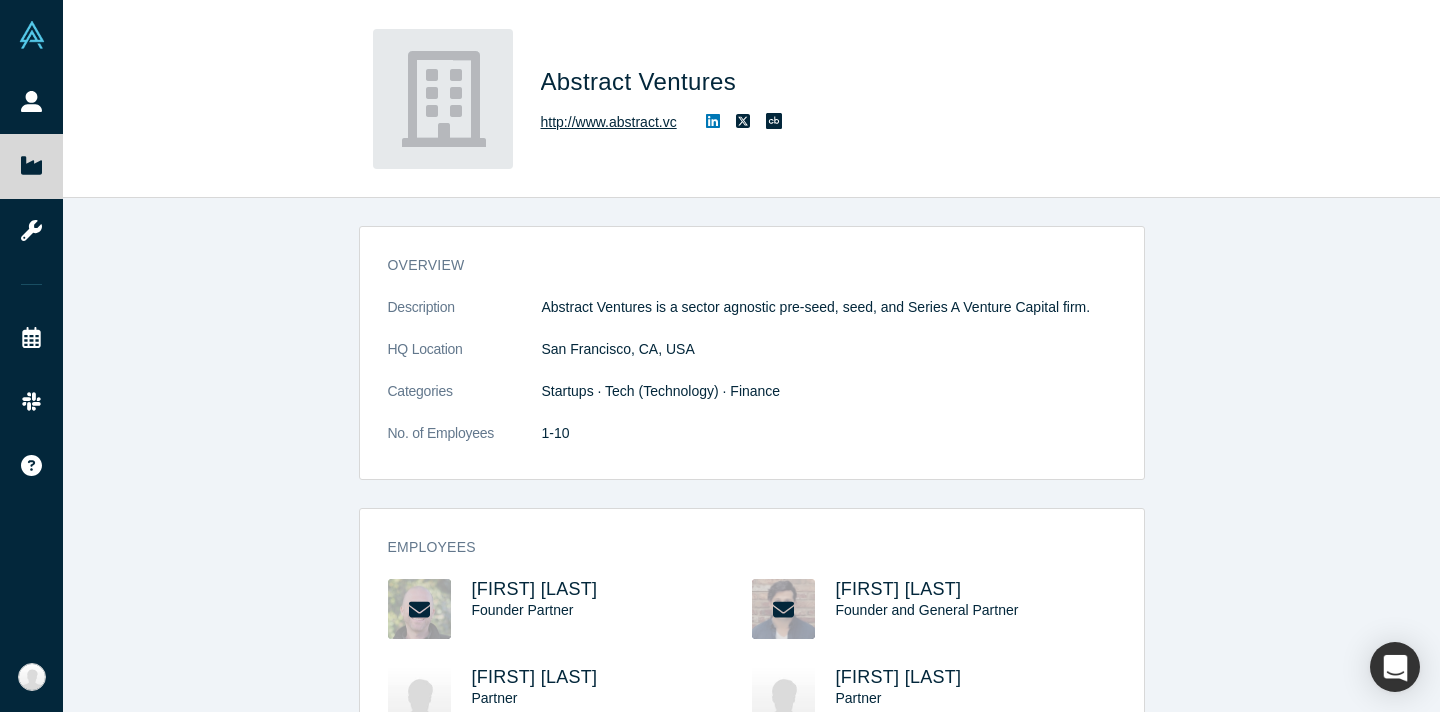 click on "http://www.abstract.vc" at bounding box center [609, 122] 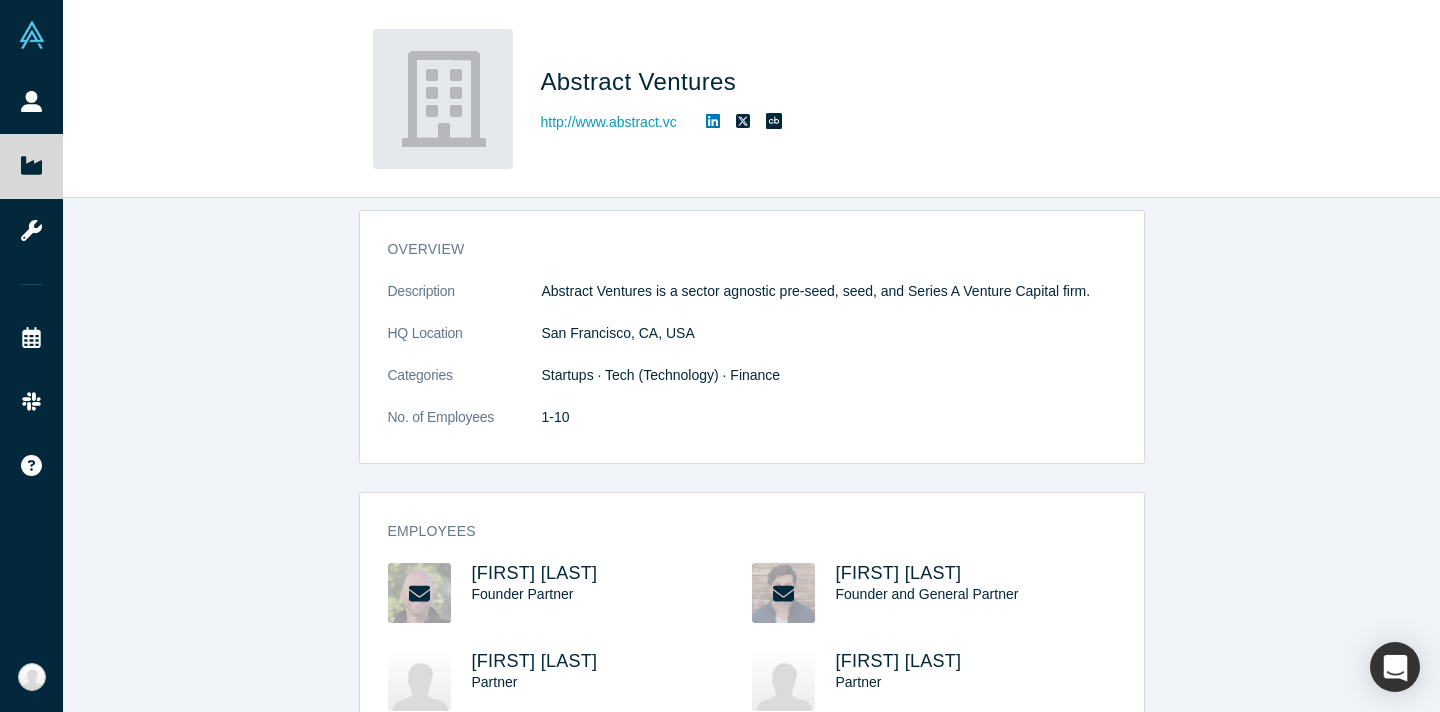 scroll, scrollTop: 0, scrollLeft: 0, axis: both 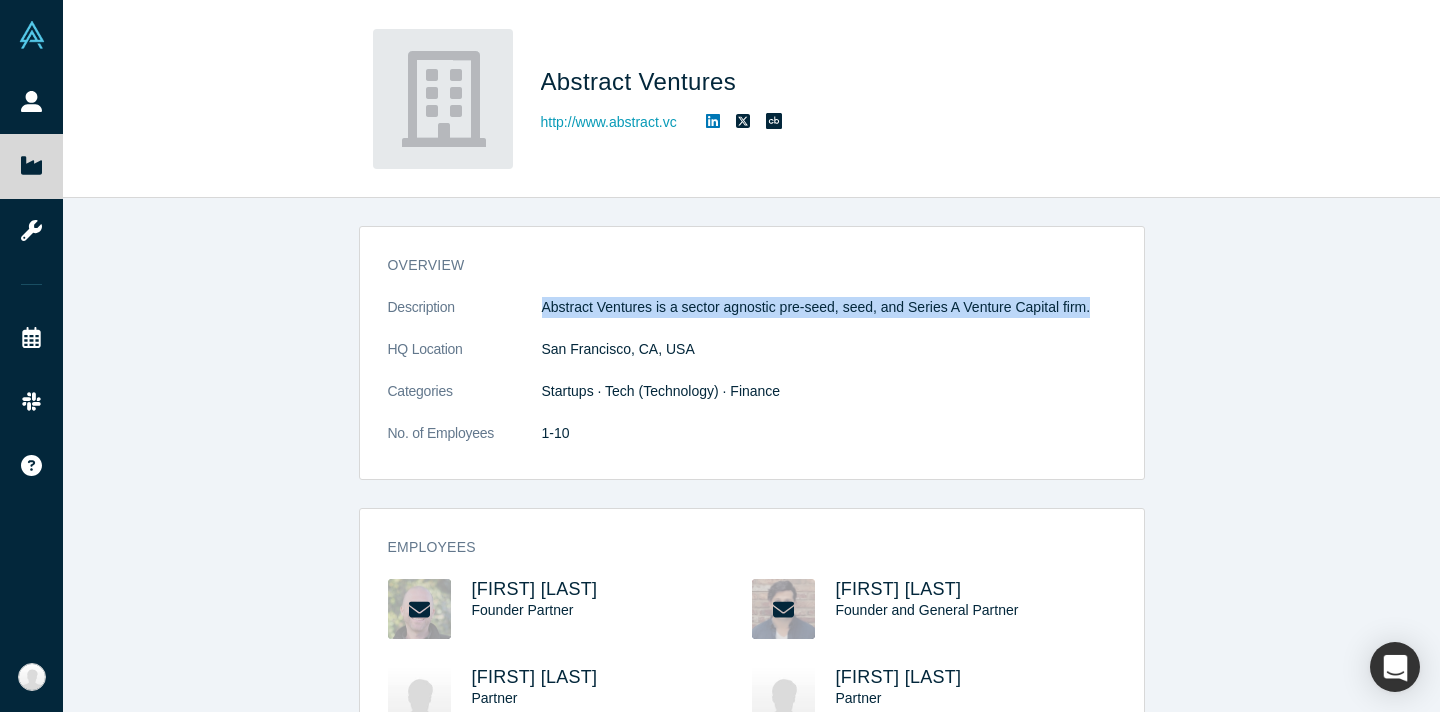drag, startPoint x: 542, startPoint y: 305, endPoint x: 1108, endPoint y: 305, distance: 566 